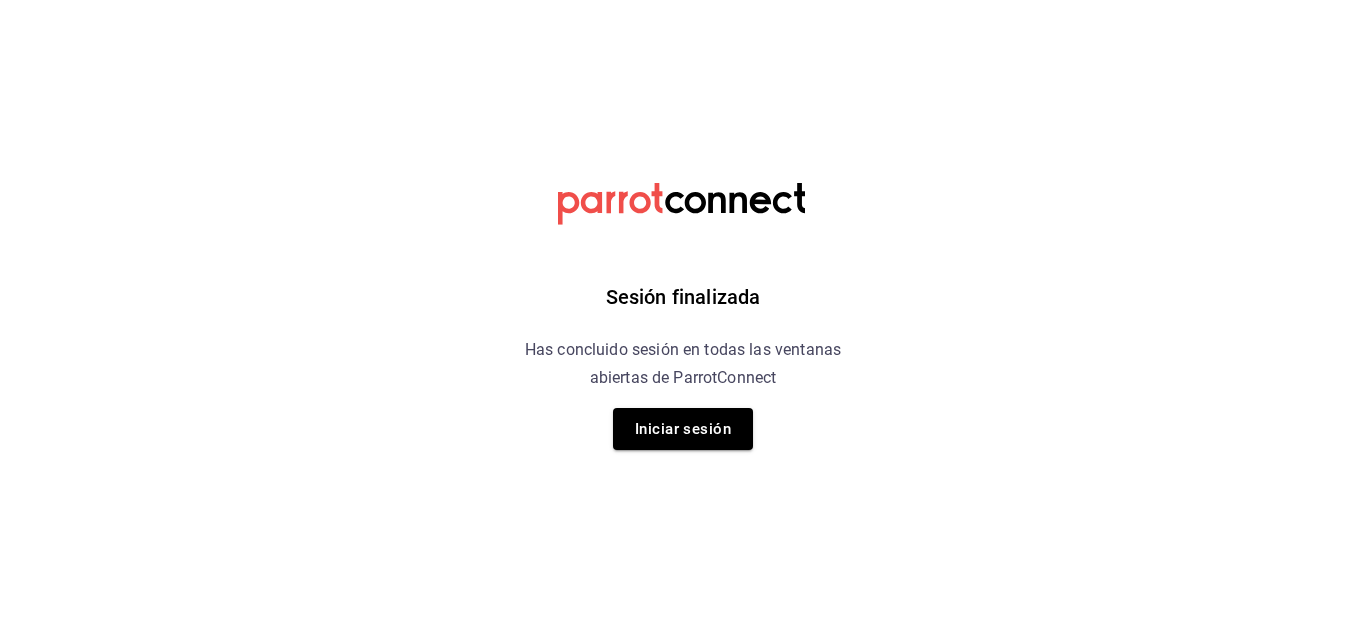 scroll, scrollTop: 0, scrollLeft: 0, axis: both 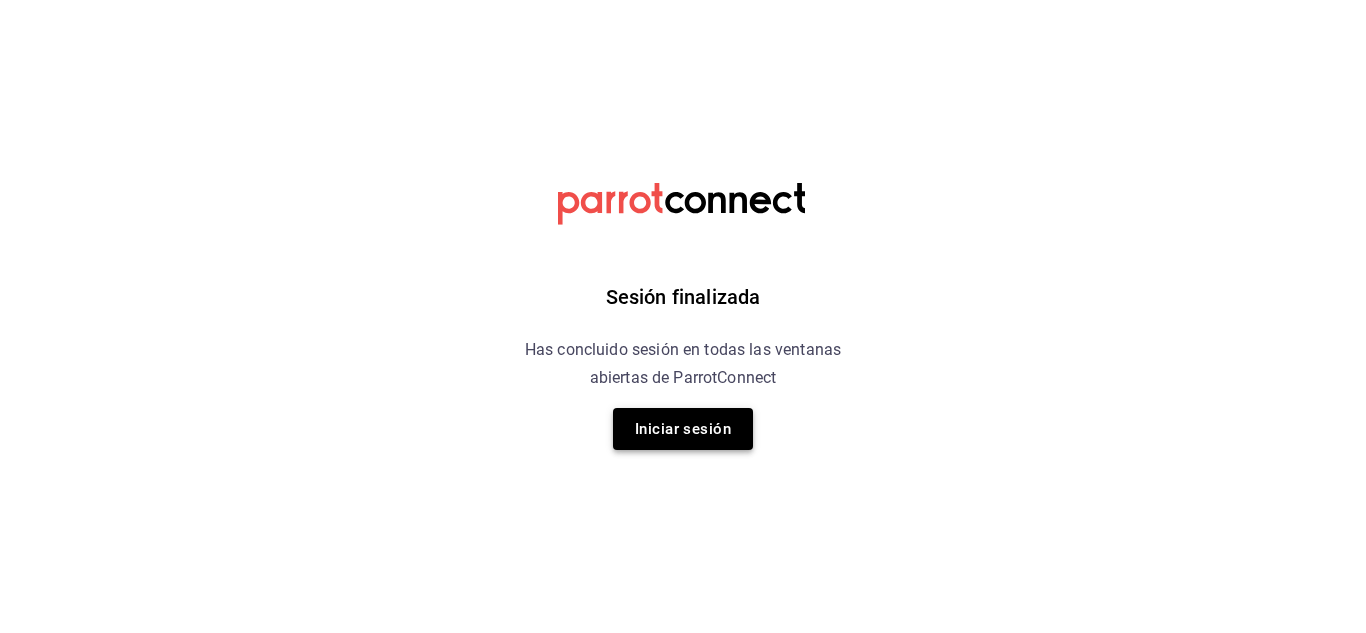 click on "Iniciar sesión" at bounding box center (683, 429) 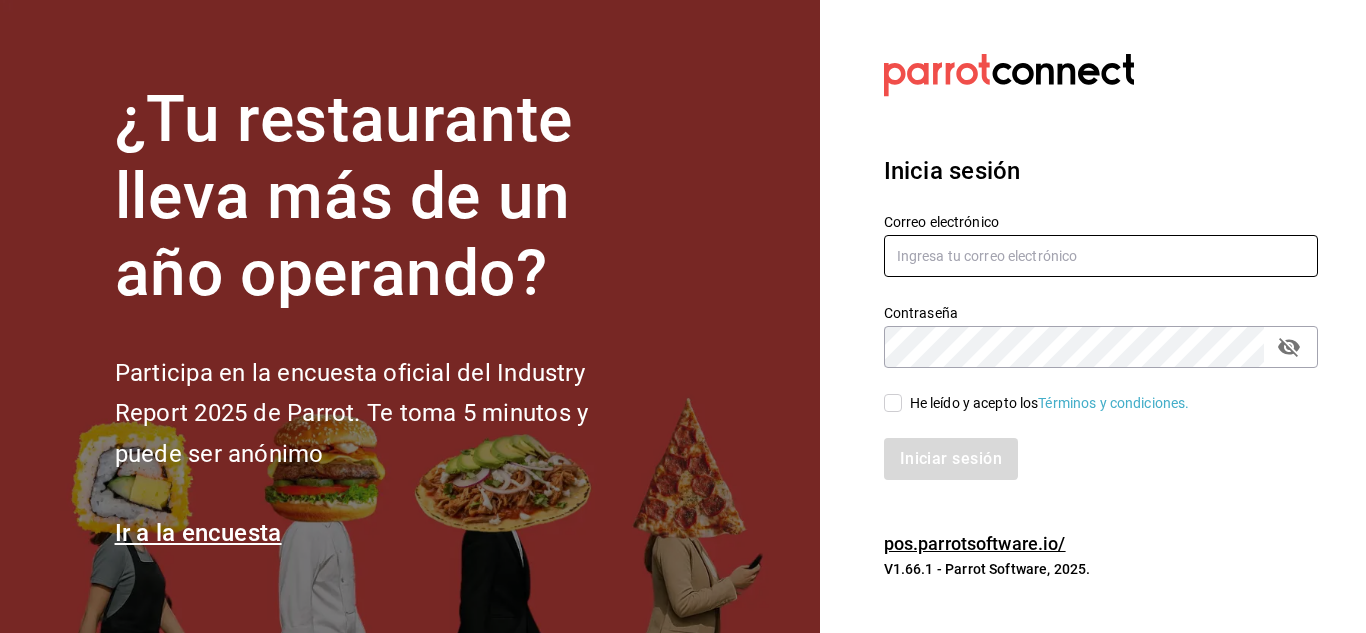 type on "[EMAIL]" 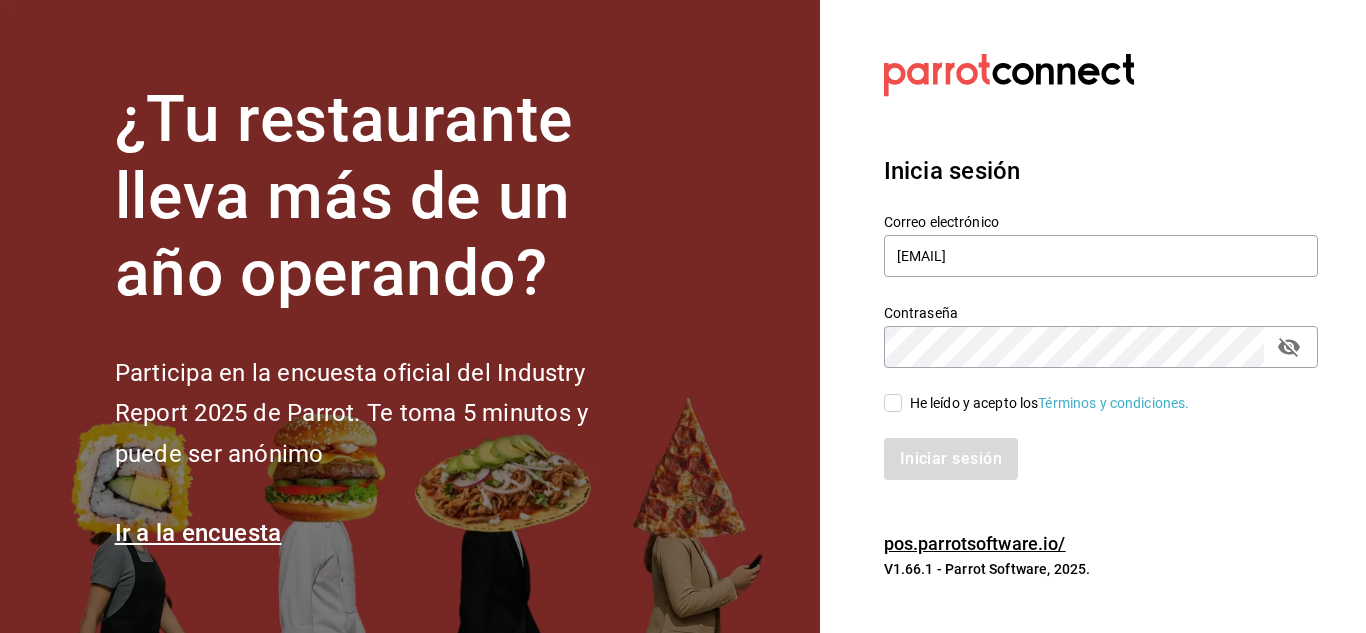 click on "He leído y acepto los  Términos y condiciones." at bounding box center [893, 403] 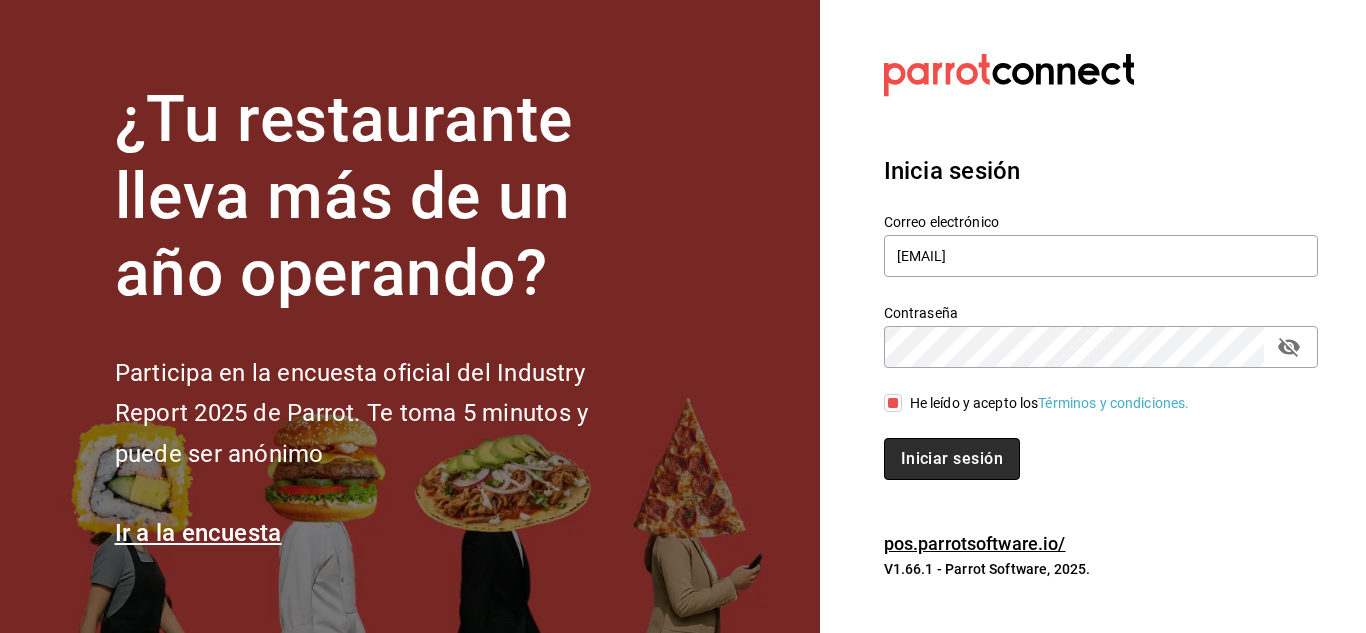 click on "Iniciar sesión" at bounding box center (952, 459) 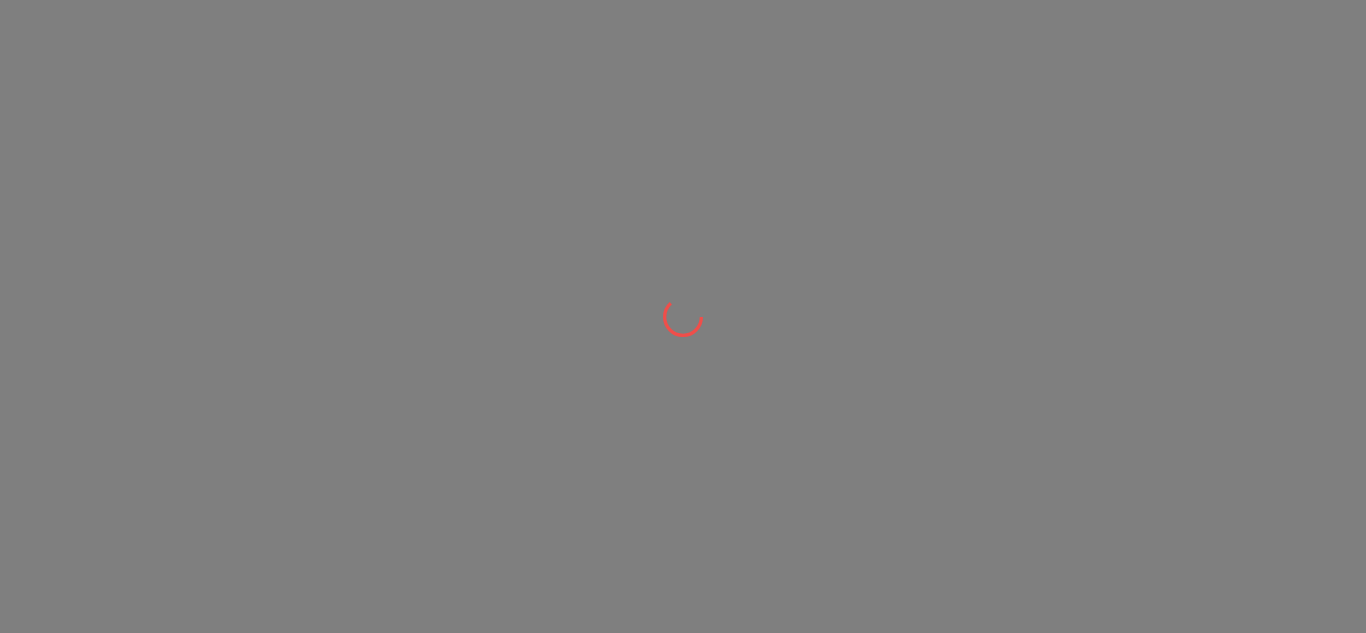 scroll, scrollTop: 0, scrollLeft: 0, axis: both 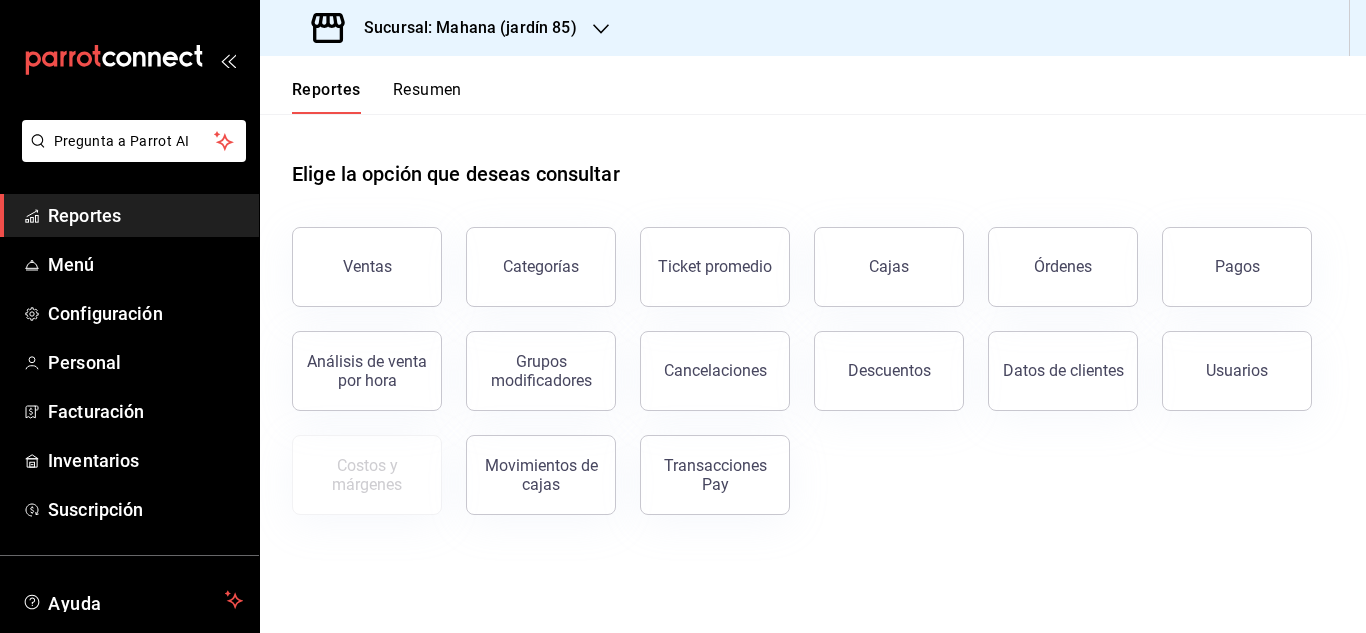 click 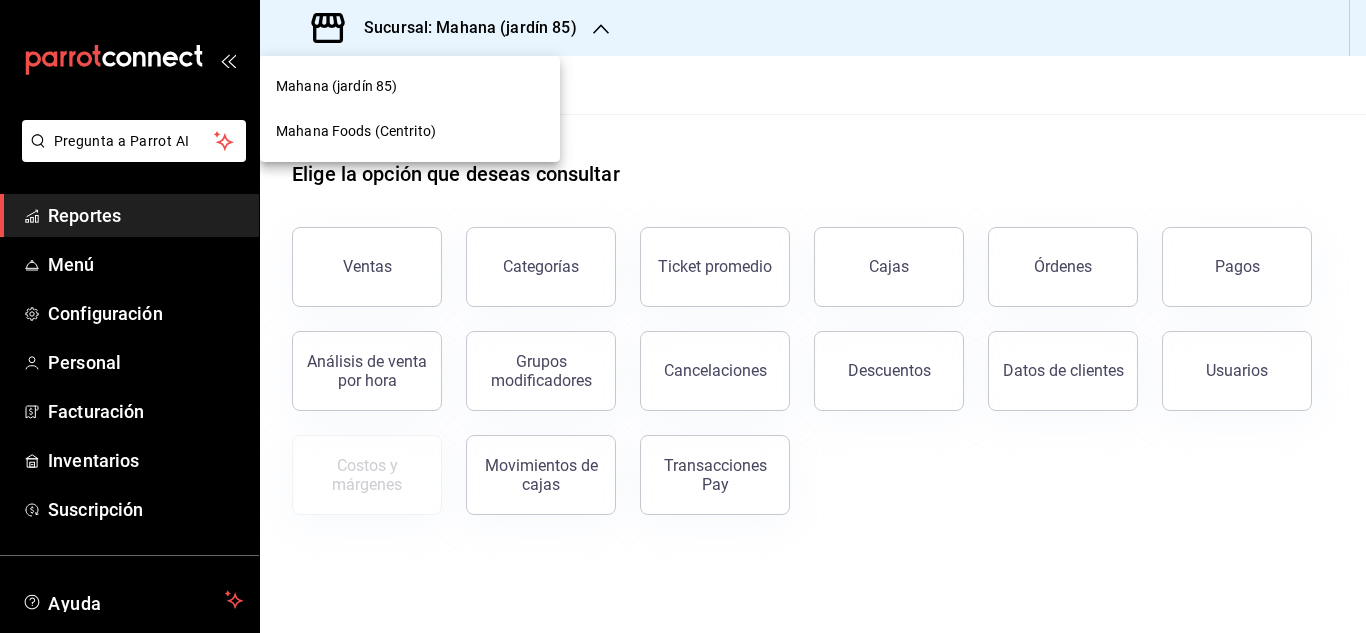 click on "Mahana Foods (Centrito)" at bounding box center (356, 131) 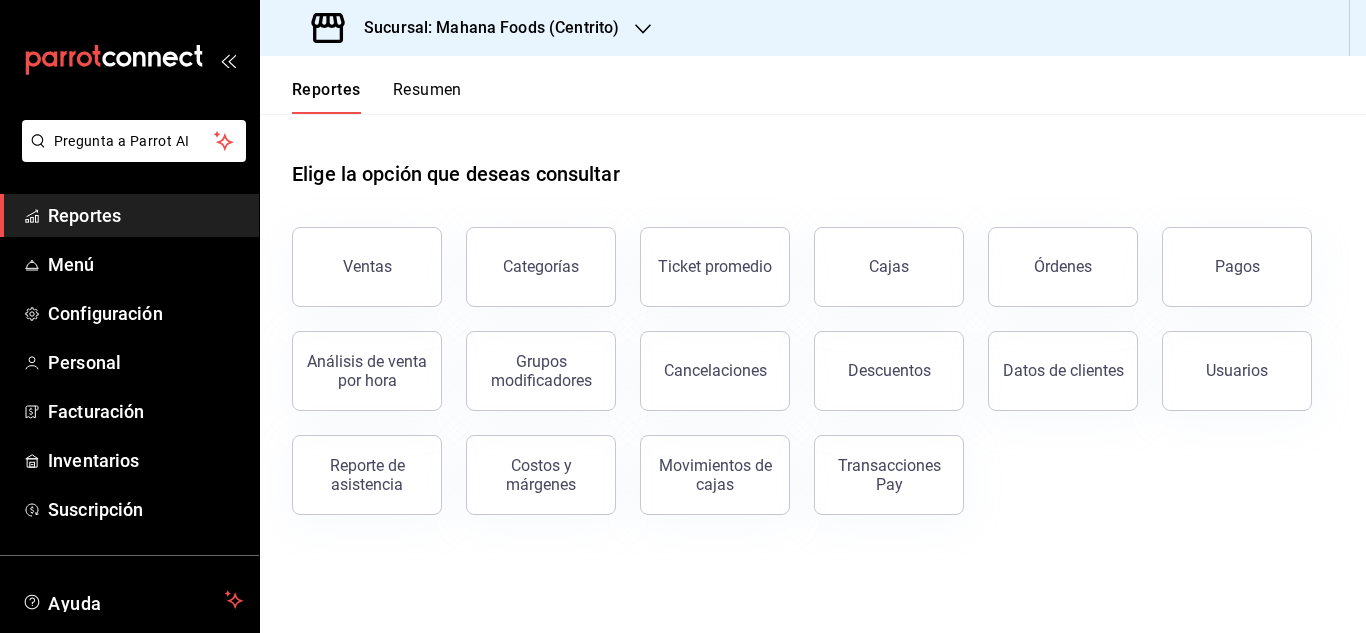 click on "Resumen" at bounding box center (427, 97) 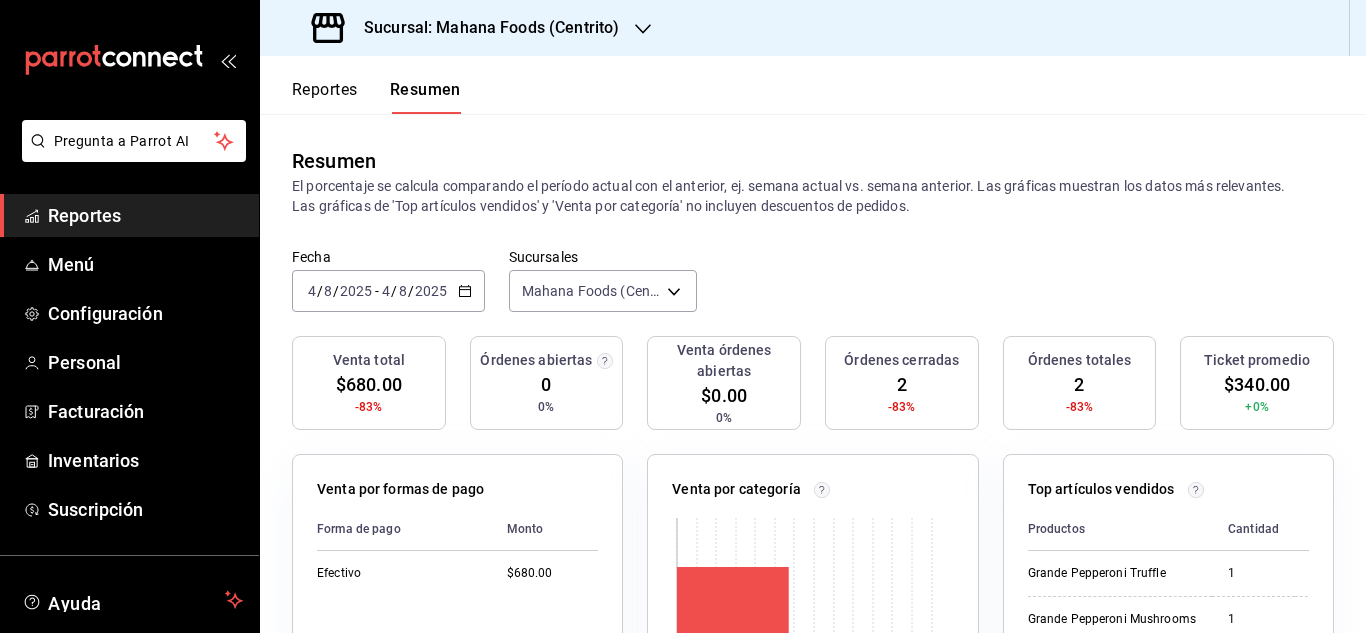 click 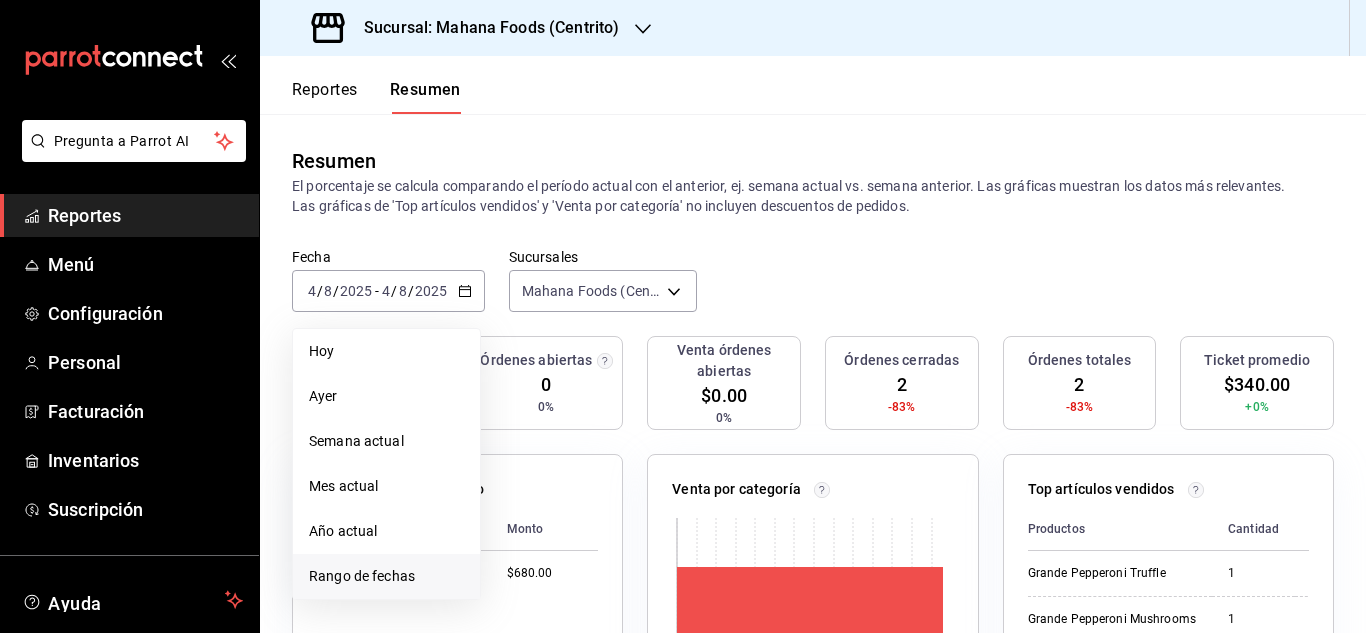 click on "Rango de fechas" at bounding box center [386, 576] 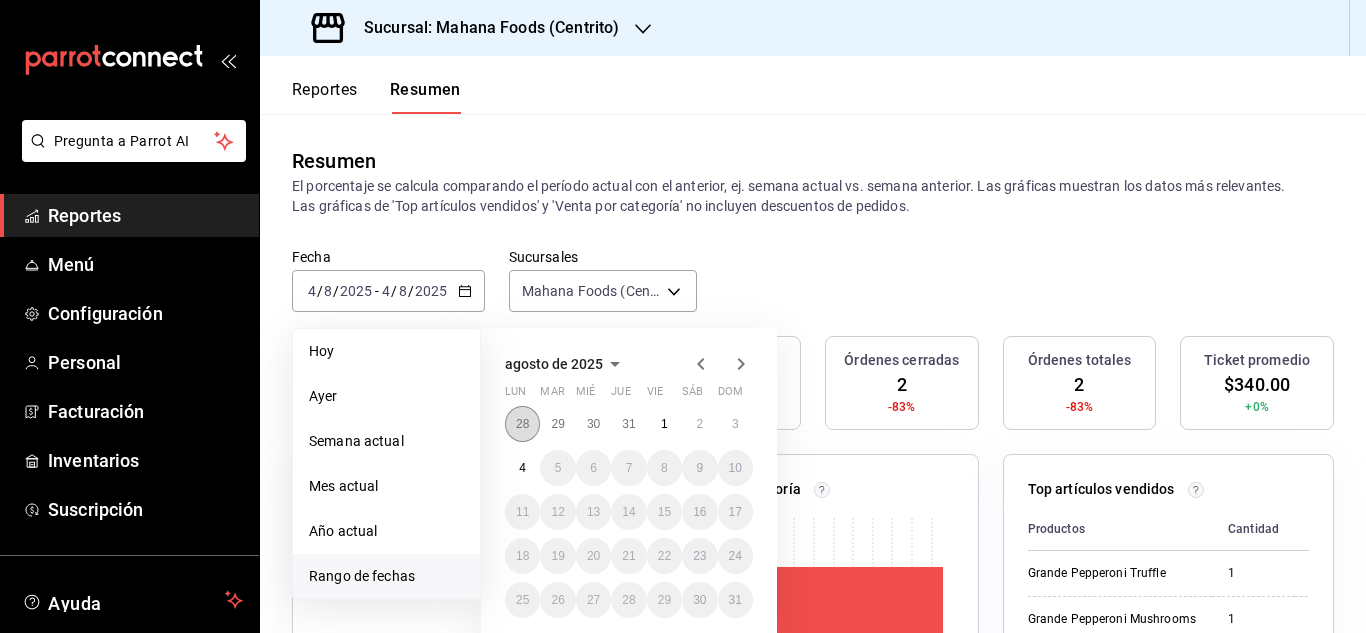 click on "28" at bounding box center (522, 424) 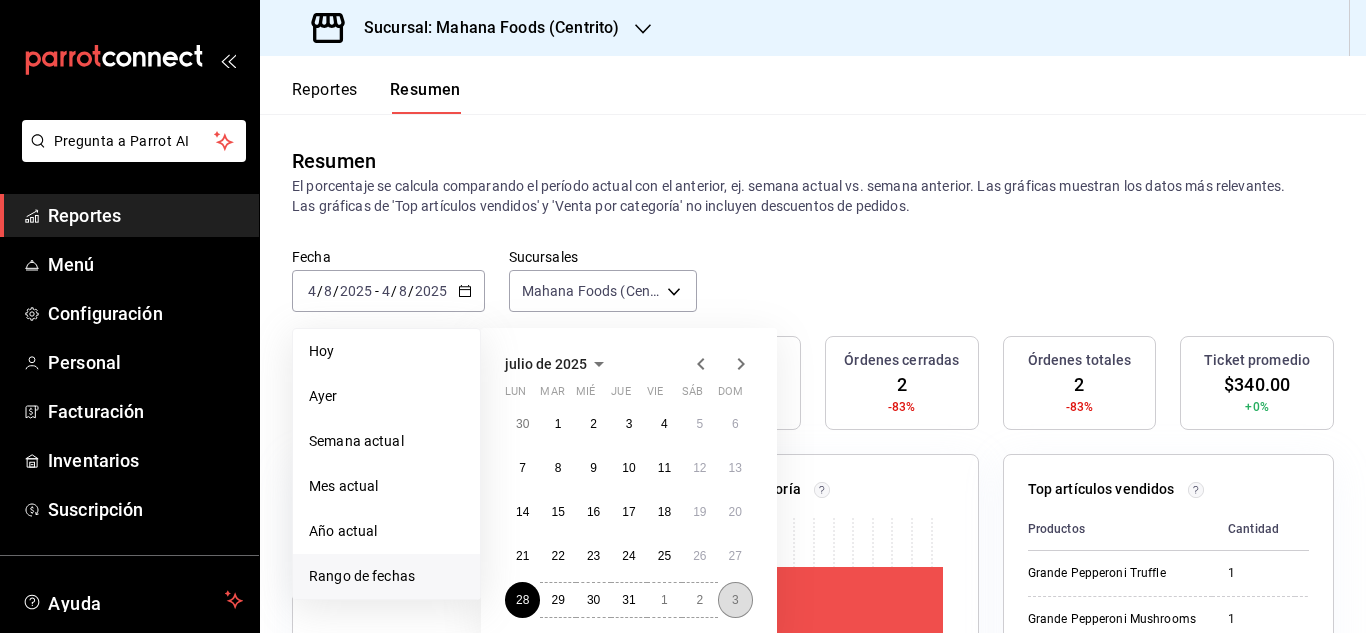 click on "3" at bounding box center (735, 600) 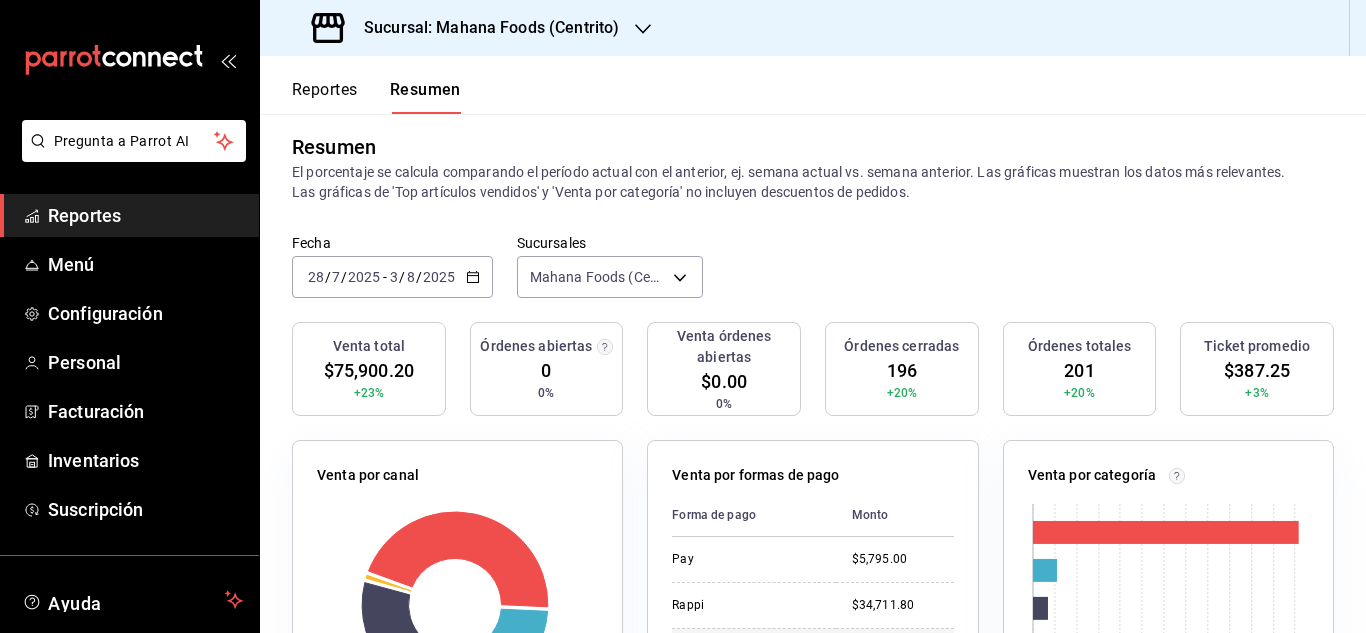 scroll, scrollTop: 0, scrollLeft: 0, axis: both 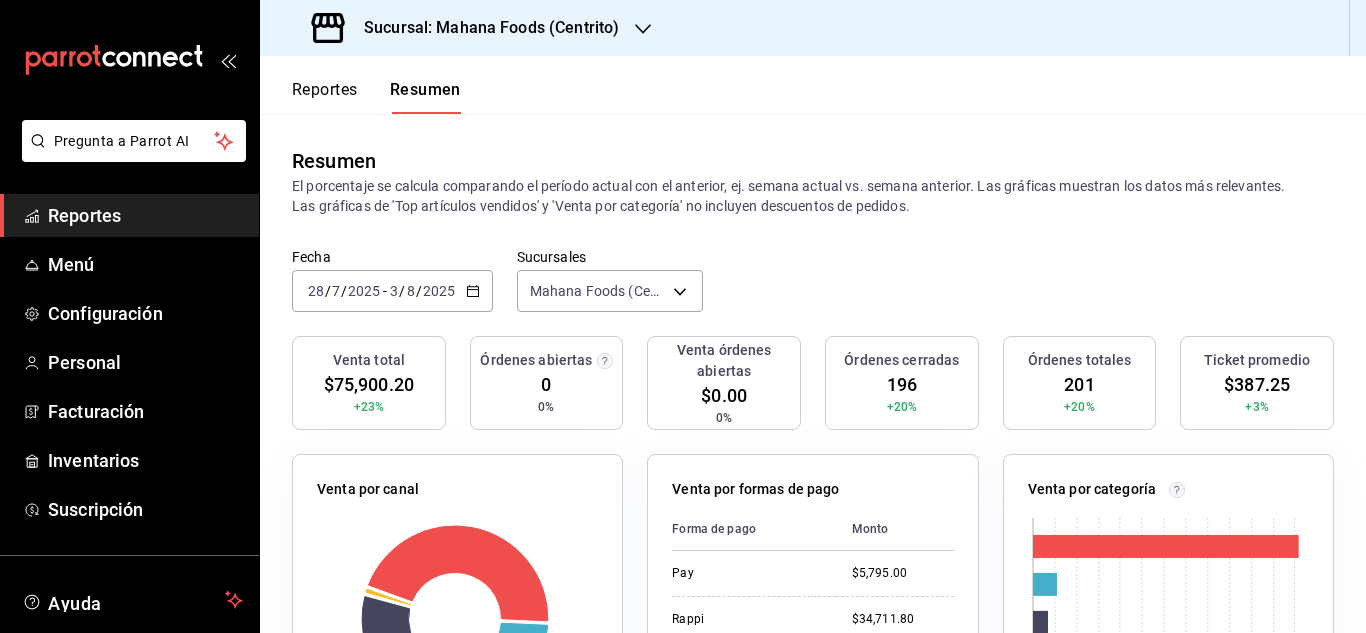 click 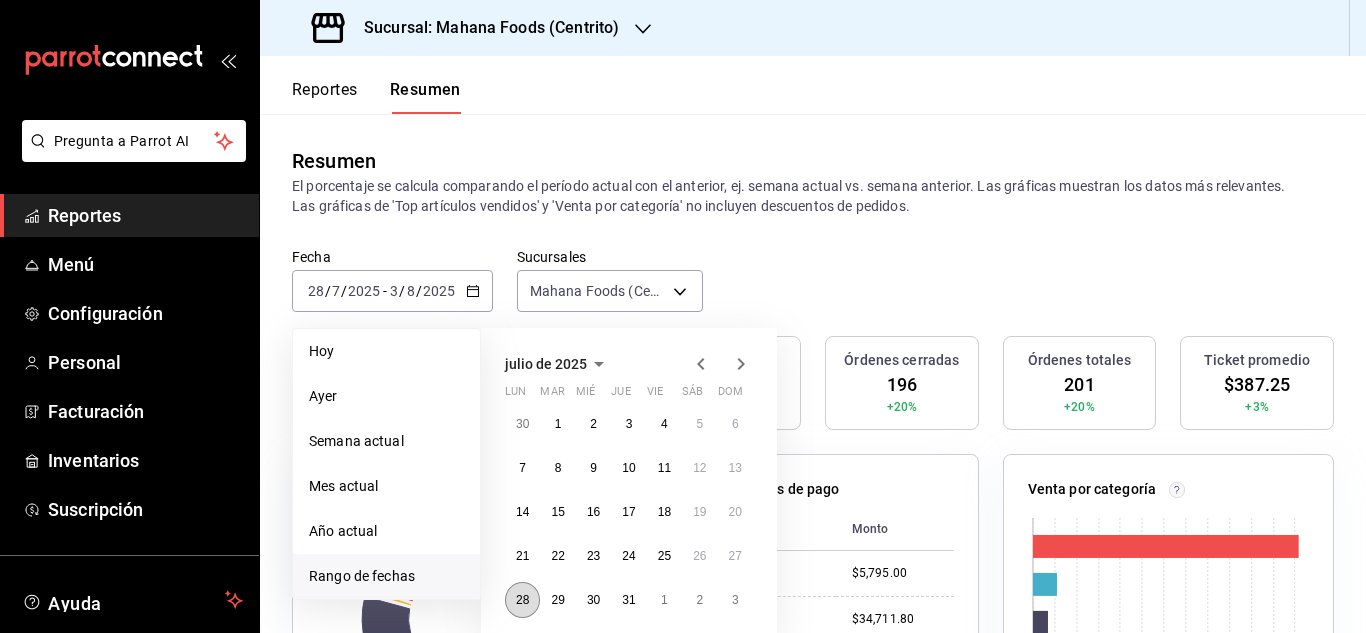 click on "28" at bounding box center (522, 600) 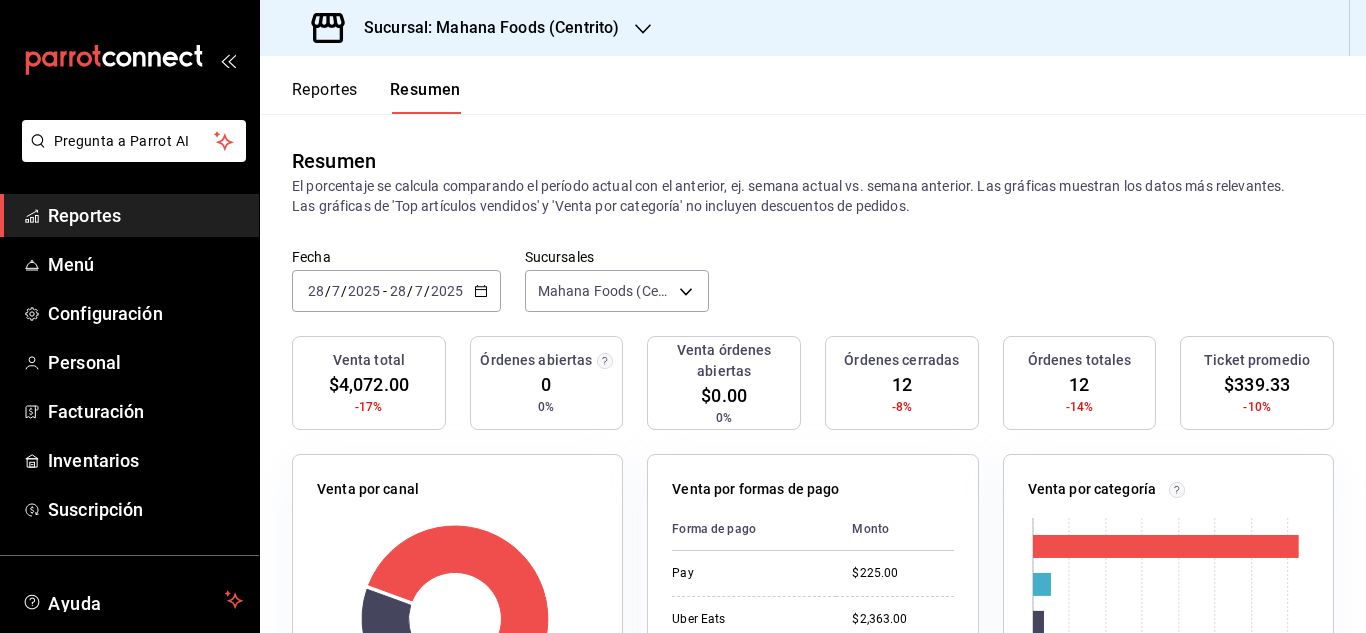 click 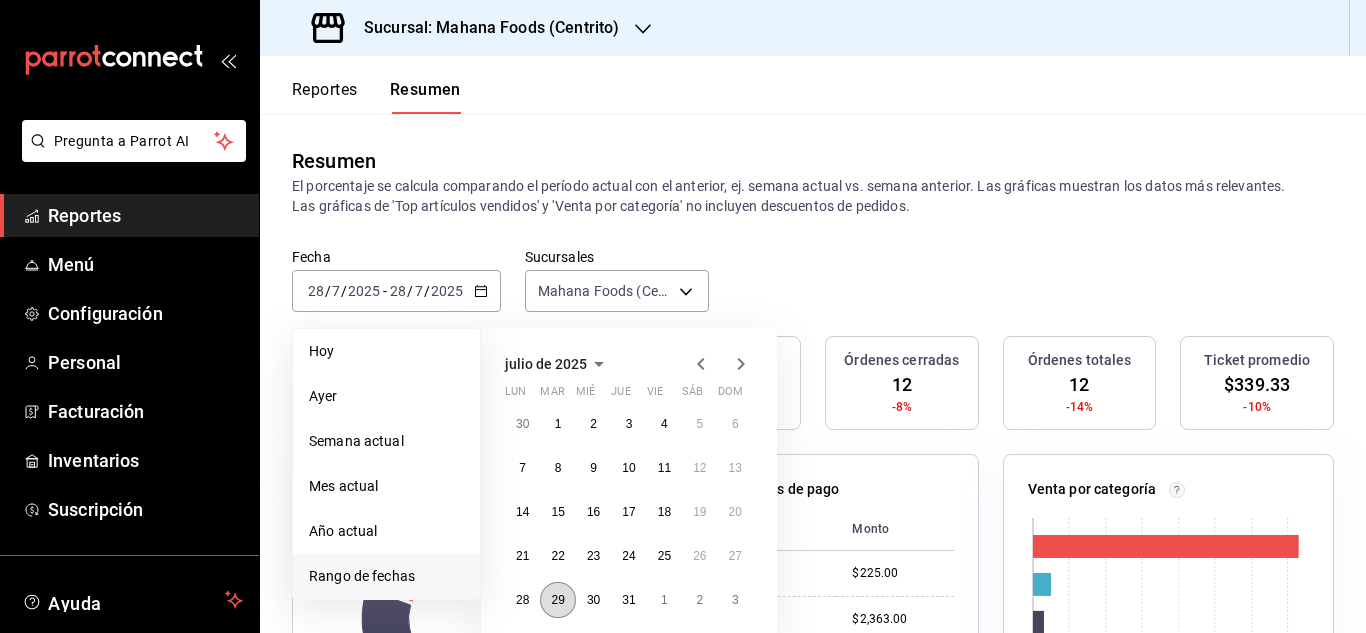 click on "29" at bounding box center (557, 600) 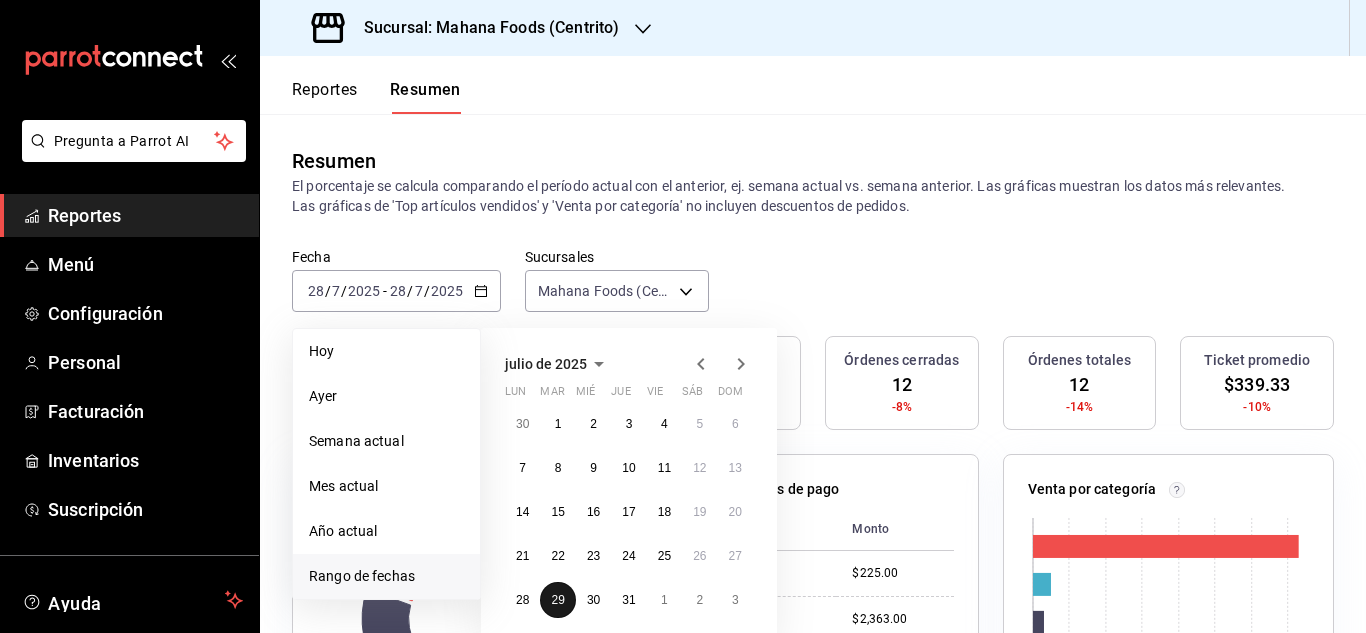 click on "29" at bounding box center [557, 600] 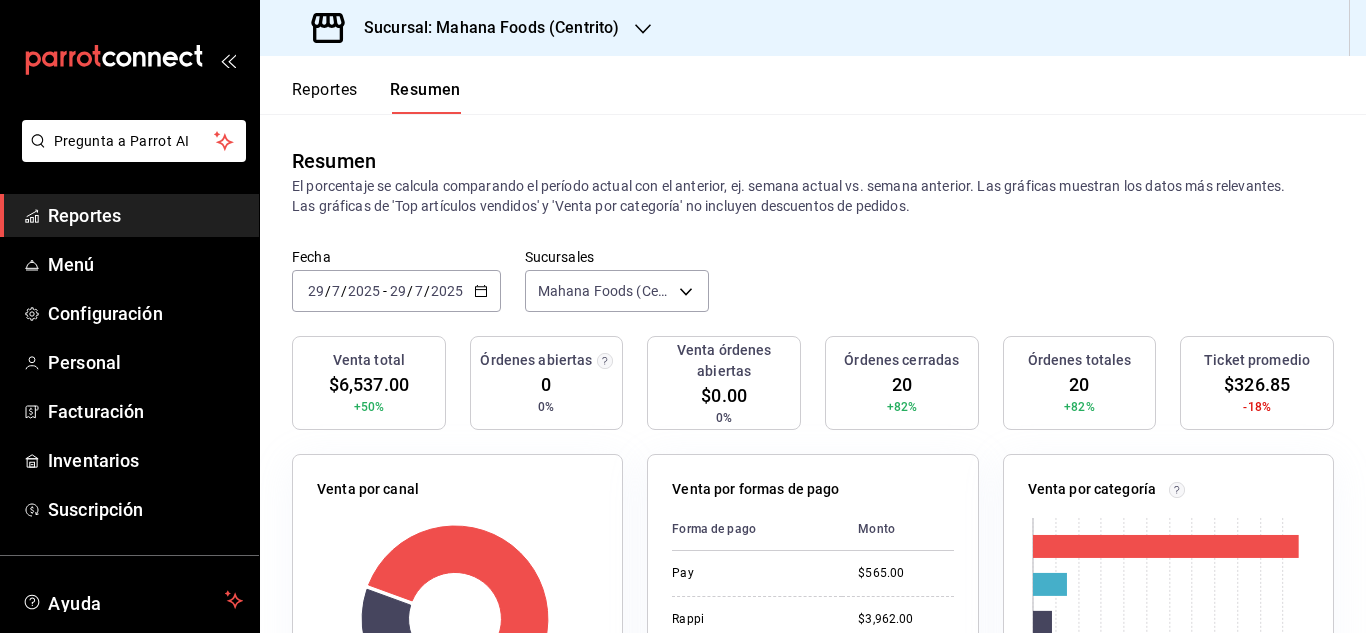 click 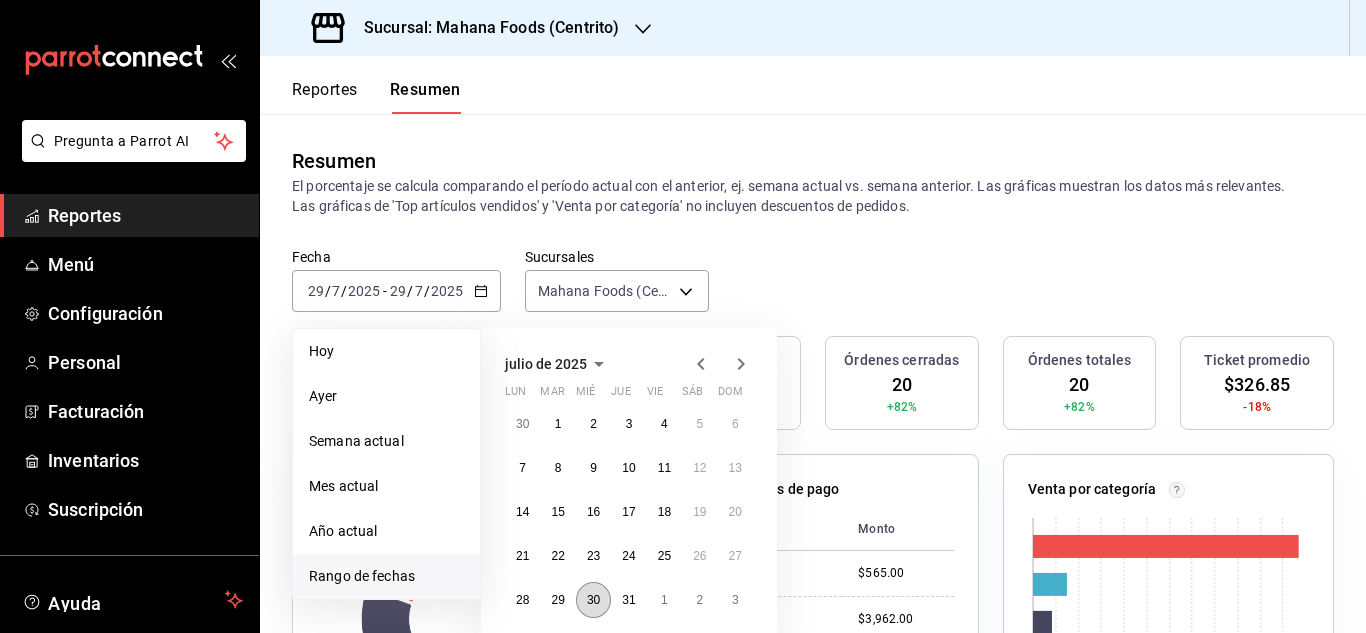 click on "30" at bounding box center (593, 600) 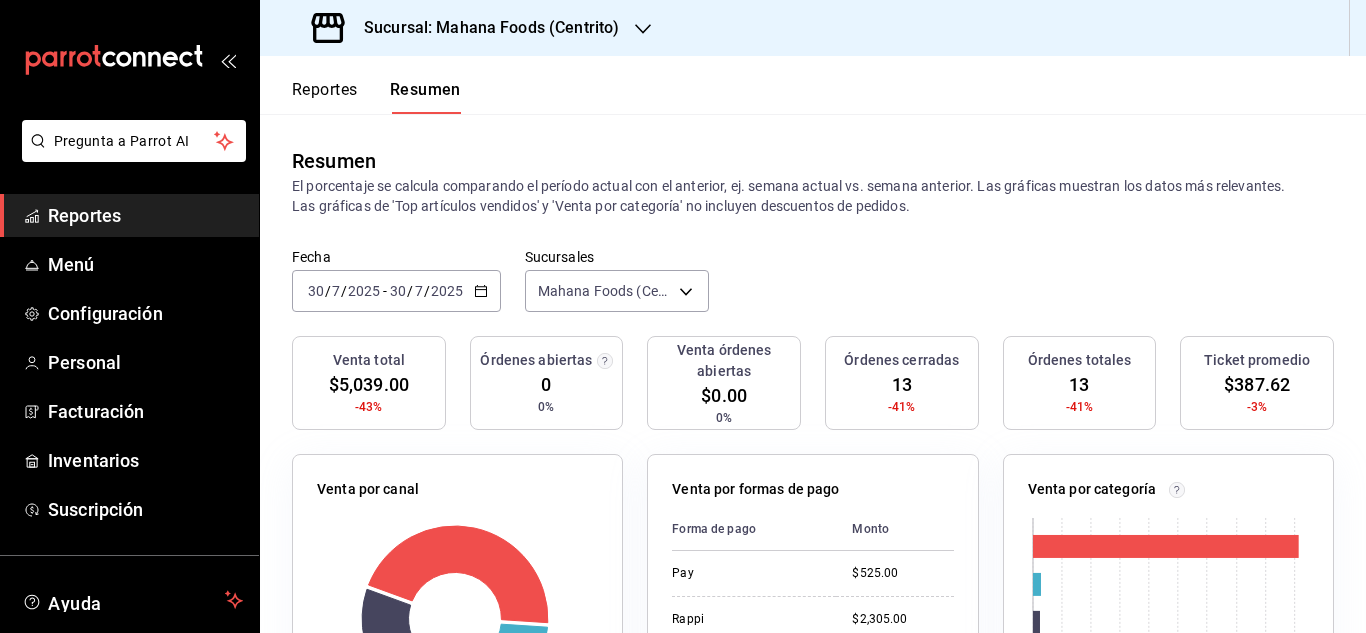 click 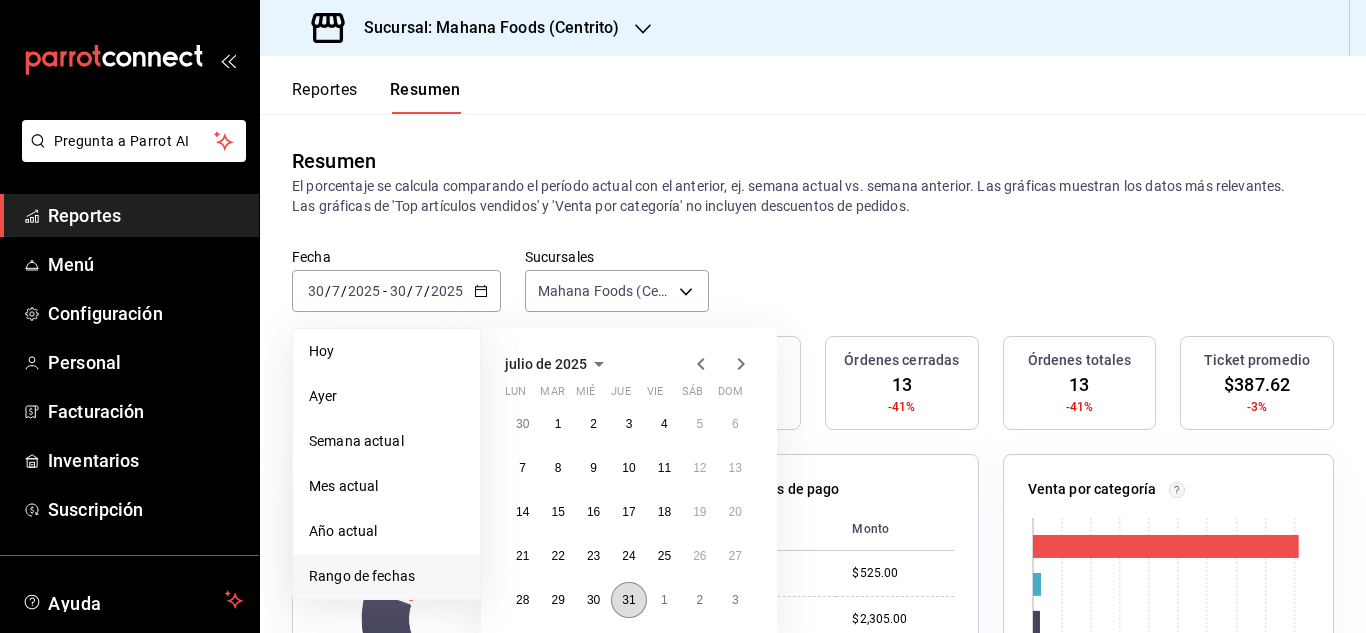 click on "31" at bounding box center (628, 600) 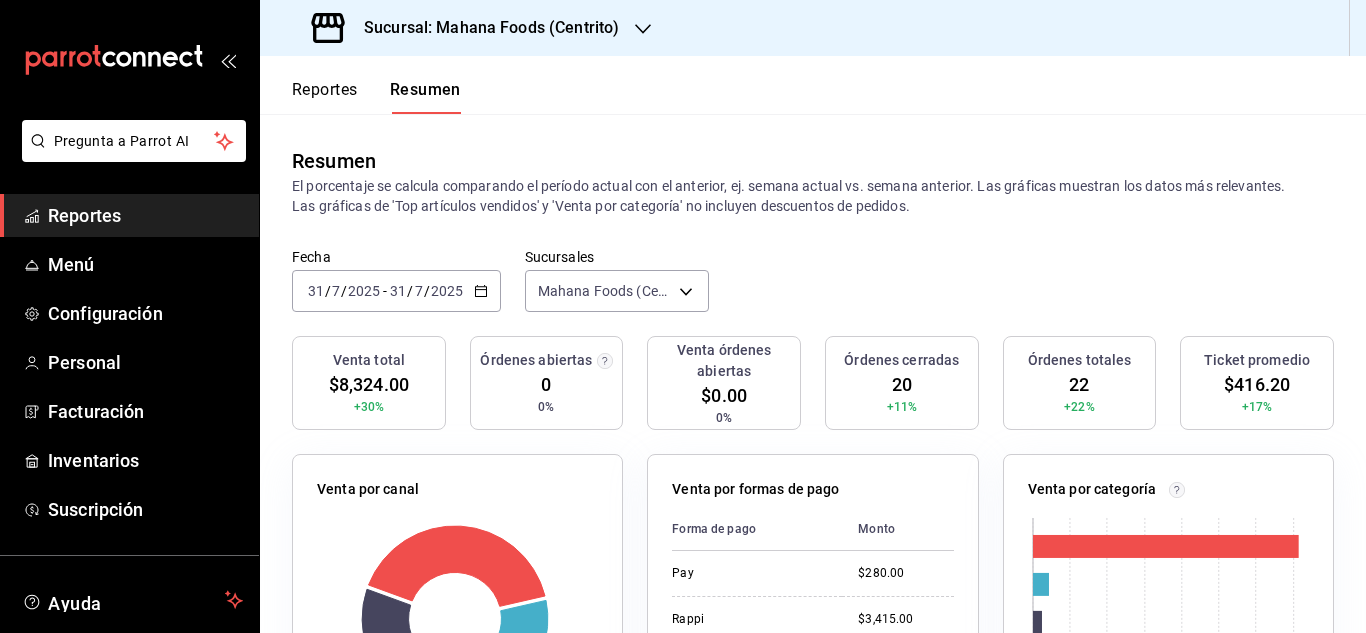 click 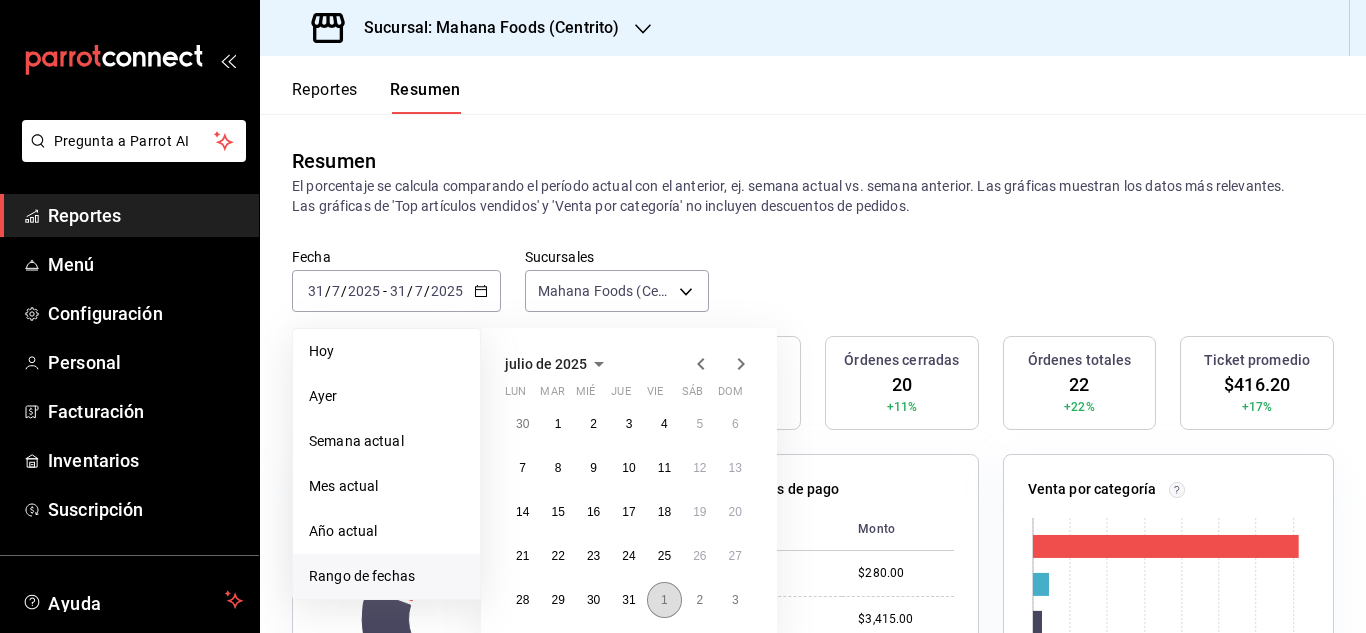click on "1" at bounding box center [664, 600] 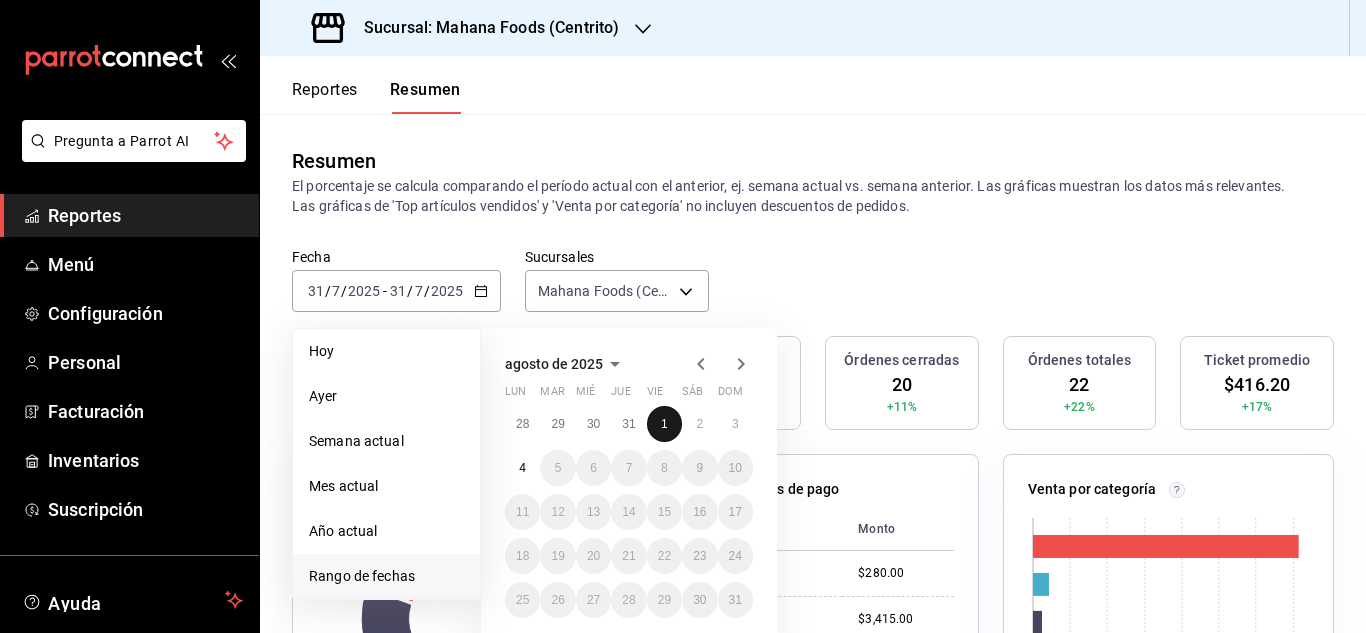 click on "1" at bounding box center (664, 424) 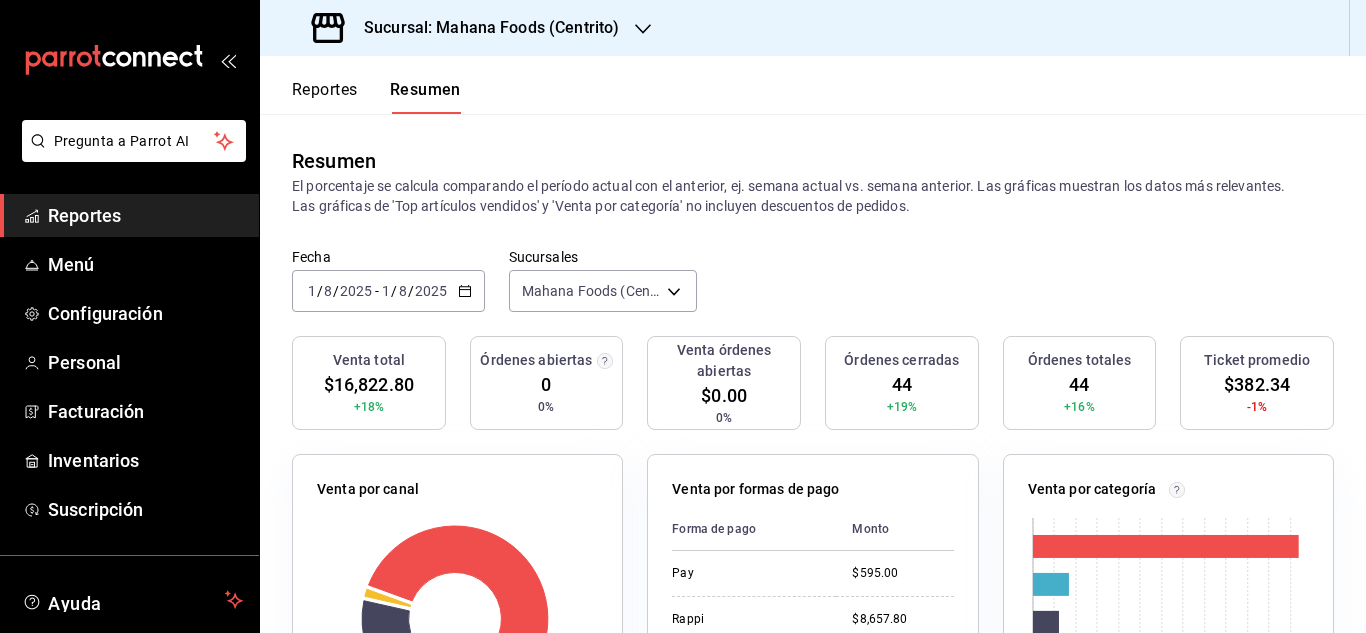 click 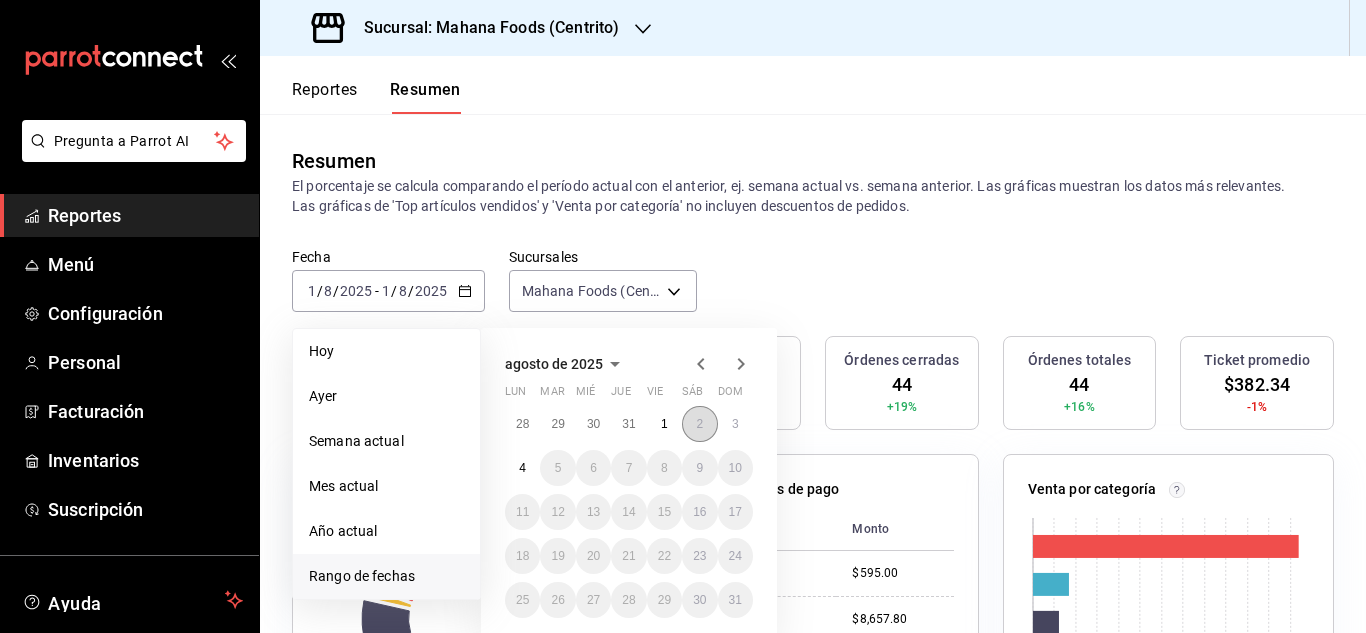 click on "2" at bounding box center [699, 424] 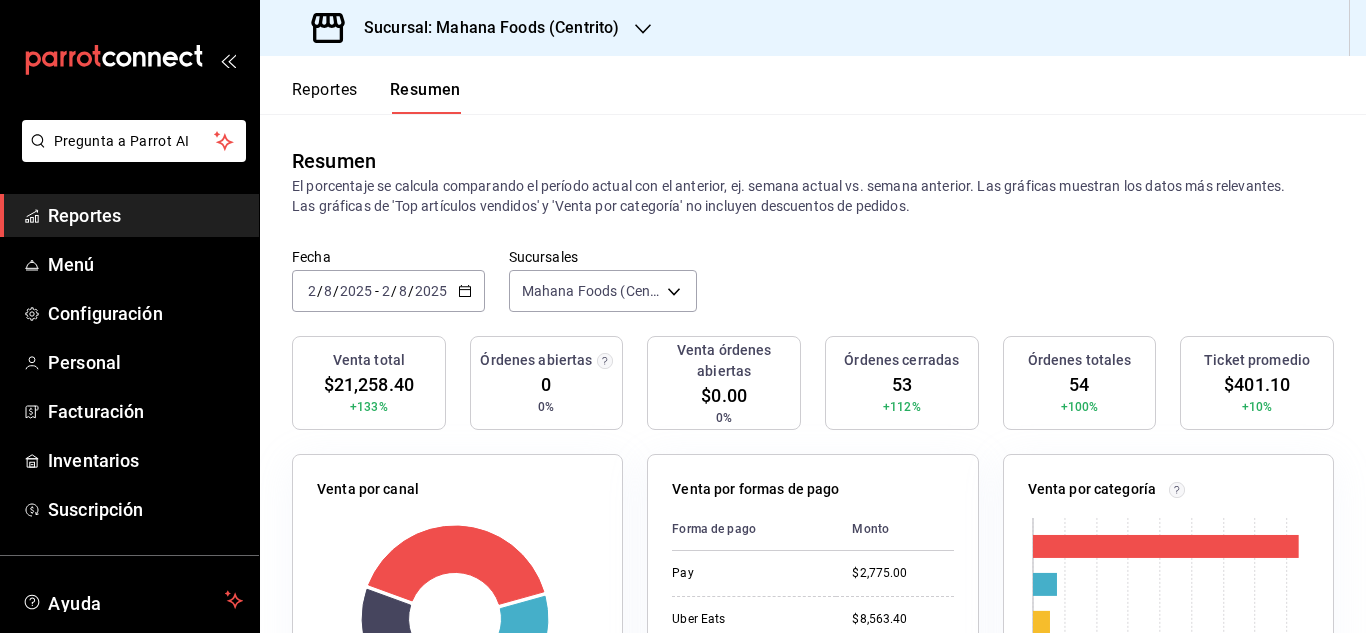 click 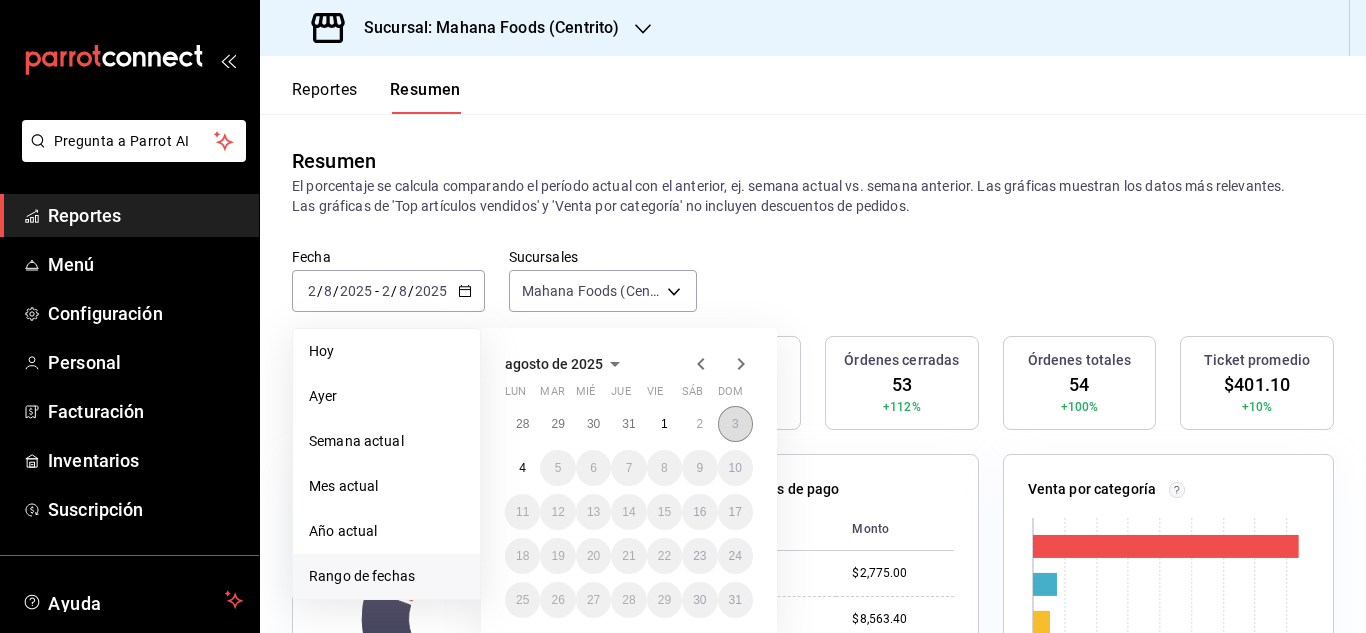 click on "3" at bounding box center [735, 424] 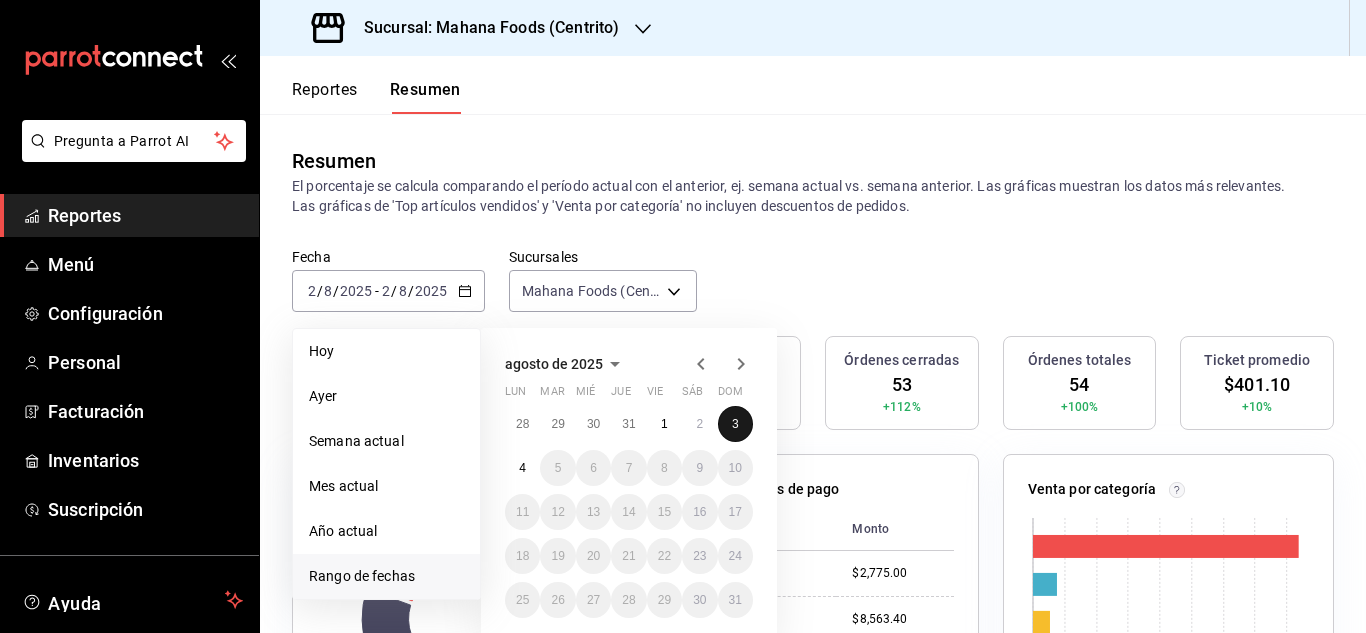 click on "3" at bounding box center [735, 424] 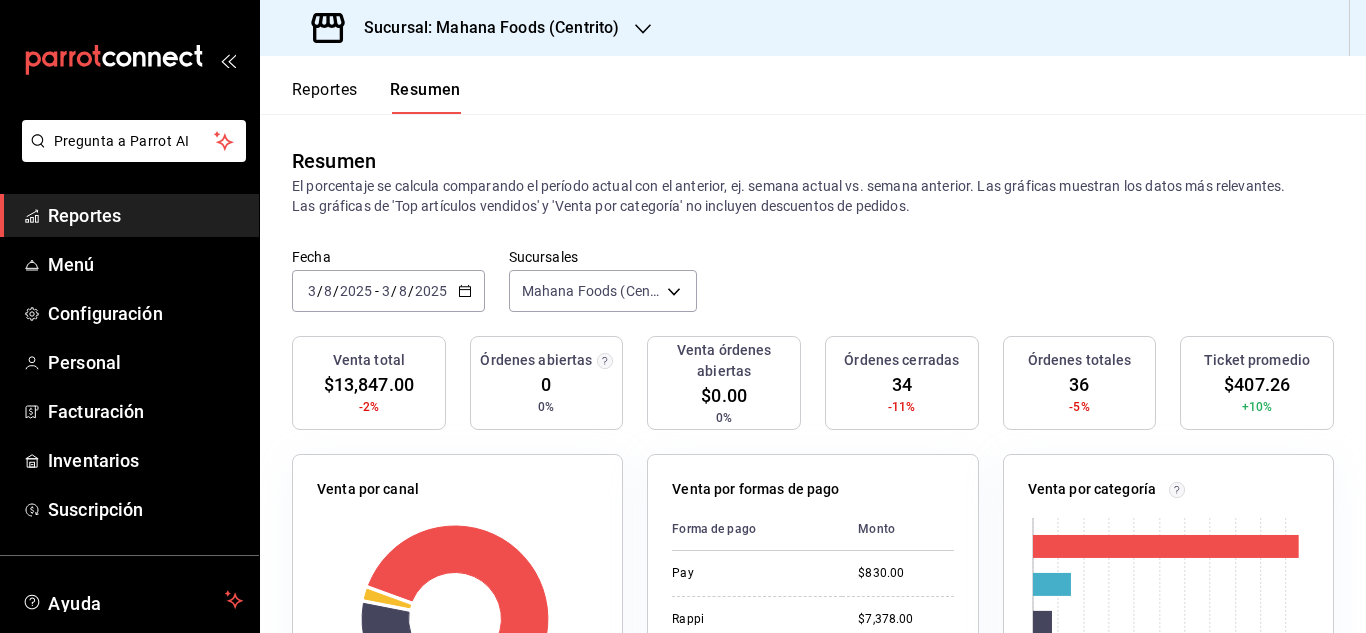 click on "Reportes" at bounding box center (325, 97) 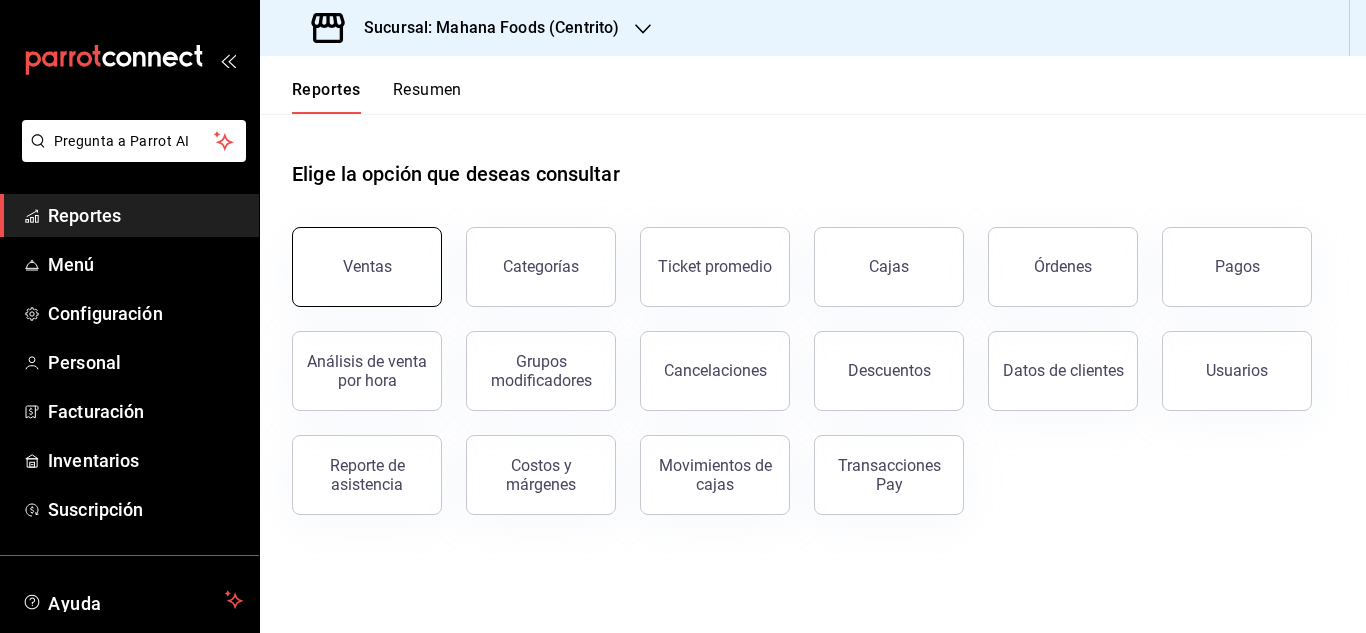 click on "Ventas" at bounding box center (367, 267) 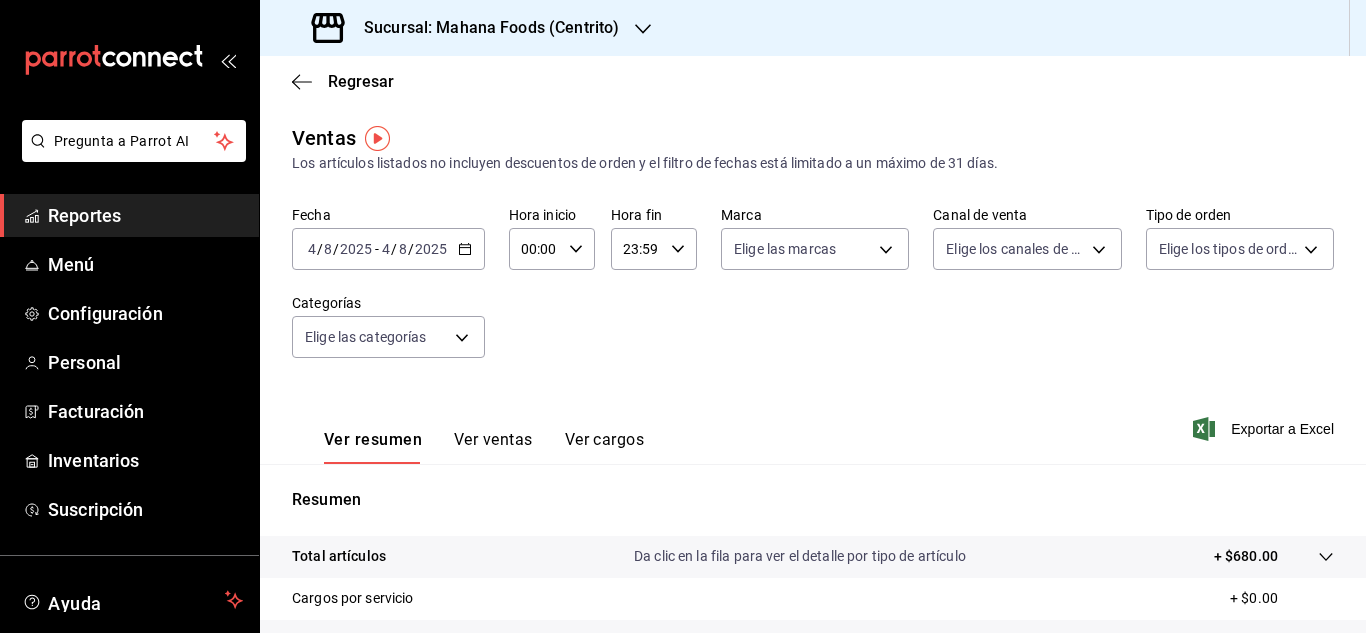 click on "2025-08-04 4 / 8 / 2025 - 2025-08-04 4 / 8 / 2025" at bounding box center (388, 249) 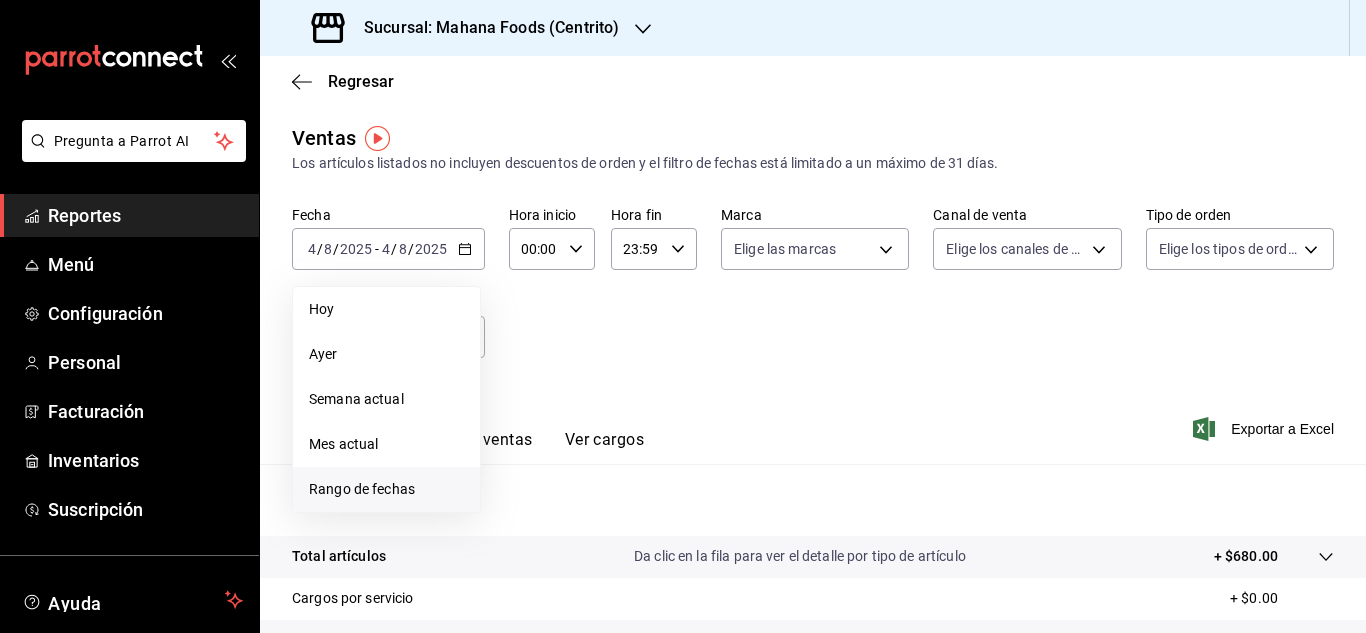 click on "Rango de fechas" at bounding box center (386, 489) 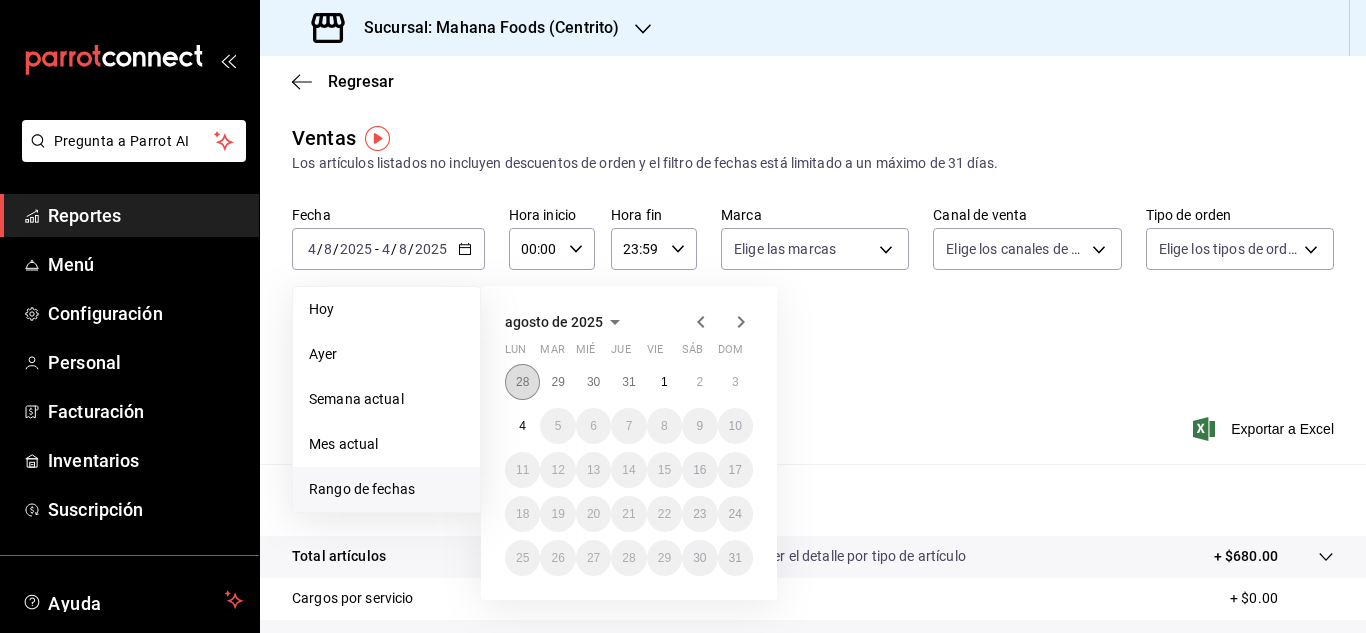 click on "28" at bounding box center [522, 382] 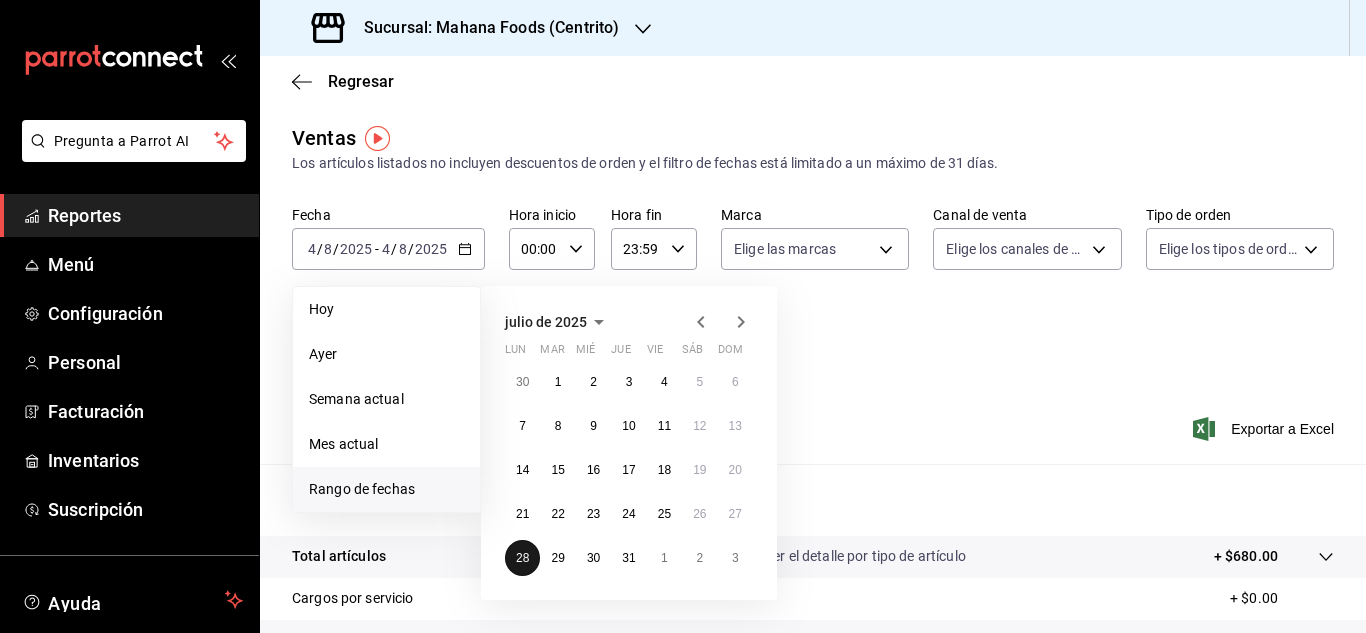 click on "28" at bounding box center [522, 558] 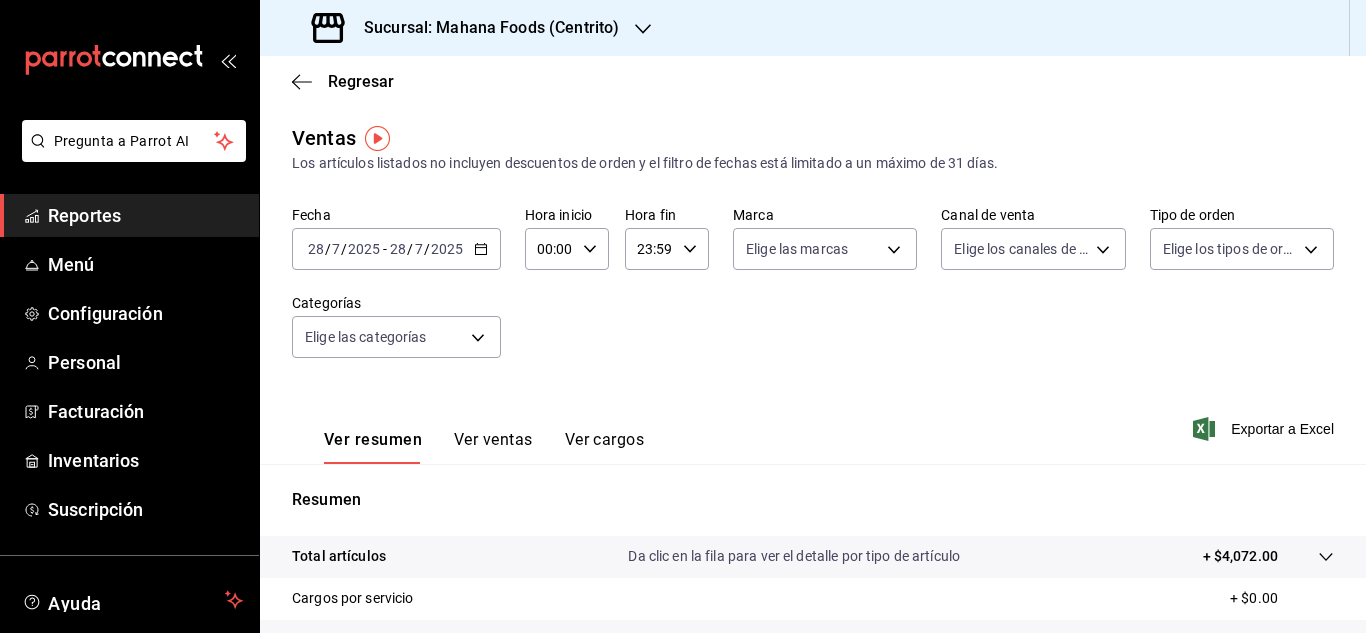 click 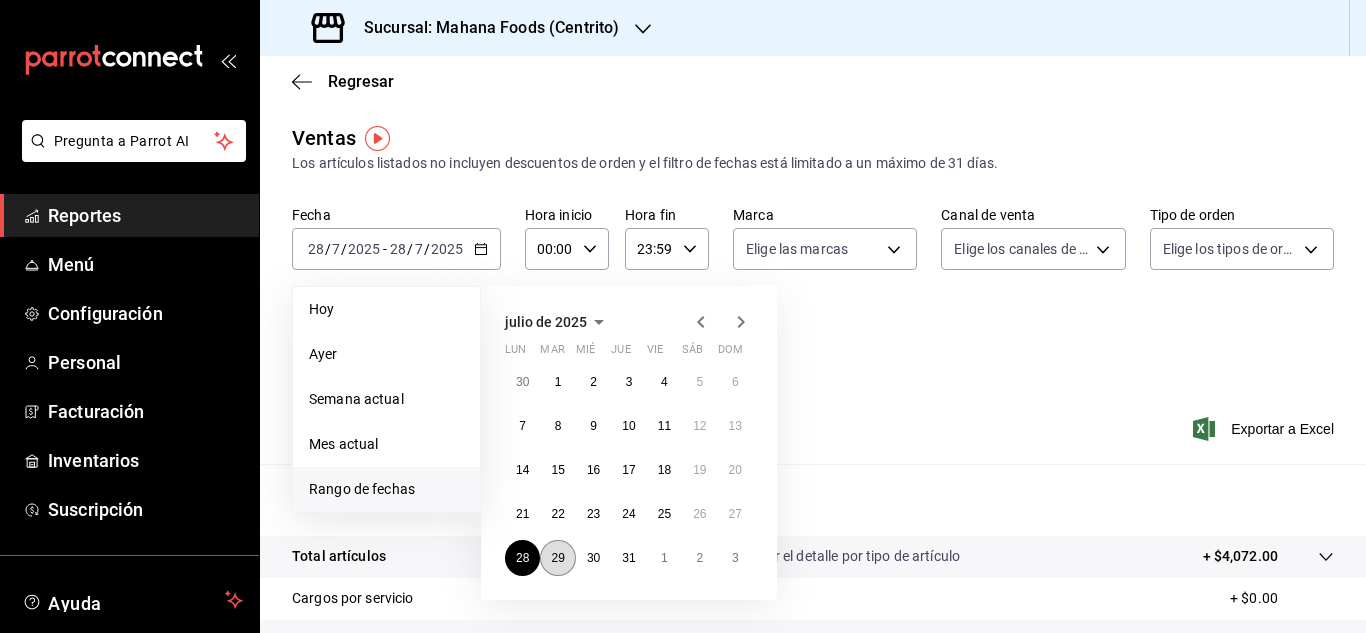 click on "29" at bounding box center (557, 558) 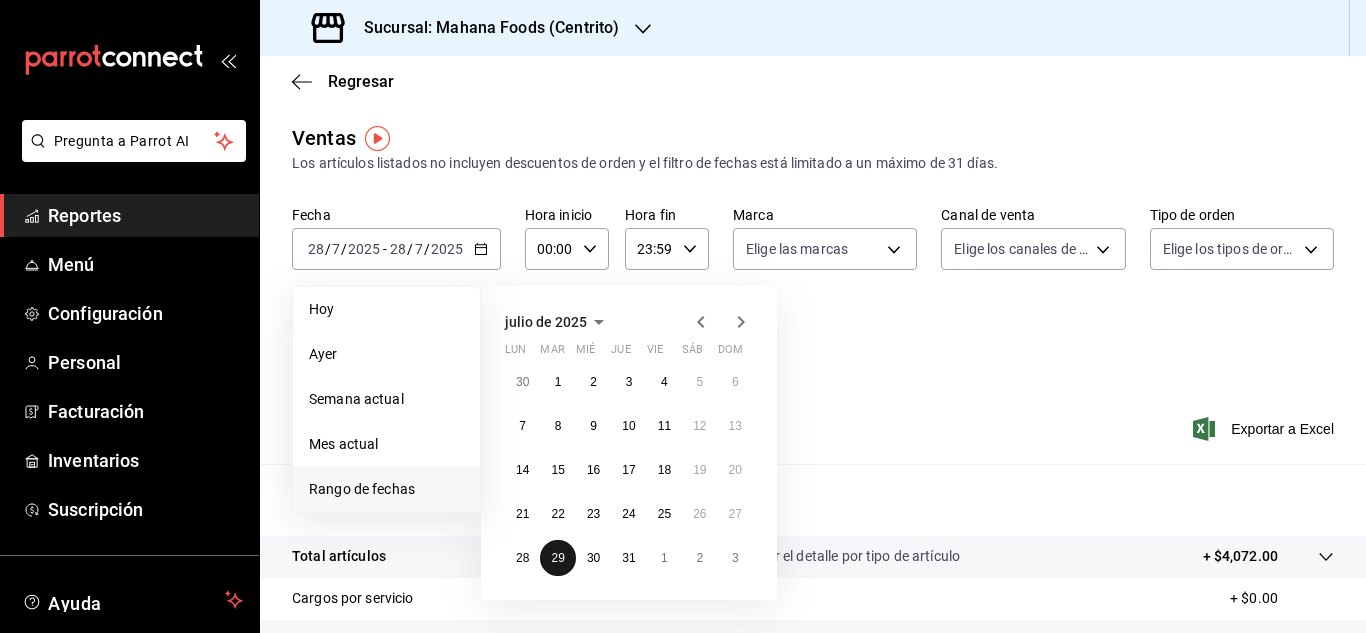 click on "29" at bounding box center (557, 558) 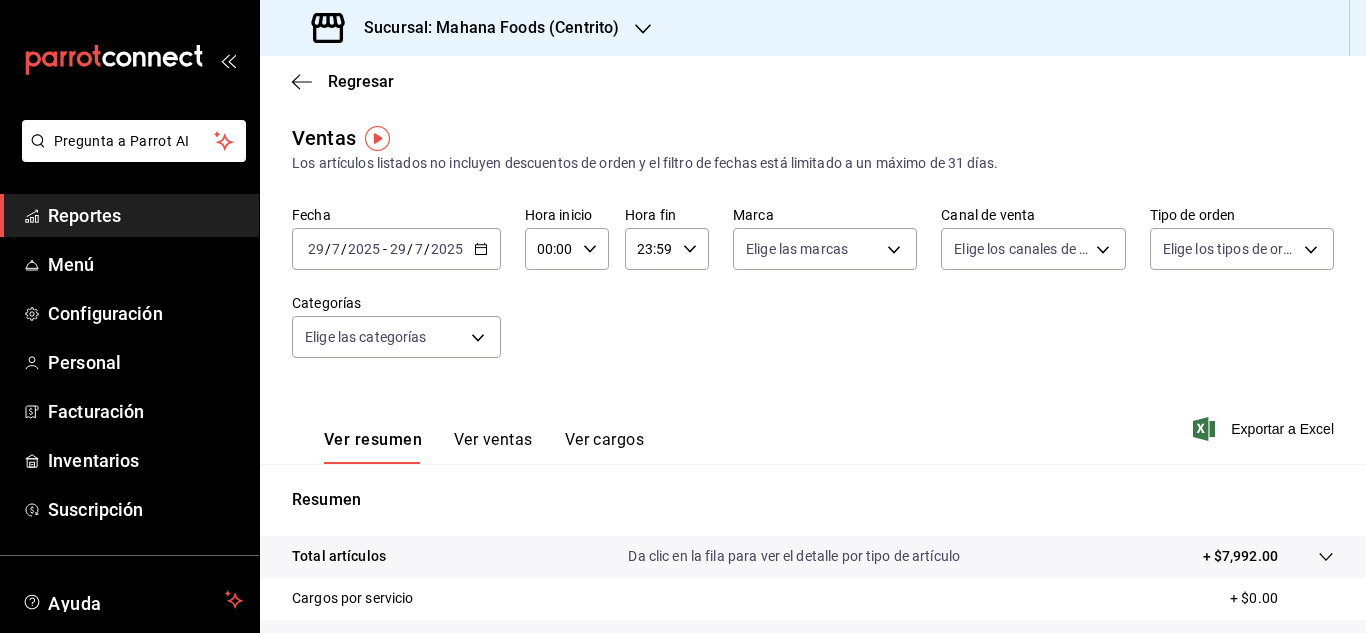 click on "2025-07-29 29 / 7 / 2025 - 2025-07-29 29 / 7 / 2025" at bounding box center (396, 249) 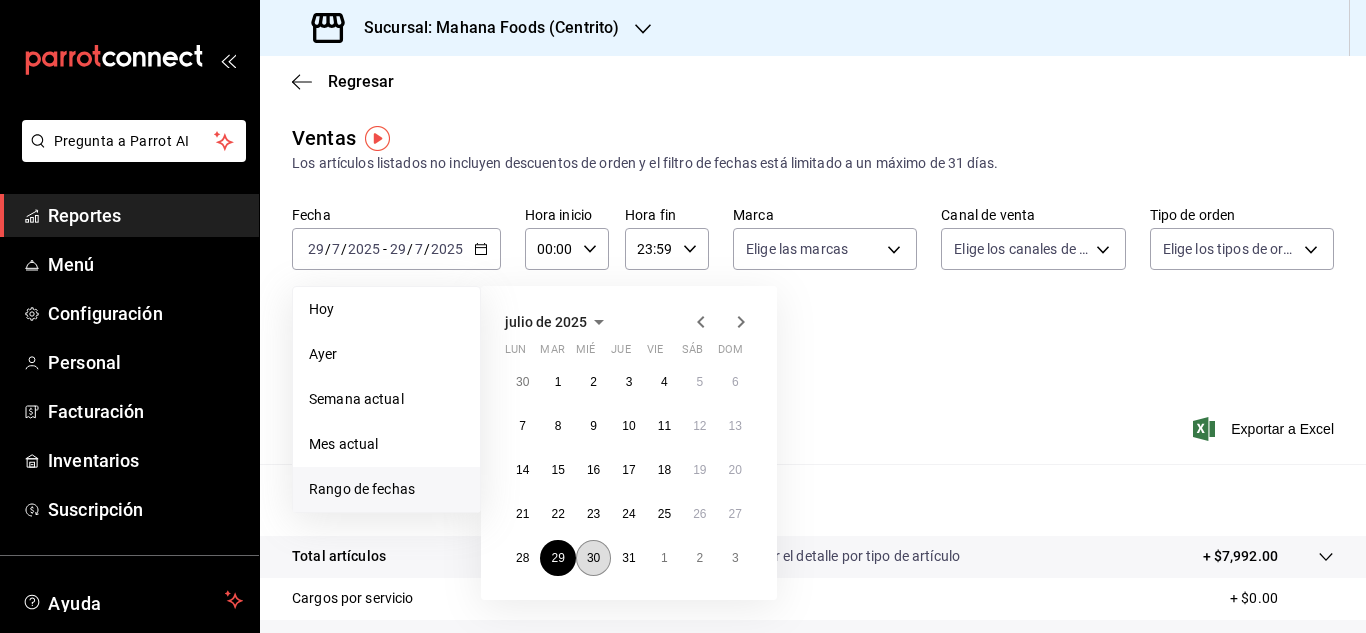 click on "30" at bounding box center (593, 558) 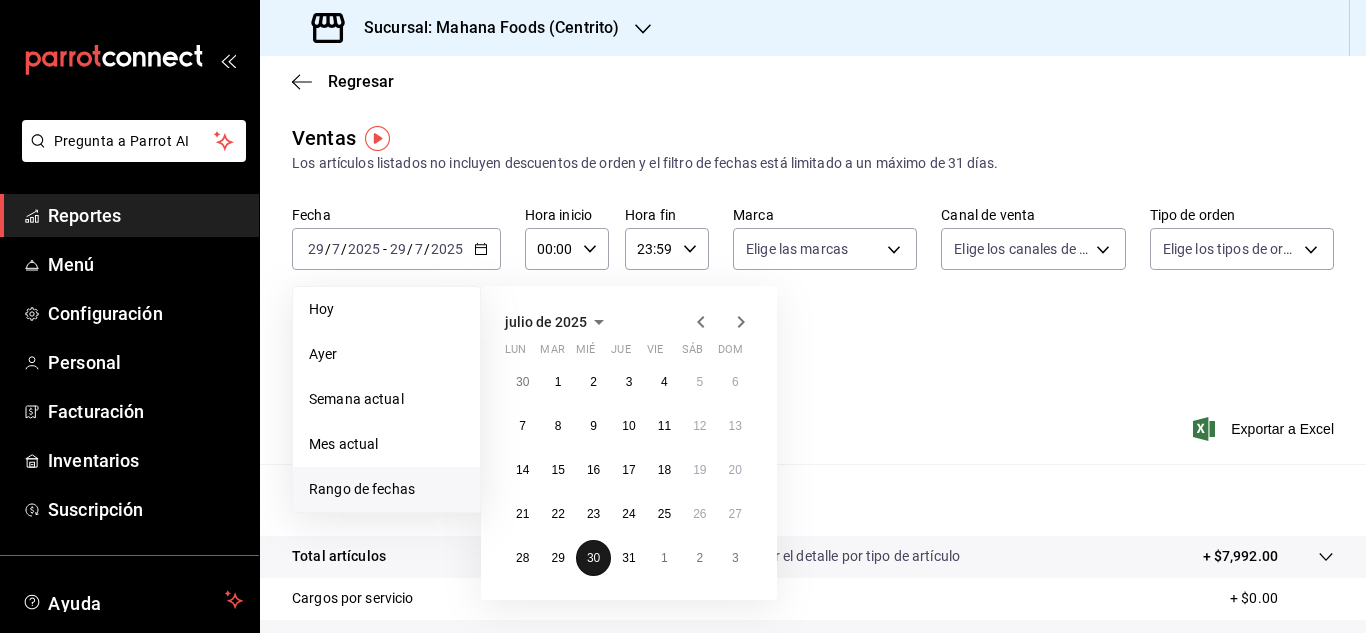 click on "30" at bounding box center (593, 558) 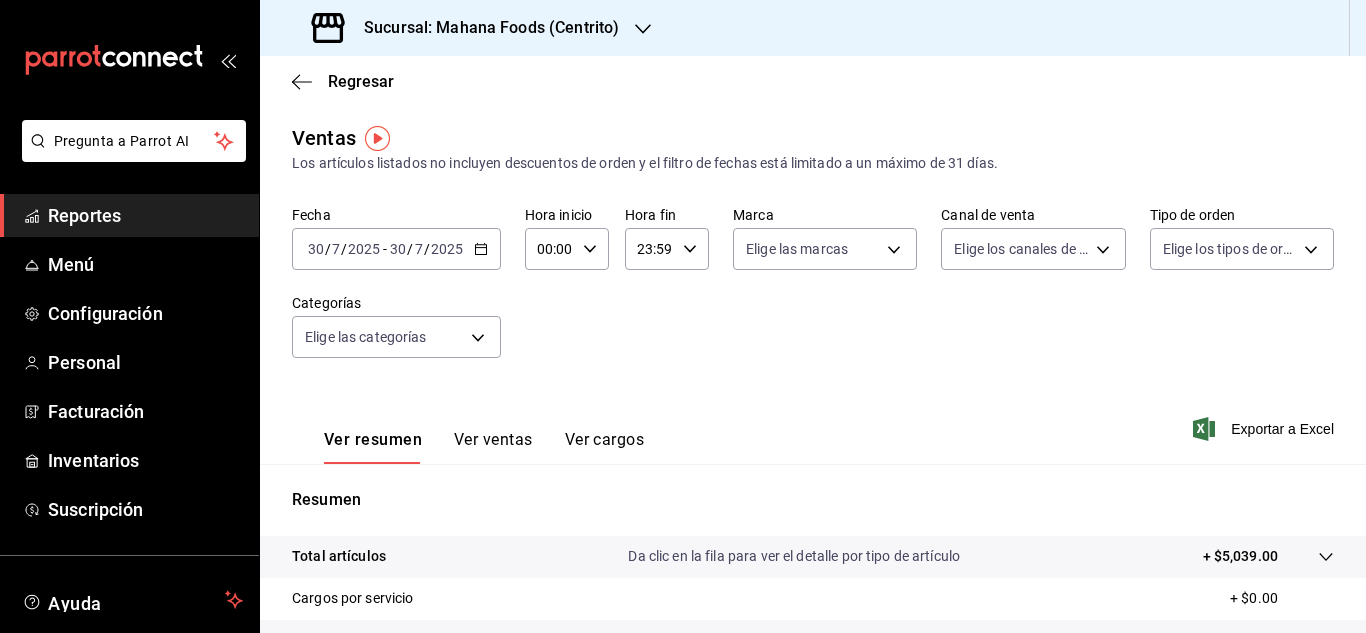 click 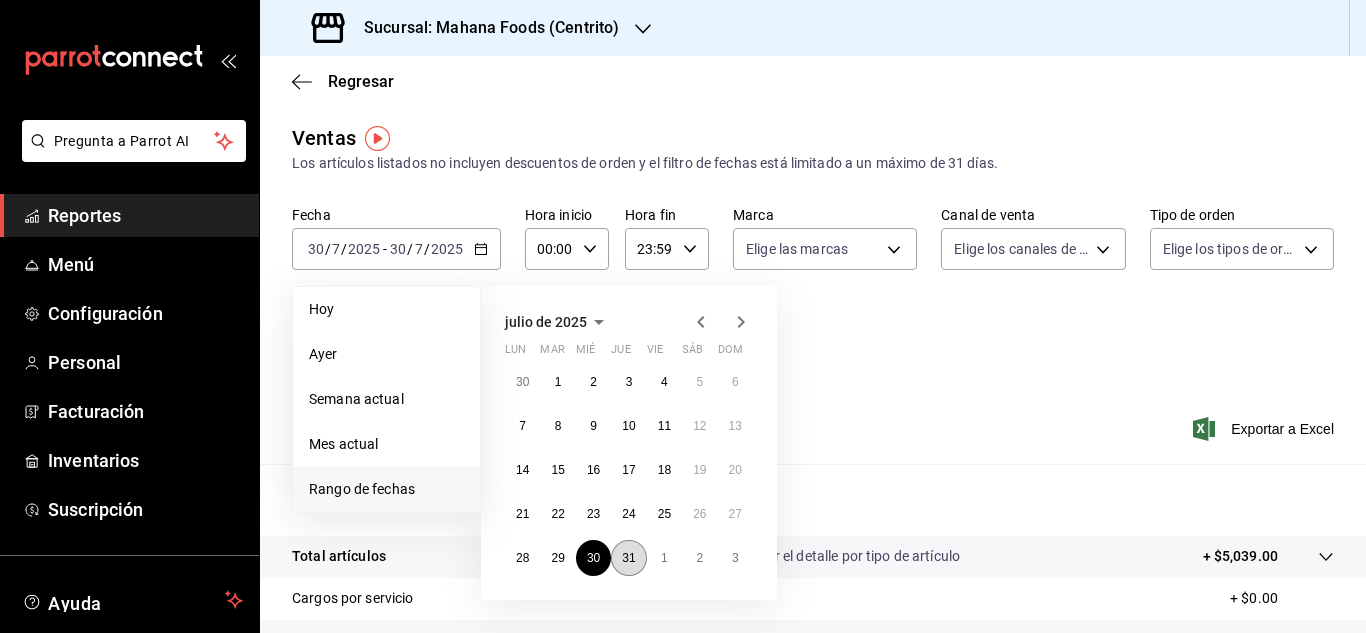 click on "31" at bounding box center [628, 558] 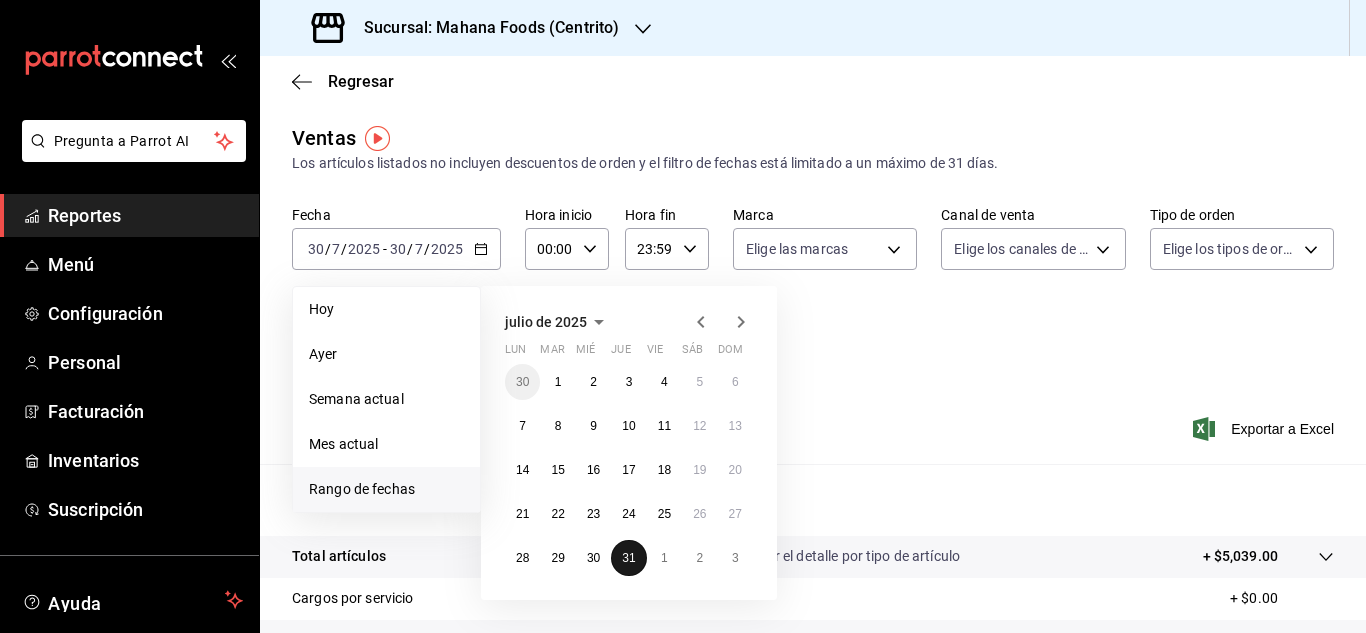 click on "31" at bounding box center [628, 558] 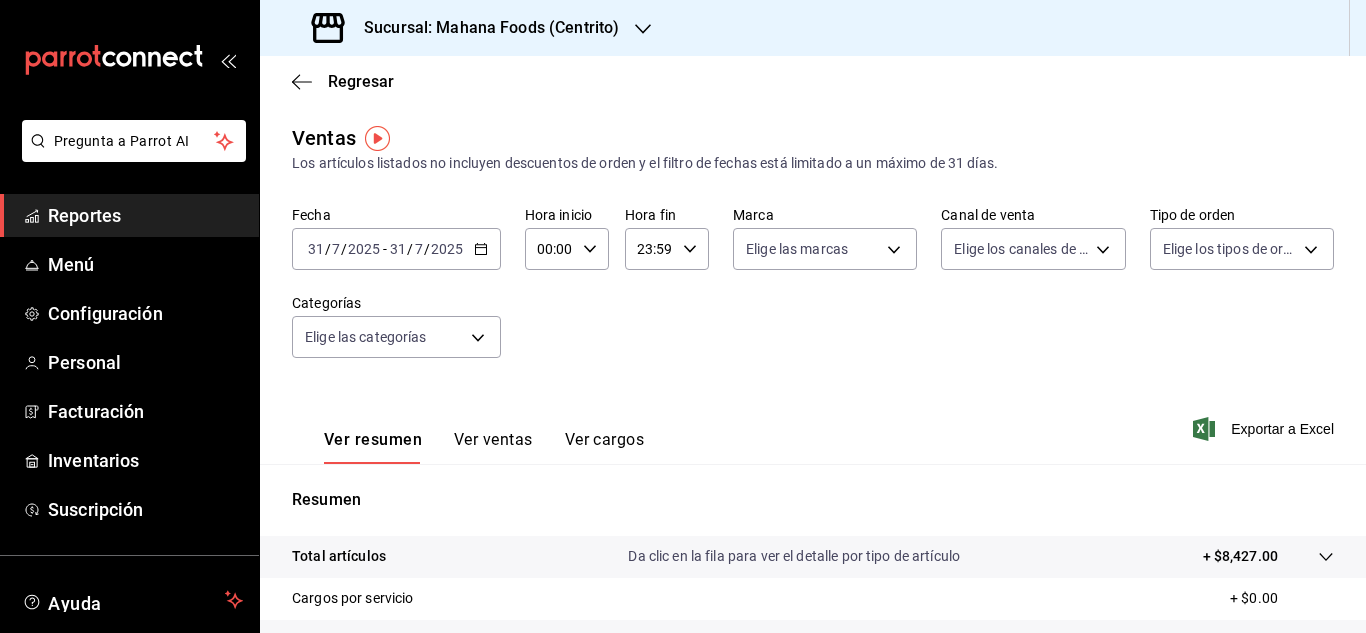 click 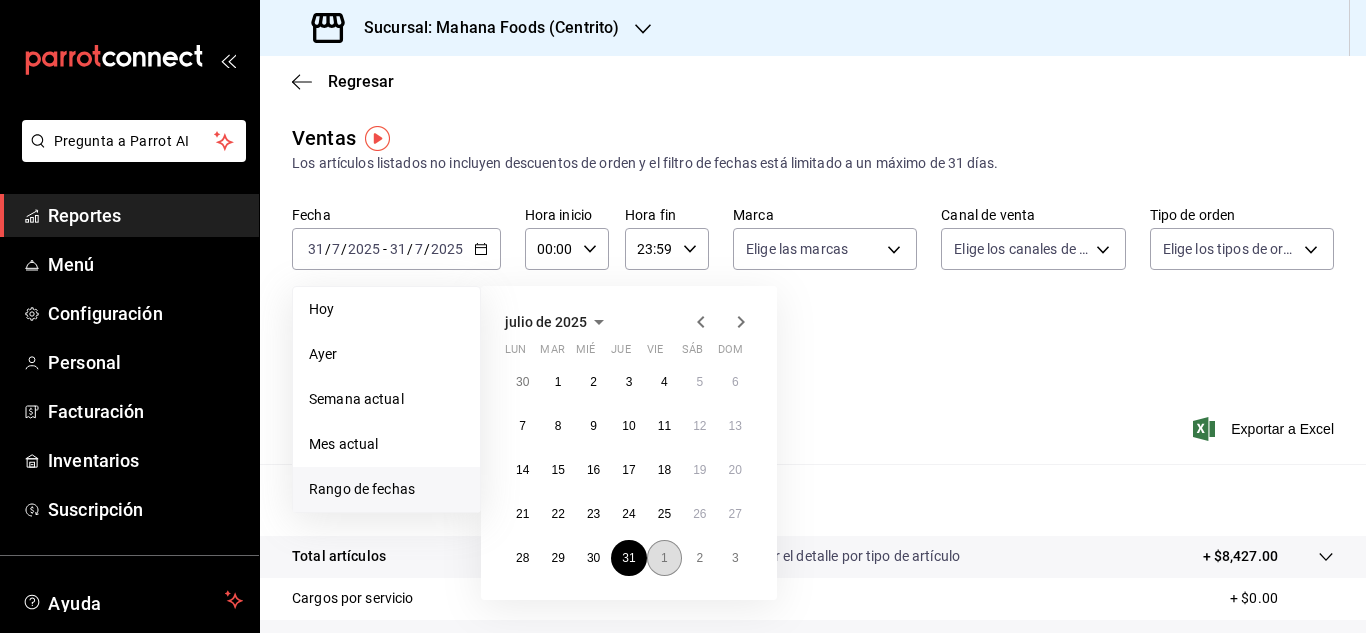 click on "1" at bounding box center [664, 558] 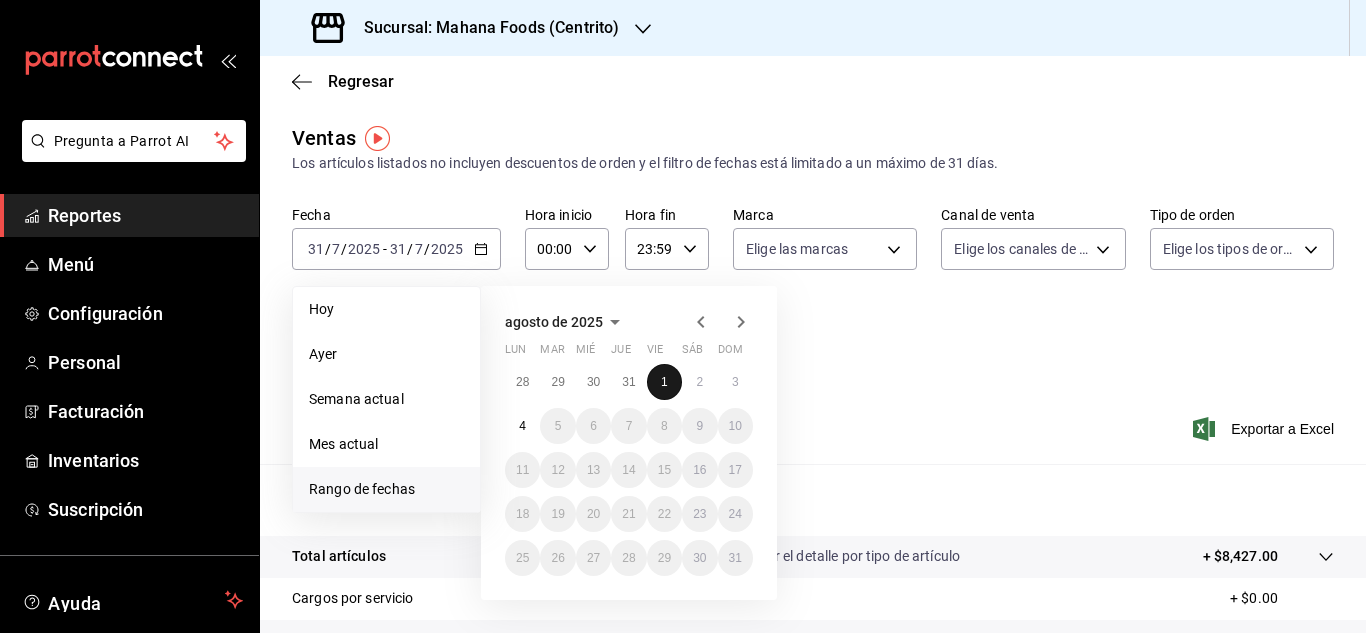 click on "1" at bounding box center (664, 382) 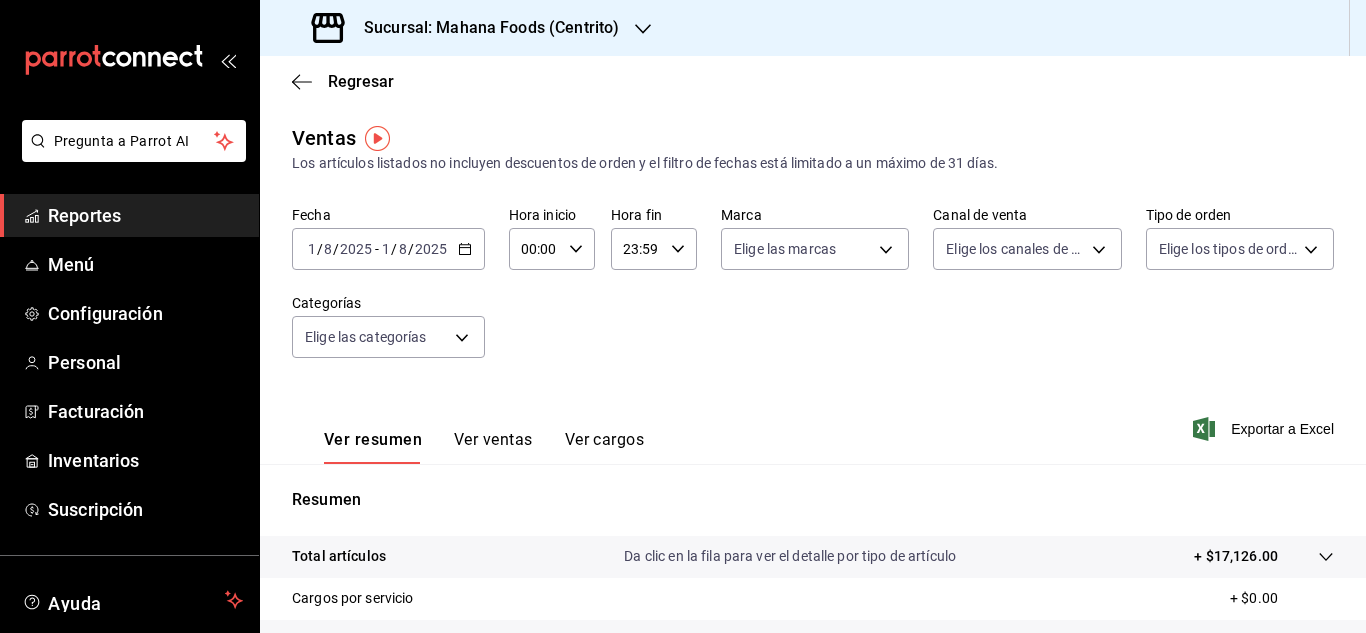click 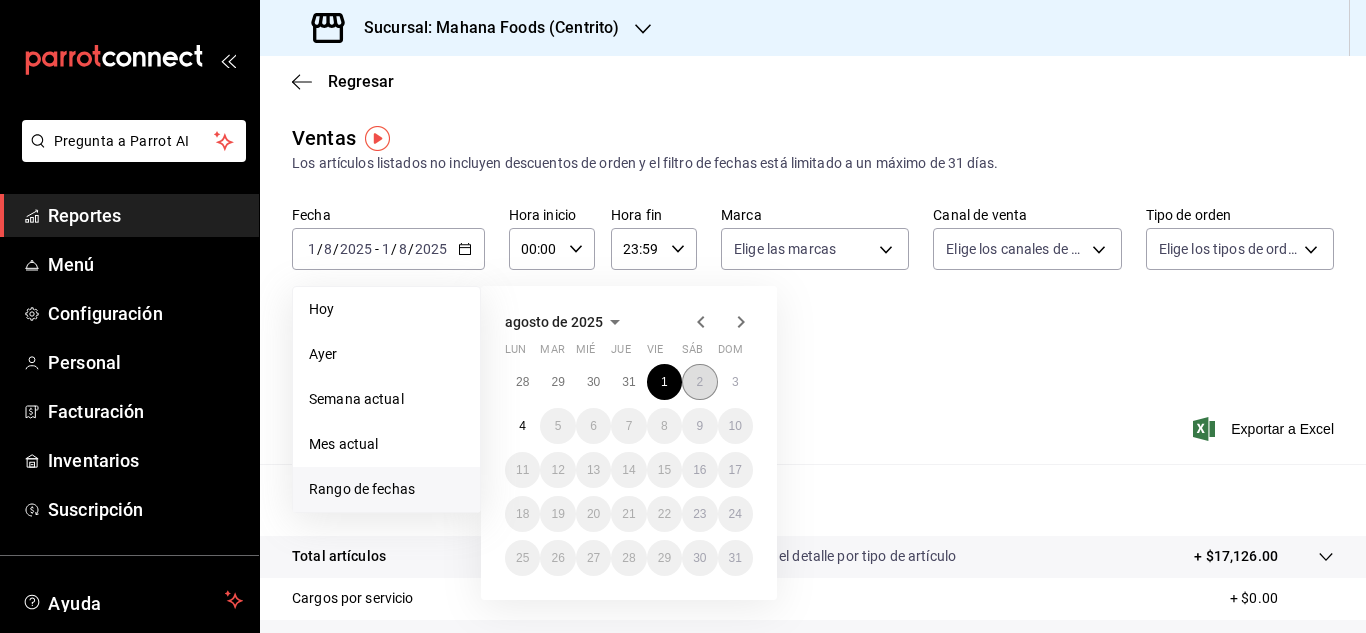 click on "2" at bounding box center [699, 382] 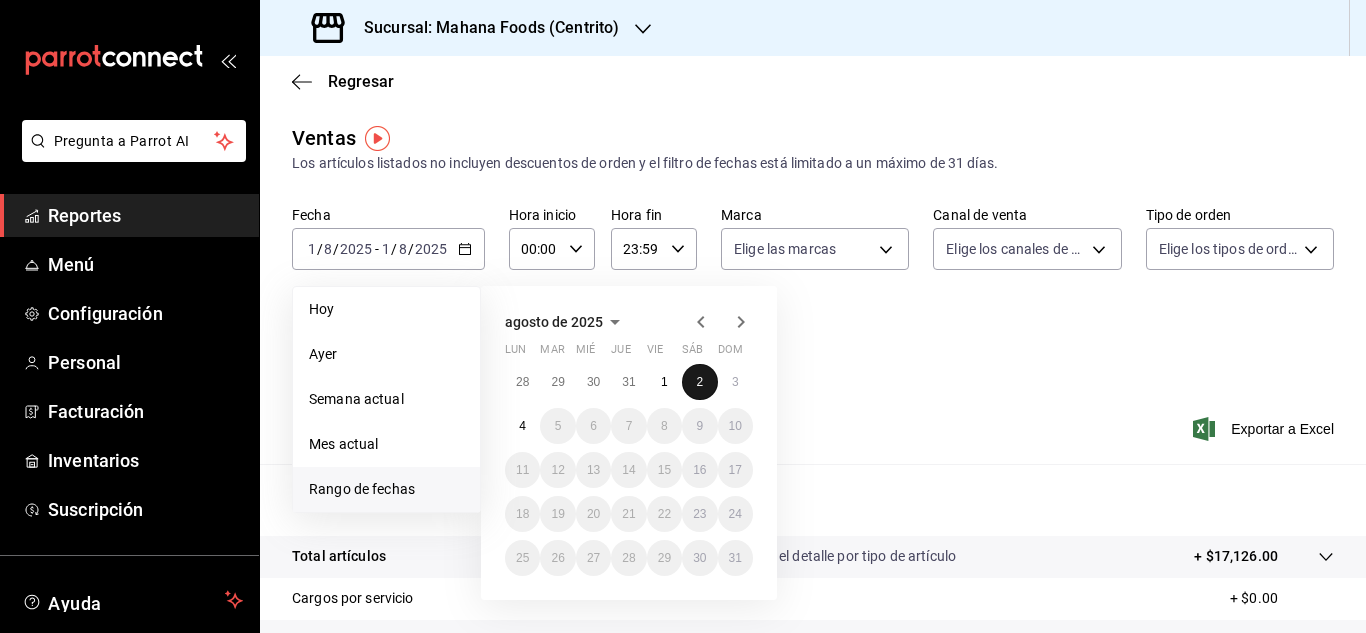 click on "2" at bounding box center [699, 382] 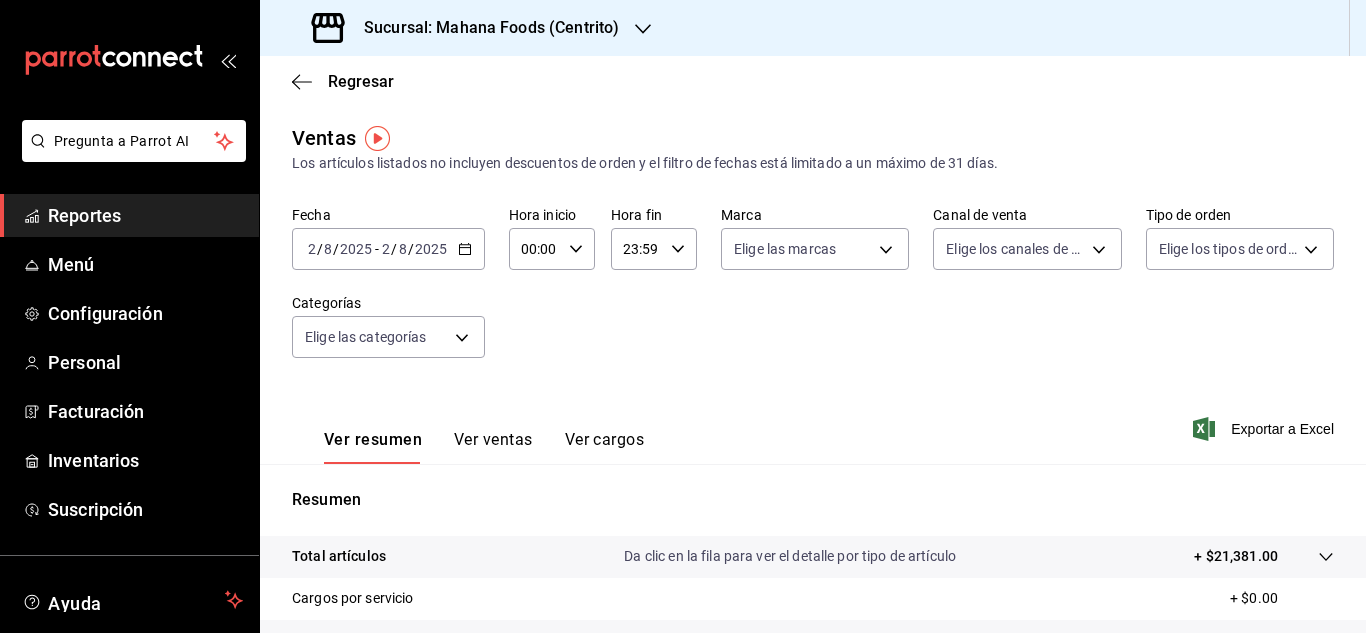 click 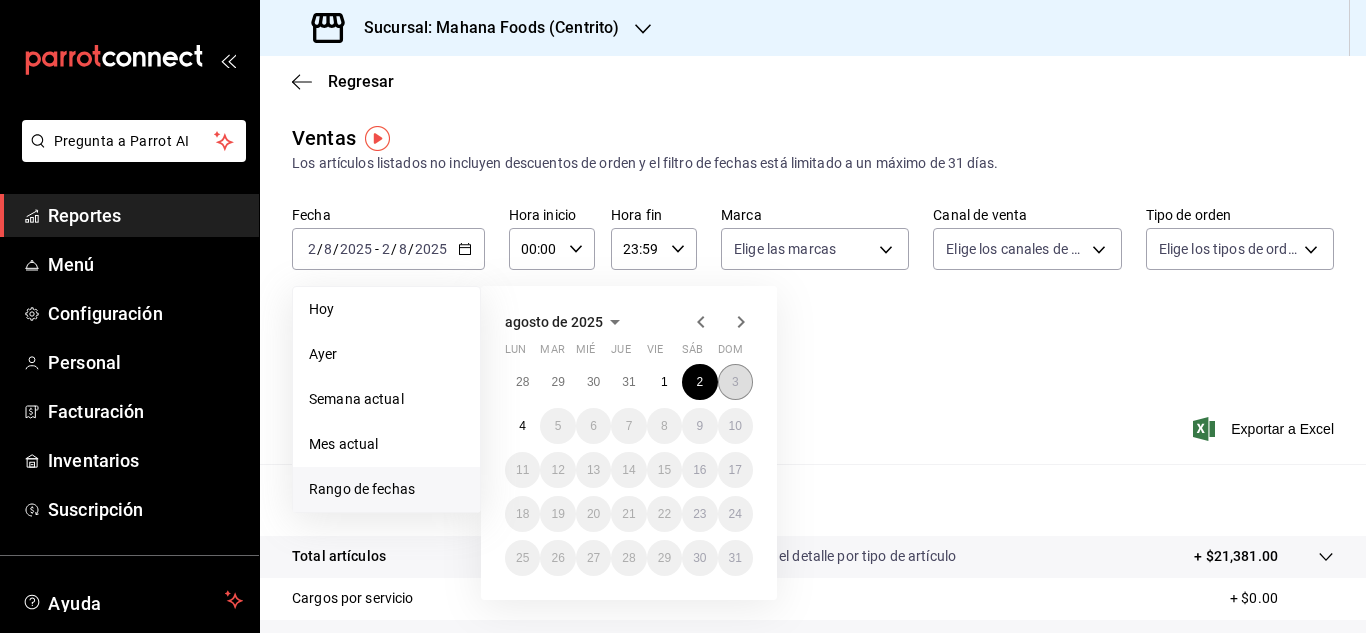 click on "3" at bounding box center (735, 382) 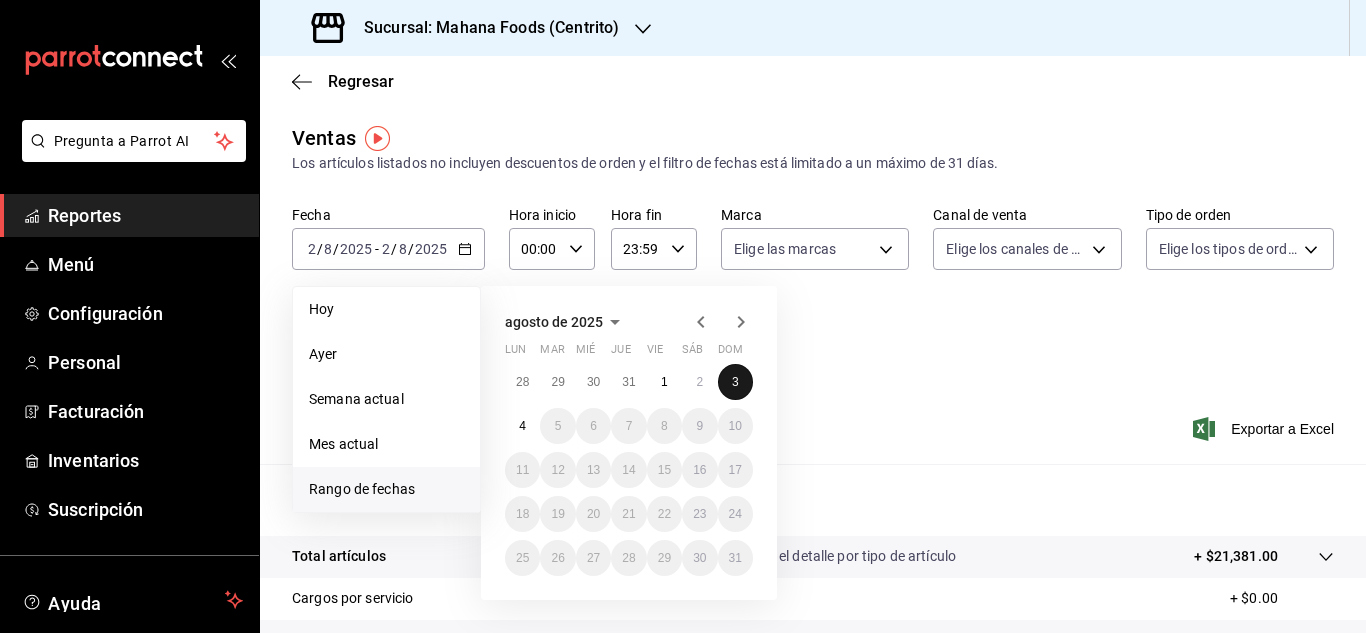 click on "3" at bounding box center [735, 382] 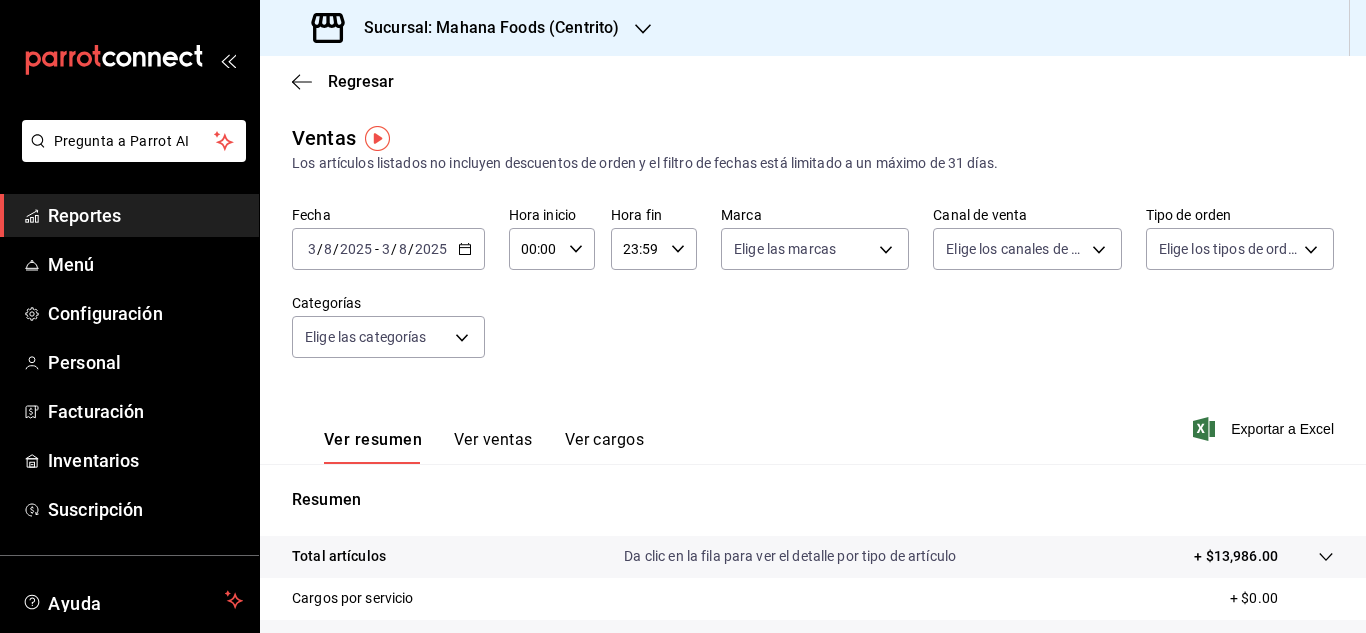 click 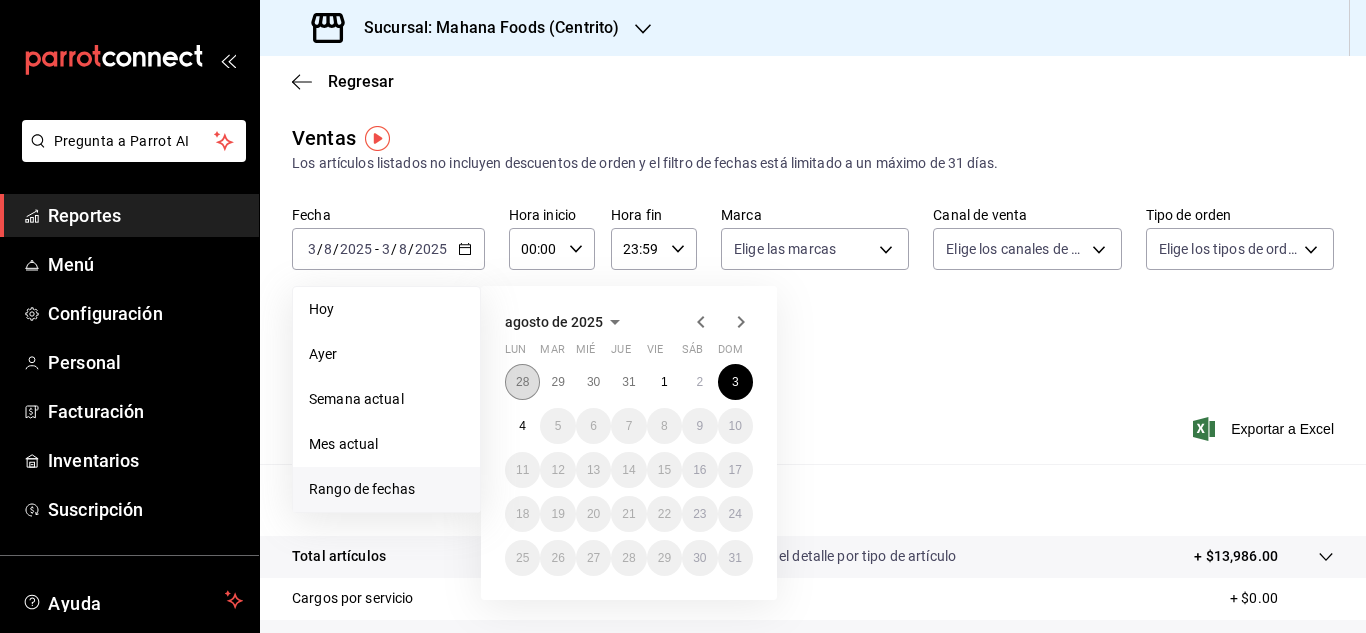 click on "28" at bounding box center [522, 382] 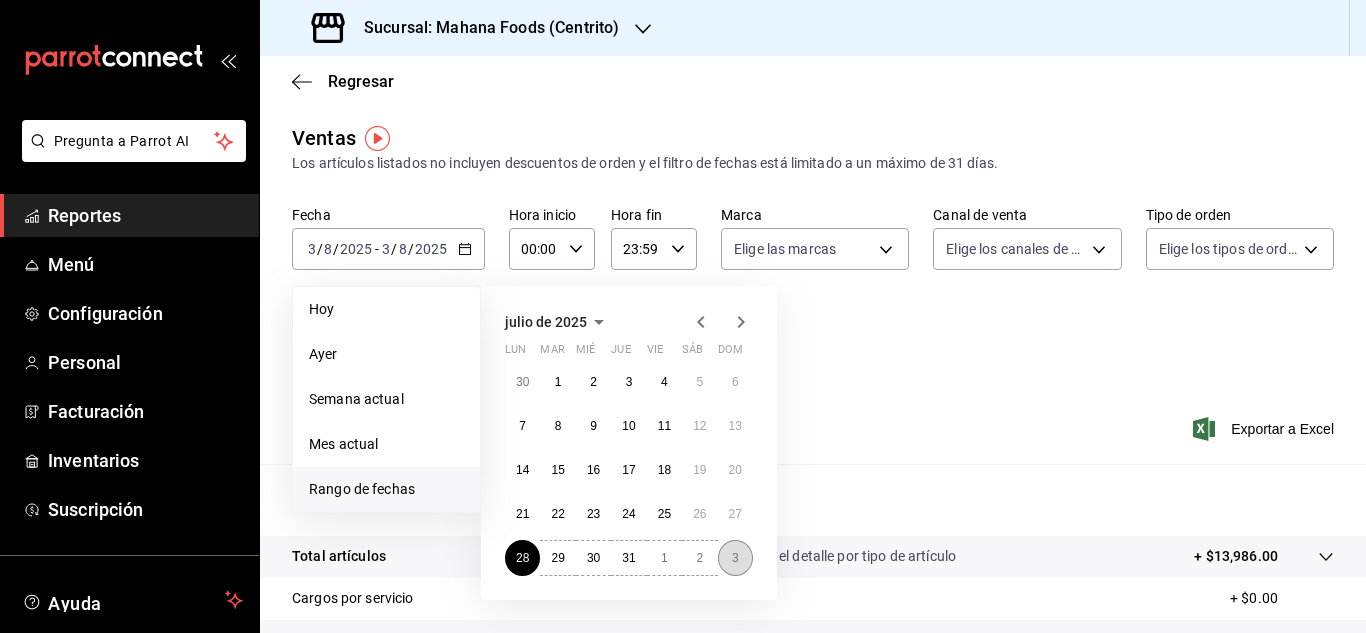 click on "3" at bounding box center [735, 558] 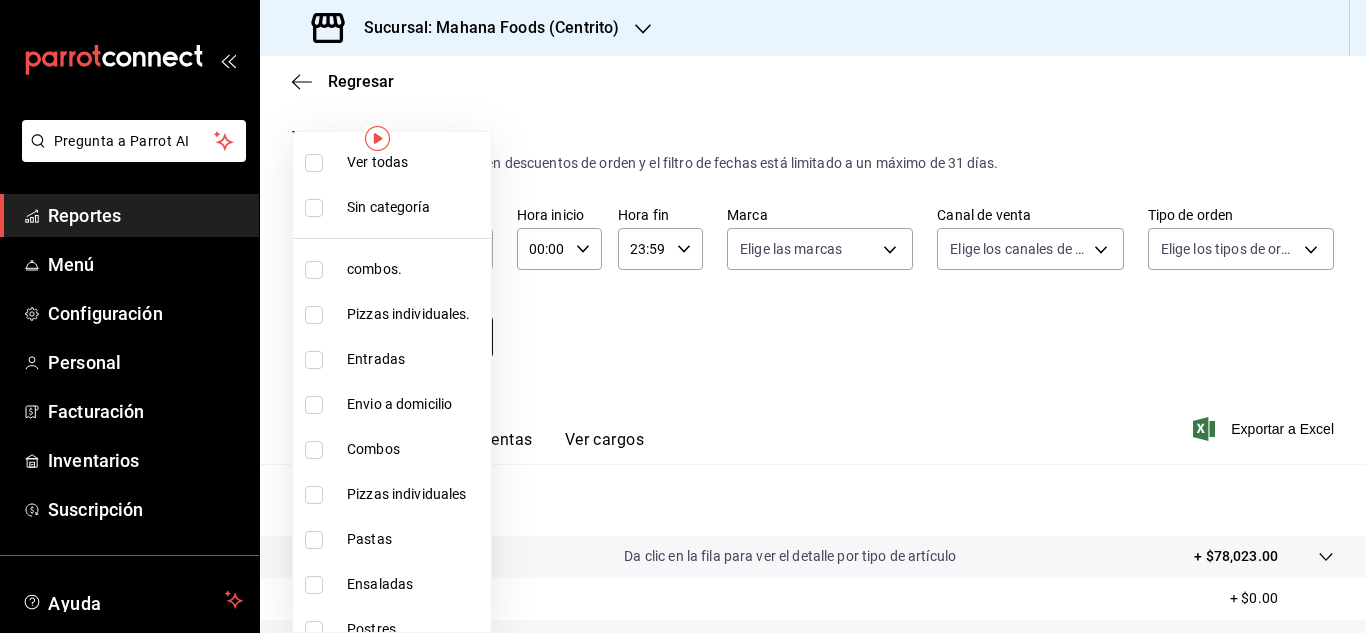 click on "Pregunta a Parrot AI Reportes   Menú   Configuración   Personal   Facturación   Inventarios   Suscripción   Ayuda Recomienda Parrot   [PERSON]   Sugerir nueva función   Sucursal: Mahana Foods (Centrito) Regresar Ventas Los artículos listados no incluyen descuentos de orden y el filtro de fechas está limitado a un máximo de 31 días. Fecha 2025-07-28 28 / 7 / 2025 - 2025-08-03 3 / 8 / 2025 Hora inicio 00:00 Hora inicio Hora fin 23:59 Hora fin Marca Elige las marcas Canal de venta Elige los canales de venta Tipo de orden Elige los tipos de orden Categorías Elige las categorías Ver resumen Ver ventas Ver cargos Exportar a Excel Resumen Total artículos Da clic en la fila para ver el detalle por tipo de artículo + $78,023.00 Cargos por servicio + $0.00 Venta bruta = $78,023.00 Descuentos totales - $2,122.80 Certificados de regalo - $0.00 Venta total = $75,900.20 Impuestos - $10,468.99 Venta neta = $65,431.21 GANA 1 MES GRATIS EN TU SUSCRIPCIÓN AQUÍ Ver video tutorial Ir a video Reportes   Menú" at bounding box center (683, 316) 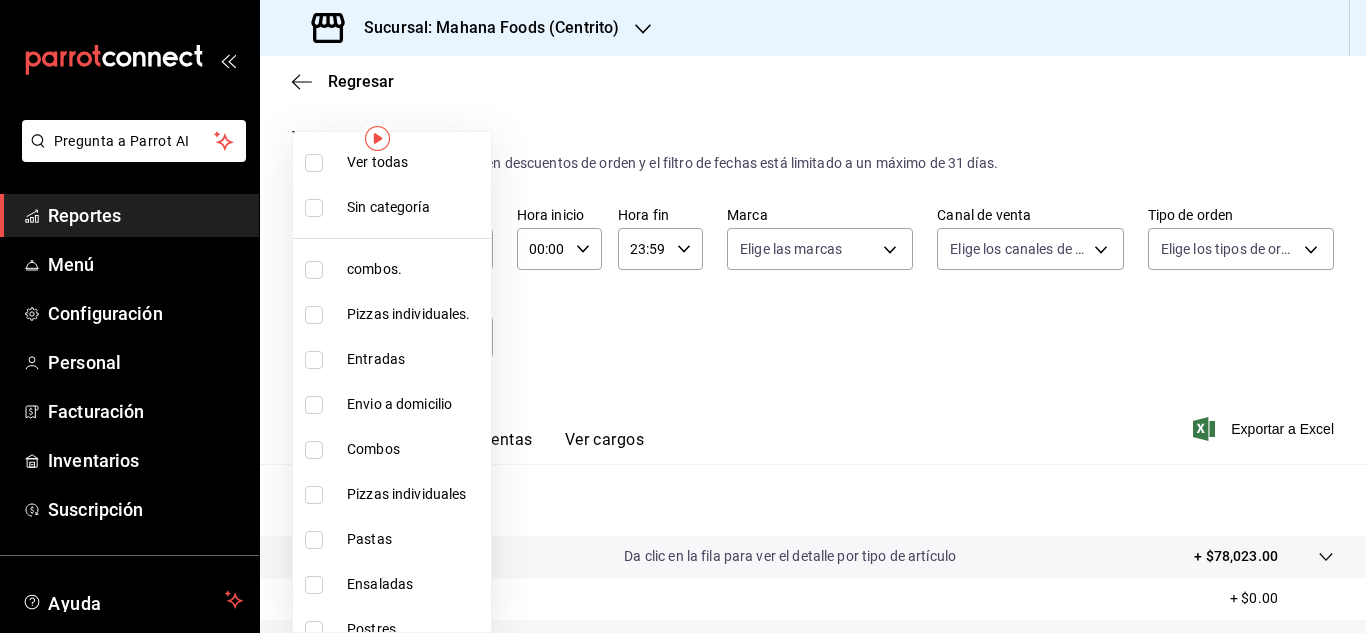 click at bounding box center (314, 270) 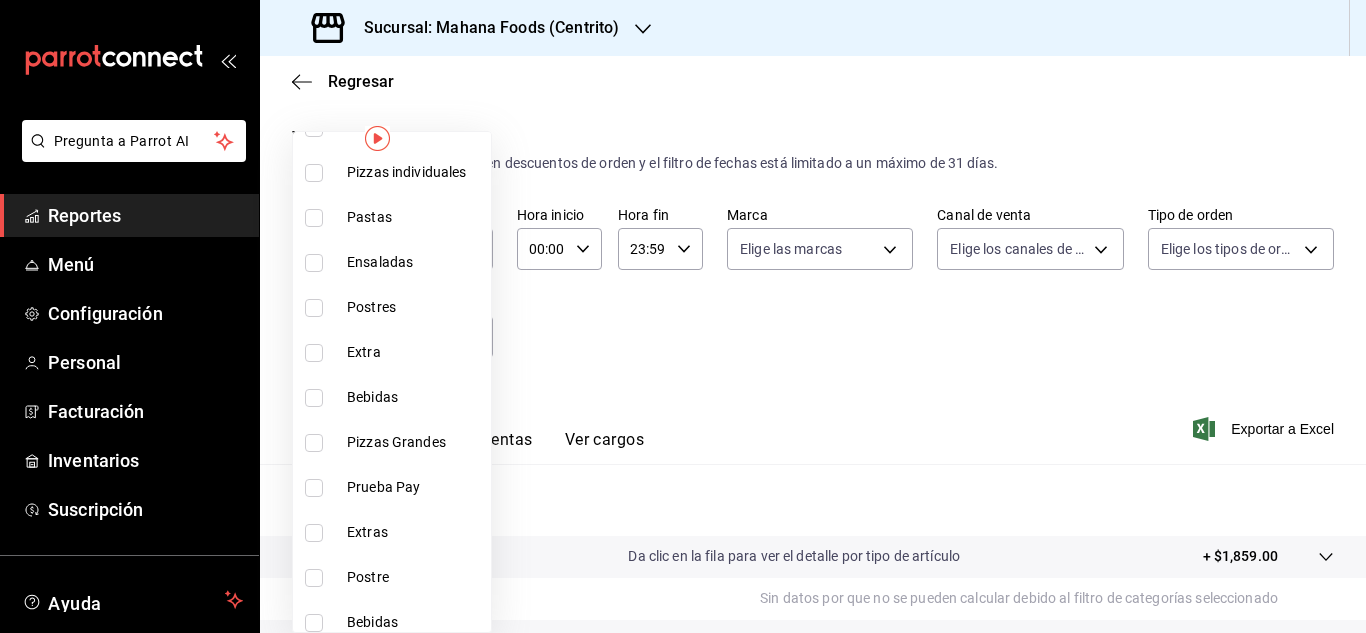 scroll, scrollTop: 380, scrollLeft: 0, axis: vertical 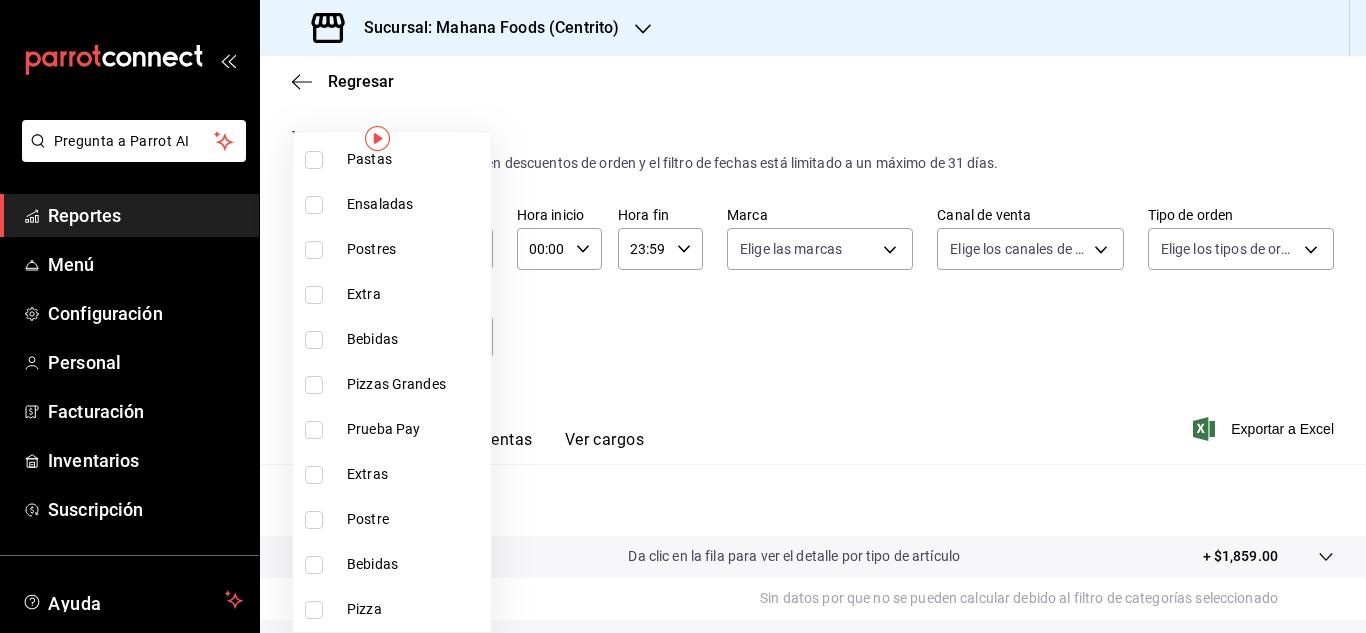 click at bounding box center (683, 316) 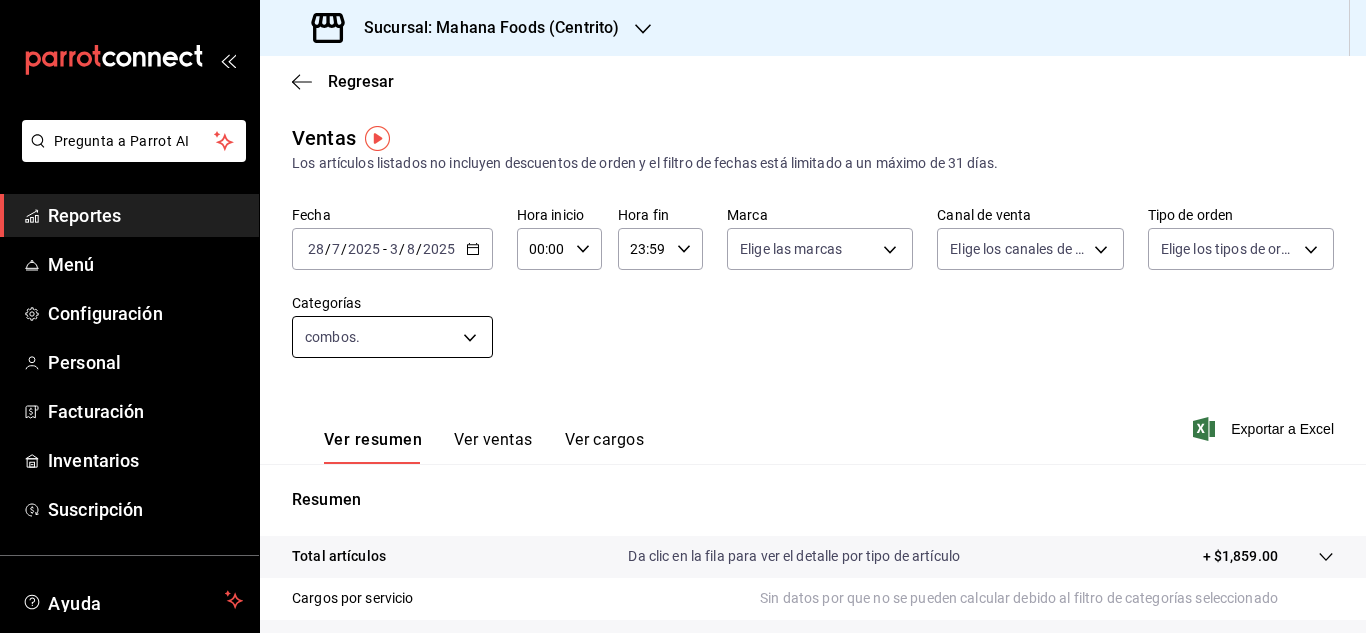 click on "Pregunta a Parrot AI Reportes   Menú   Configuración   Personal   Facturación   Inventarios   Suscripción   Ayuda Recomienda Parrot   [PERSON]   Sugerir nueva función   Sucursal: Mahana Foods (Centrito) Regresar Ventas Los artículos listados no incluyen descuentos de orden y el filtro de fechas está limitado a un máximo de 31 días. Fecha 2025-07-28 28 / 7 / 2025 - 2025-08-03 3 / 8 / 2025 Hora inicio 00:00 Hora inicio Hora fin 23:59 Hora fin Marca Elige las marcas Canal de venta Elige los canales de venta Tipo de orden Elige los tipos de orden Categorías combos. [UUID] Ver resumen Ver ventas Ver cargos Exportar a Excel Resumen Total artículos Da clic en la fila para ver el detalle por tipo de artículo + $1,859.00 Cargos por servicio  Sin datos por que no se pueden calcular debido al filtro de categorías seleccionado Venta bruta = $1,859.00 Descuentos totales  Sin datos por que no se pueden calcular debido al filtro de categorías seleccionado Venta total   Menú" at bounding box center (683, 316) 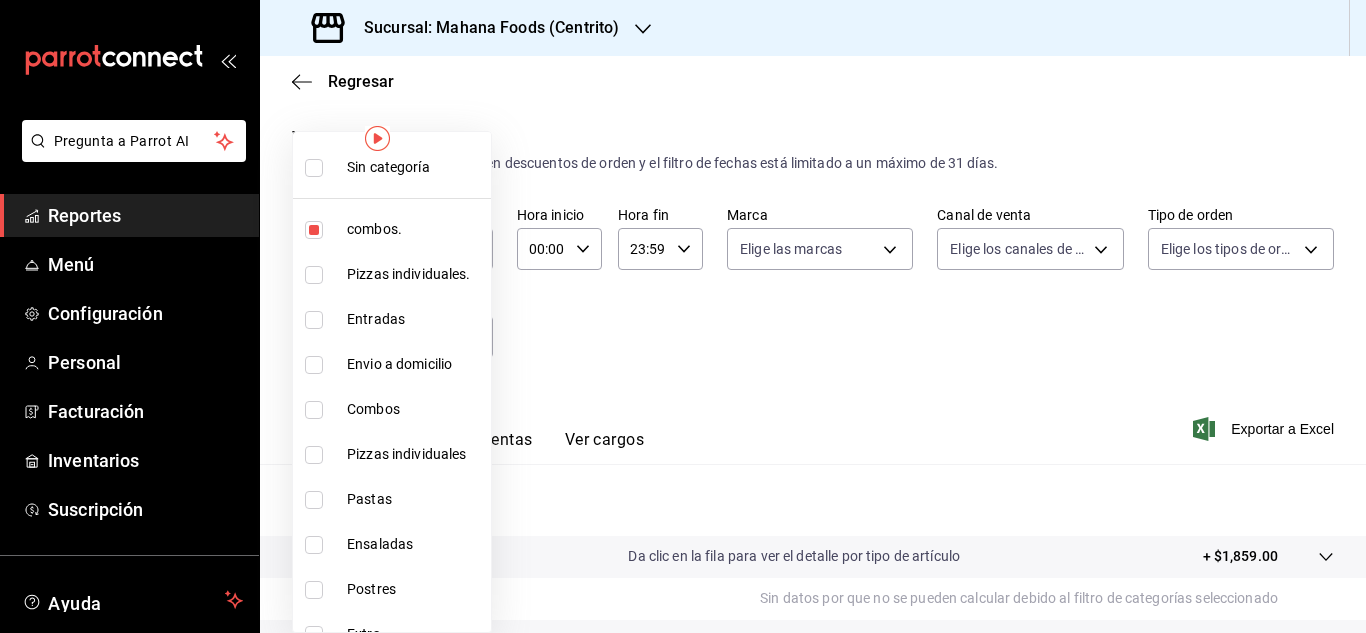 scroll, scrollTop: 0, scrollLeft: 0, axis: both 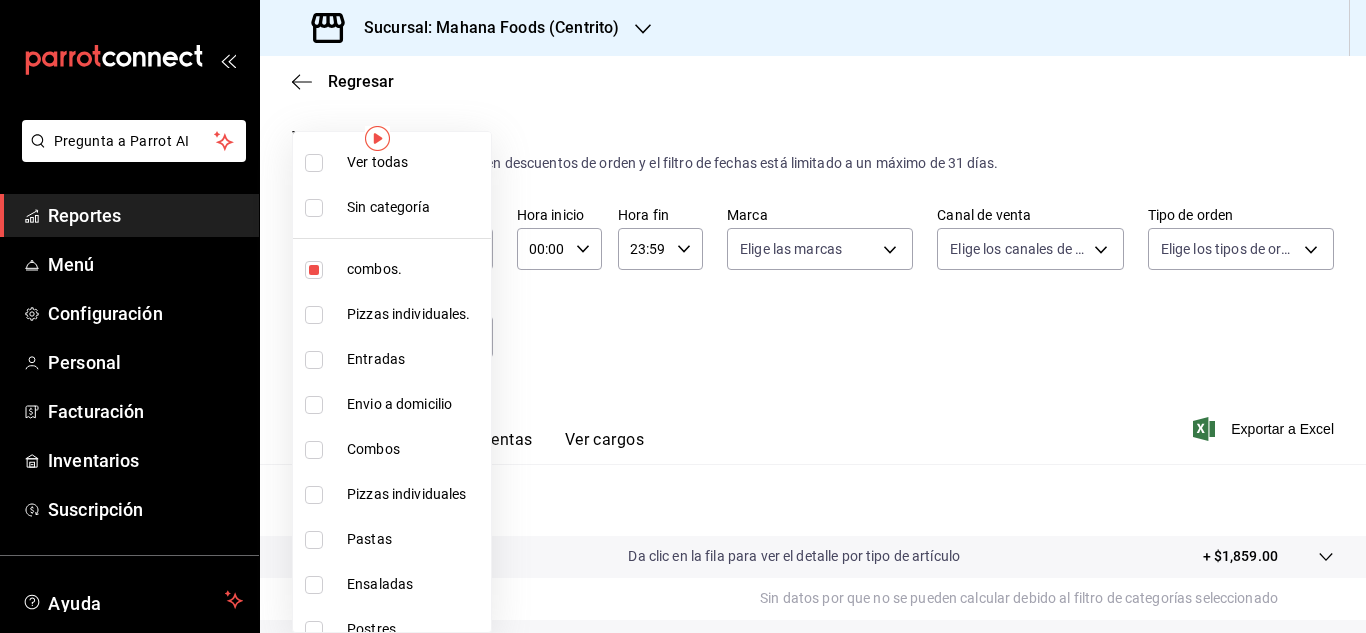 click at bounding box center (314, 450) 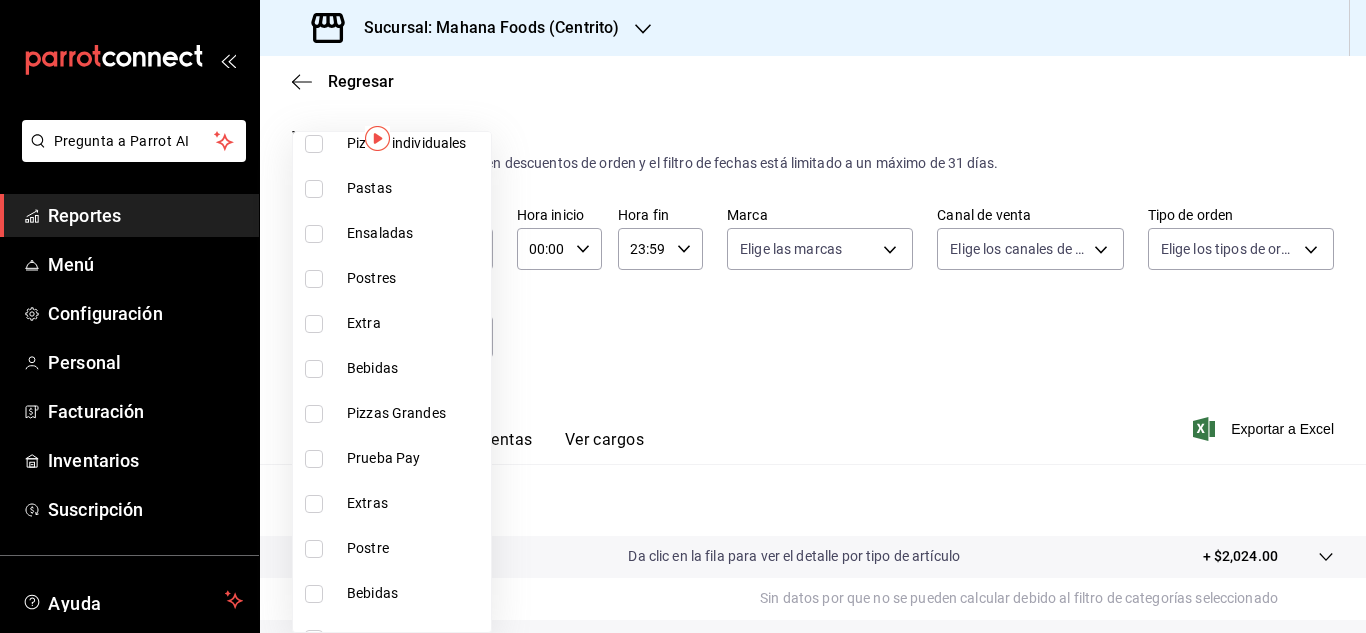 scroll, scrollTop: 380, scrollLeft: 0, axis: vertical 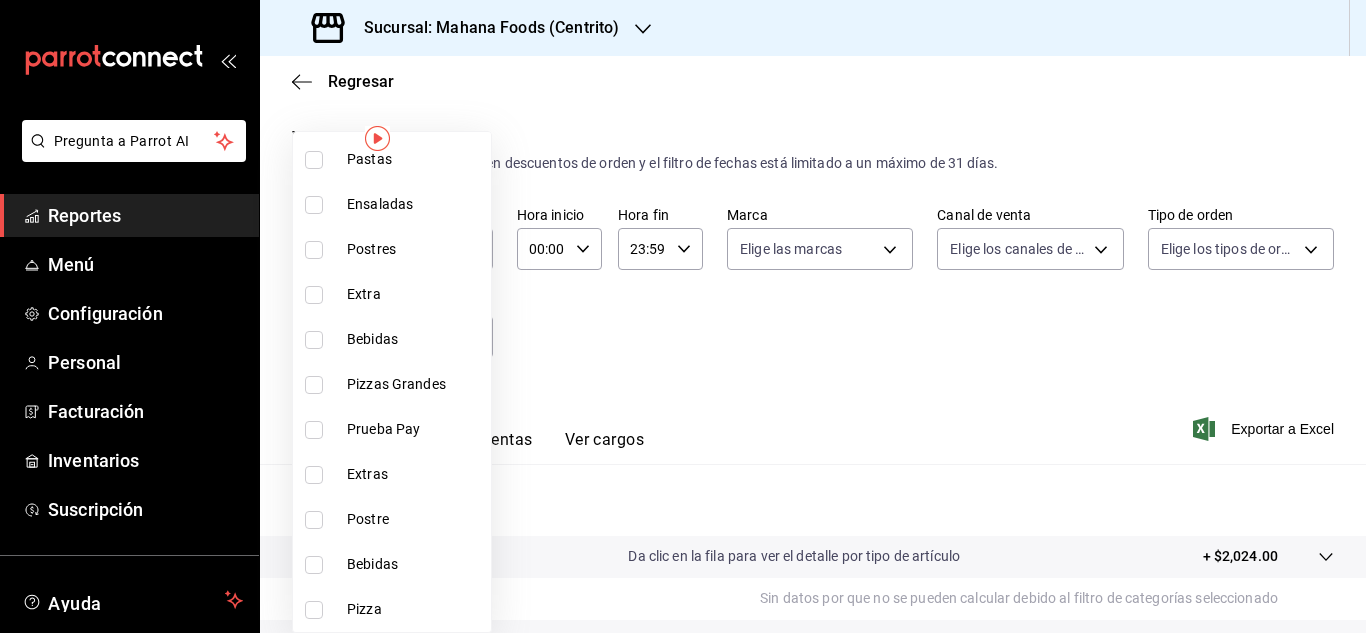 click at bounding box center (683, 316) 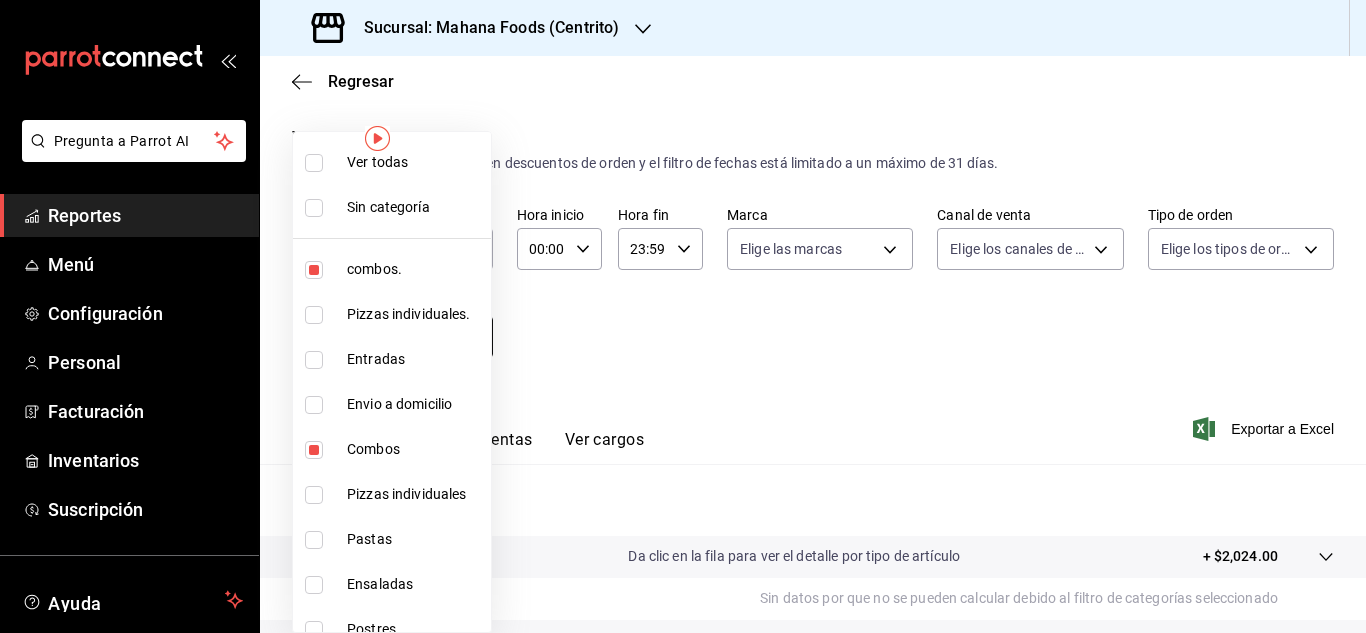click on "Pregunta a Parrot AI Reportes   Menú   Configuración   Personal   Facturación   Inventarios   Suscripción   Ayuda Recomienda Parrot   [FIRST] [LAST]   Sugerir nueva función   Sucursal: Mahana Foods (Centrito) Regresar Ventas Los artículos listados no incluyen descuentos de orden y el filtro de fechas está limitado a un máximo de 31 días. Fecha 2025-07-28 28 / 7 / 2025 - 2025-08-03 3 / 8 / 2025 Hora inicio 00:00 Hora inicio Hora fin 23:59 Hora fin Marca Elige las marcas Canal de venta Elige los canales de venta Tipo de orden Elige los tipos de orden Categorías combos., Combos c088a1a8-8630-4764-958b-953a4c05b1cf,8a6ed0bd-688f-4a92-94f4-d91aa8ee6523 Ver resumen Ver ventas Ver cargos Exportar a Excel Resumen Total artículos Da clic en la fila para ver el detalle por tipo de artículo + $2,024.00 Cargos por servicio  Sin datos por que no se pueden calcular debido al filtro de categorías seleccionado Venta bruta = $2,024.00 Descuentos totales Certificados de regalo Venta total = $2,024.00 Impuestos" at bounding box center (683, 316) 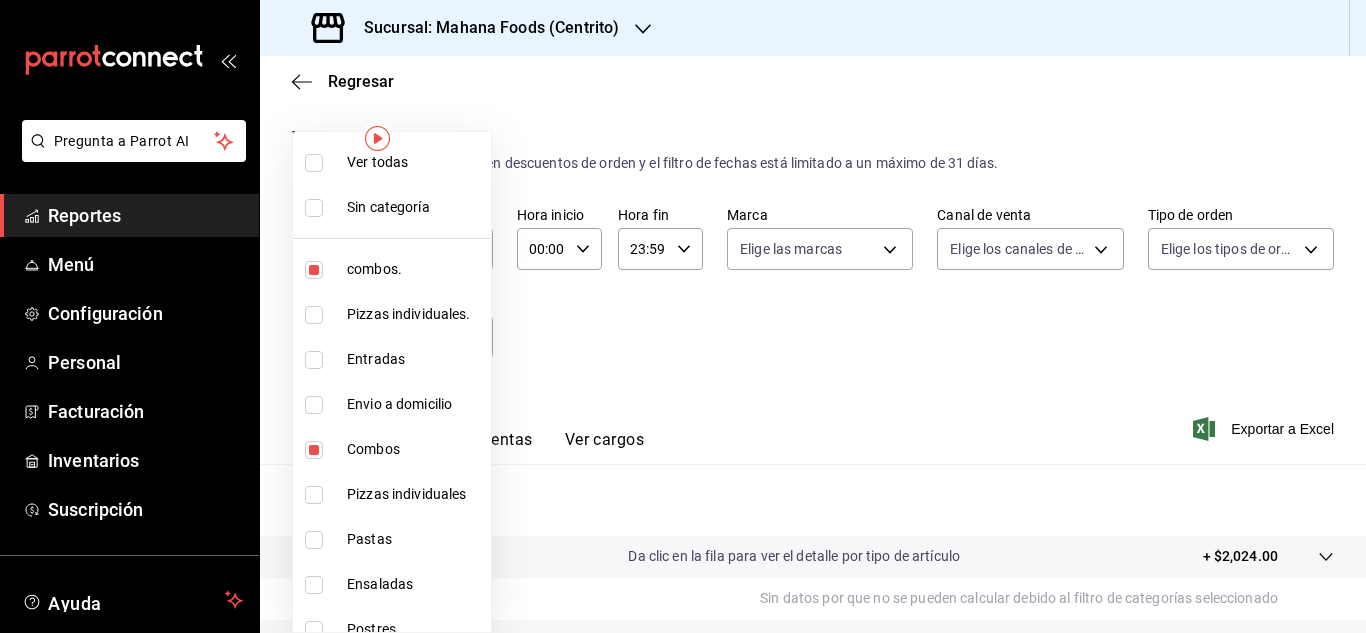 click at bounding box center (314, 270) 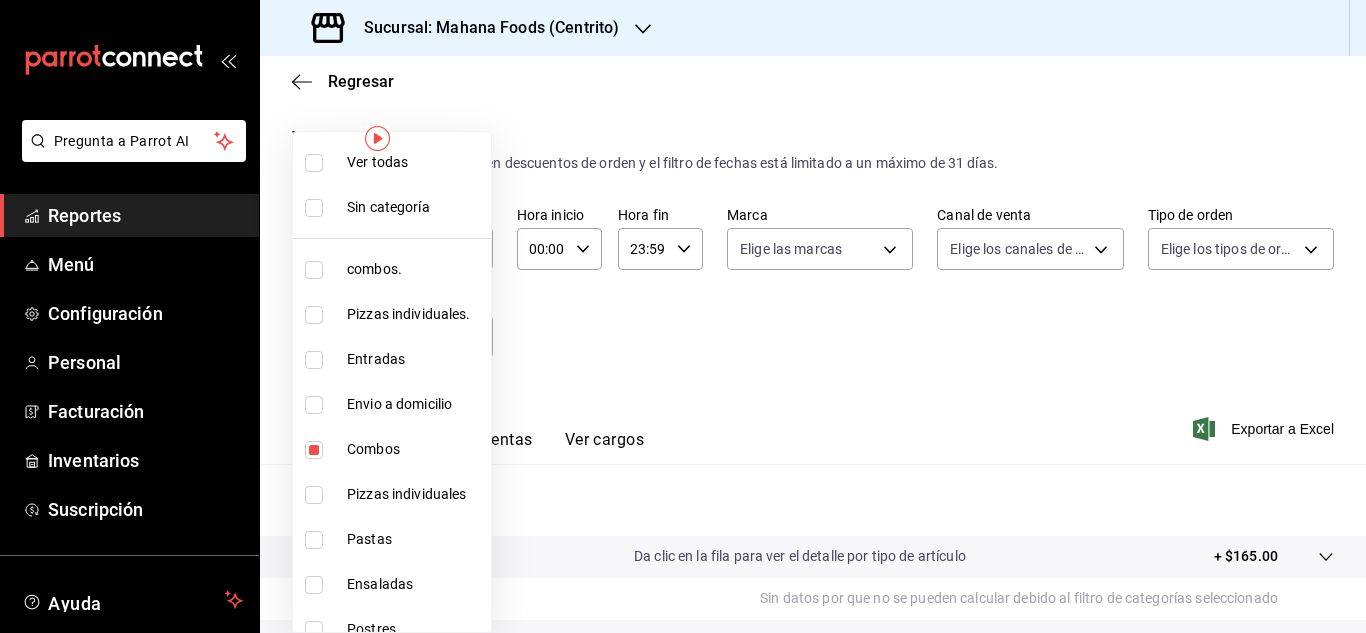 click at bounding box center (314, 450) 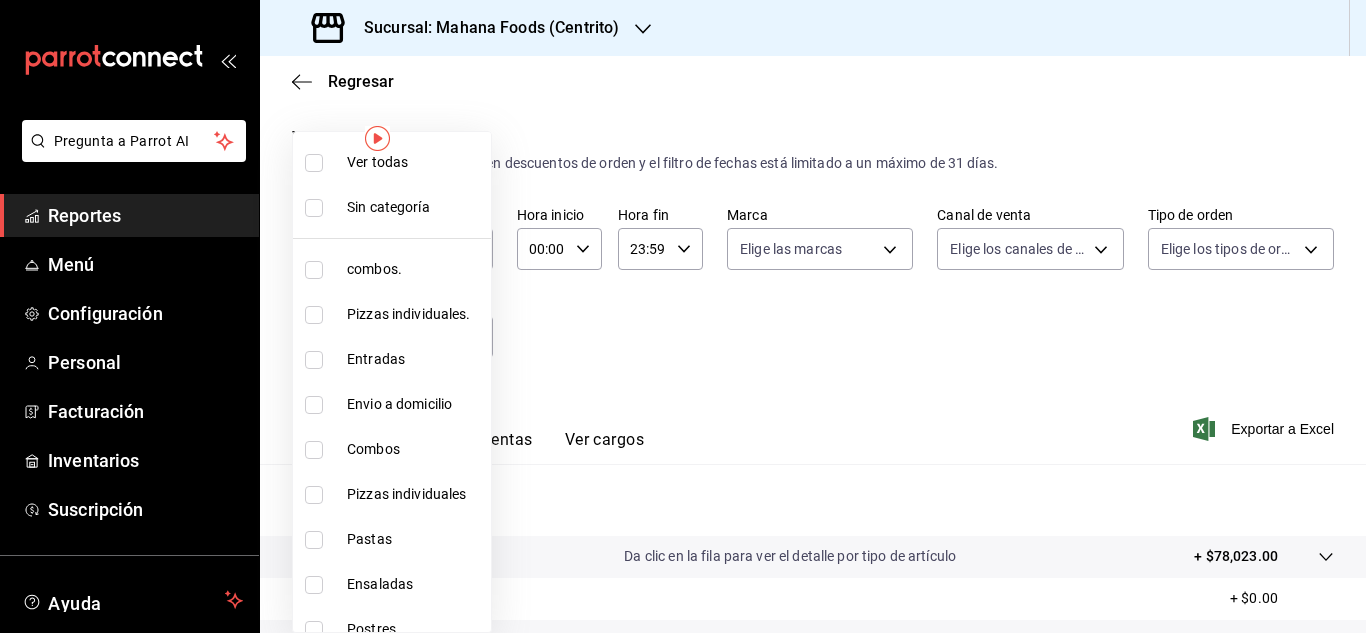 click at bounding box center [314, 315] 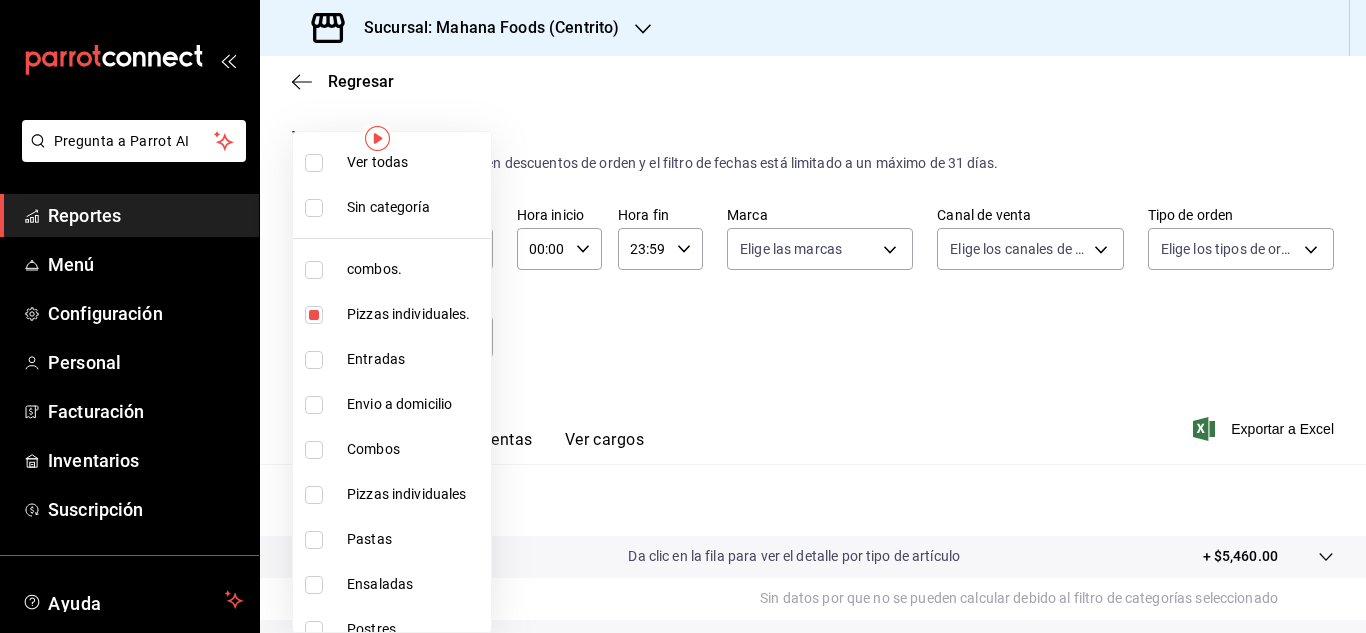 click at bounding box center (314, 495) 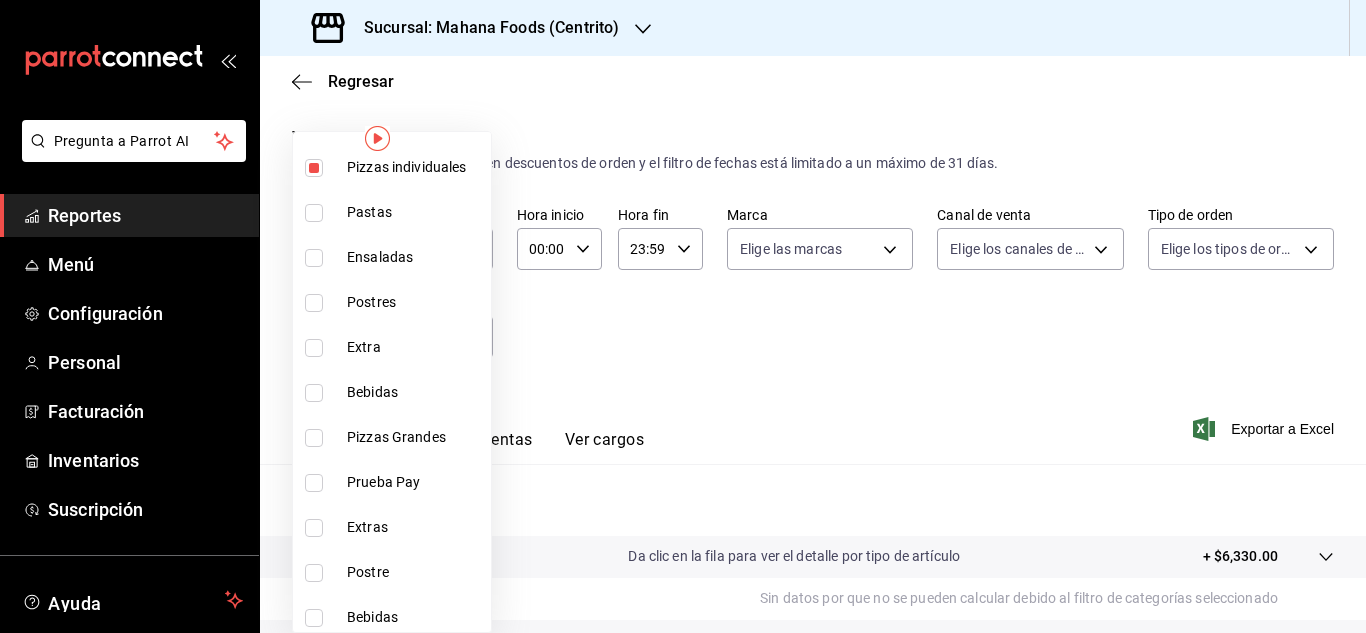 scroll, scrollTop: 380, scrollLeft: 0, axis: vertical 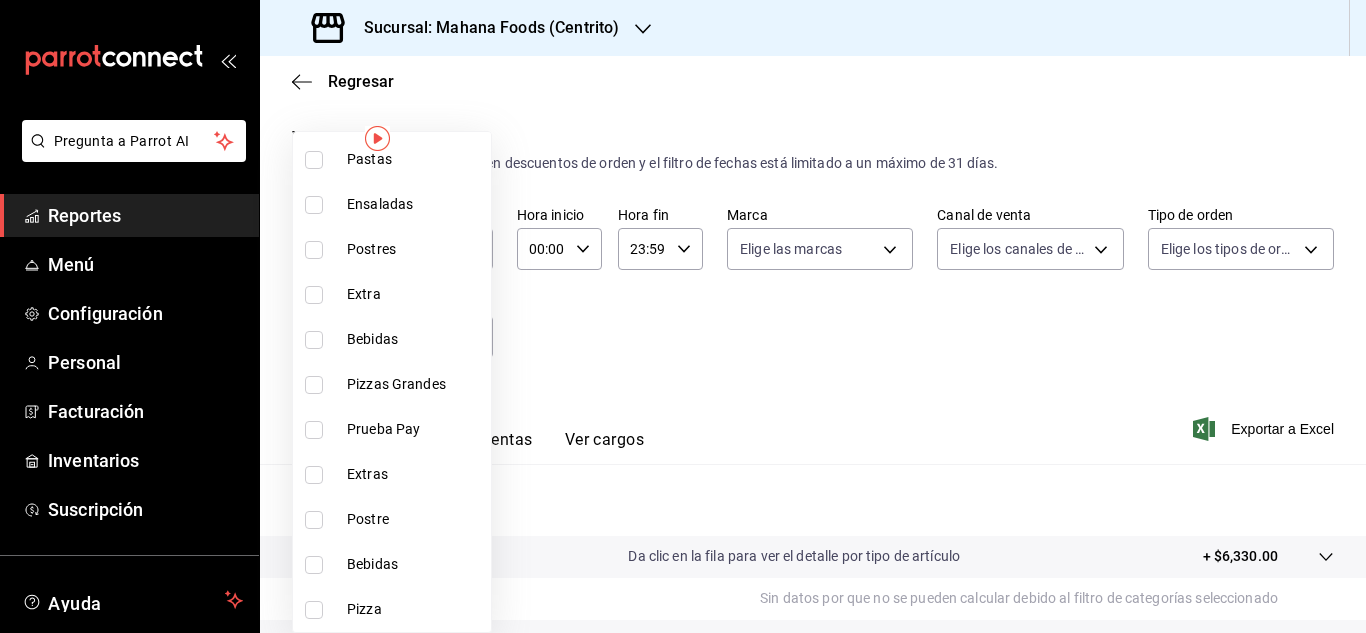 click at bounding box center [683, 316] 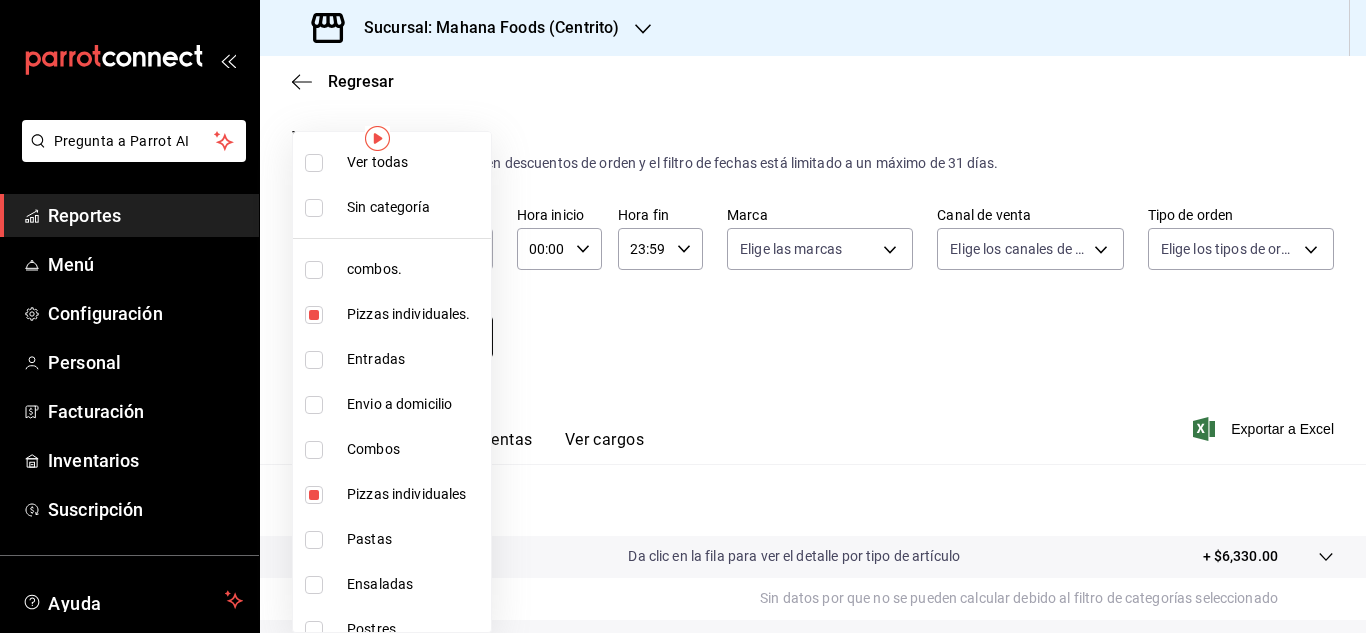 click on "Pregunta a Parrot AI Reportes   Menú   Configuración   Personal   Facturación   Inventarios   Suscripción   Ayuda Recomienda Parrot   [FIRST] [LAST]   Sugerir nueva función   Sucursal: Mahana Foods (Centrito) Regresar Ventas Los artículos listados no incluyen descuentos de orden y el filtro de fechas está limitado a un máximo de 31 días. Fecha 2025-07-28 28 / 7 / 2025 - 2025-08-03 3 / 8 / 2025 Hora inicio 00:00 Hora inicio Hora fin 23:59 Hora fin Marca Elige las marcas Canal de venta Elige los canales de venta Tipo de orden Elige los tipos de orden Categorías Pizzas individuales., Pizzas individuales 6a96dfc4-ee1d-4bef-9a2a-fa523acc11eb,5bdb1b6d-8d43-43cf-8a7c-fa35a48cc99b Ver resumen Ver ventas Ver cargos Exportar a Excel Resumen Total artículos Da clic en la fila para ver el detalle por tipo de artículo + $6,330.00 Cargos por servicio  Sin datos por que no se pueden calcular debido al filtro de categorías seleccionado Venta bruta = $6,330.00 Descuentos totales Certificados de regalo Venta total" at bounding box center (683, 316) 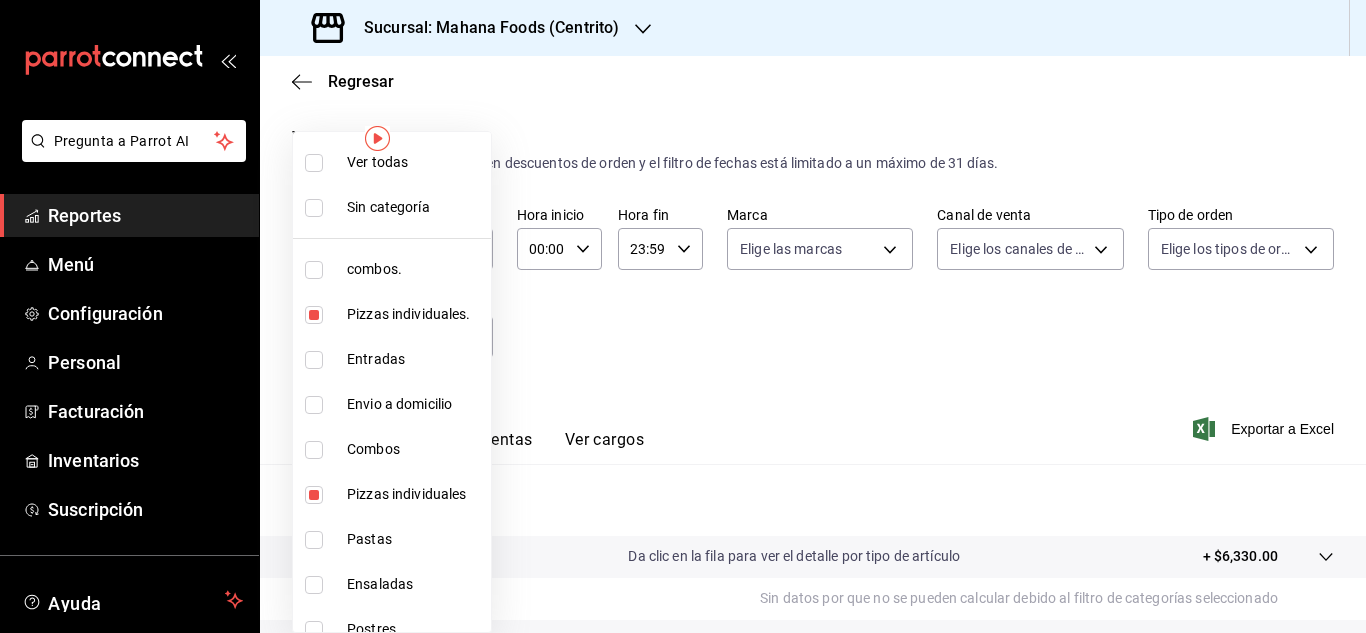 click at bounding box center (314, 315) 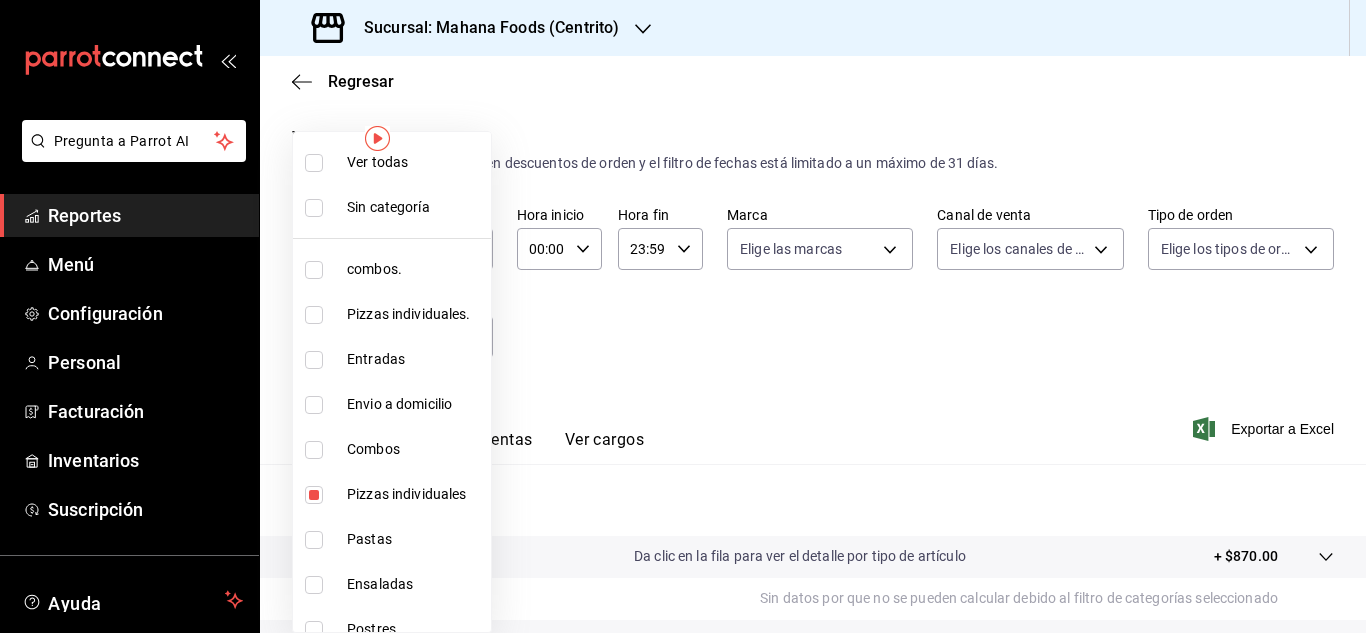click at bounding box center [314, 495] 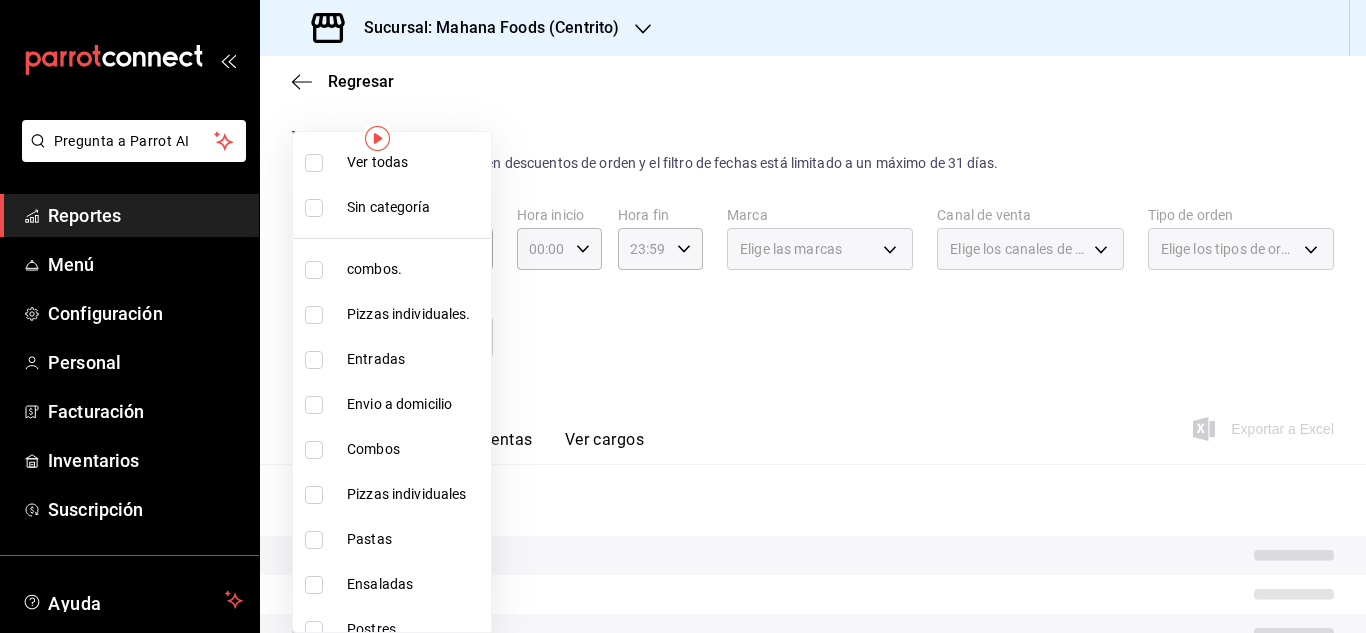 scroll, scrollTop: 380, scrollLeft: 0, axis: vertical 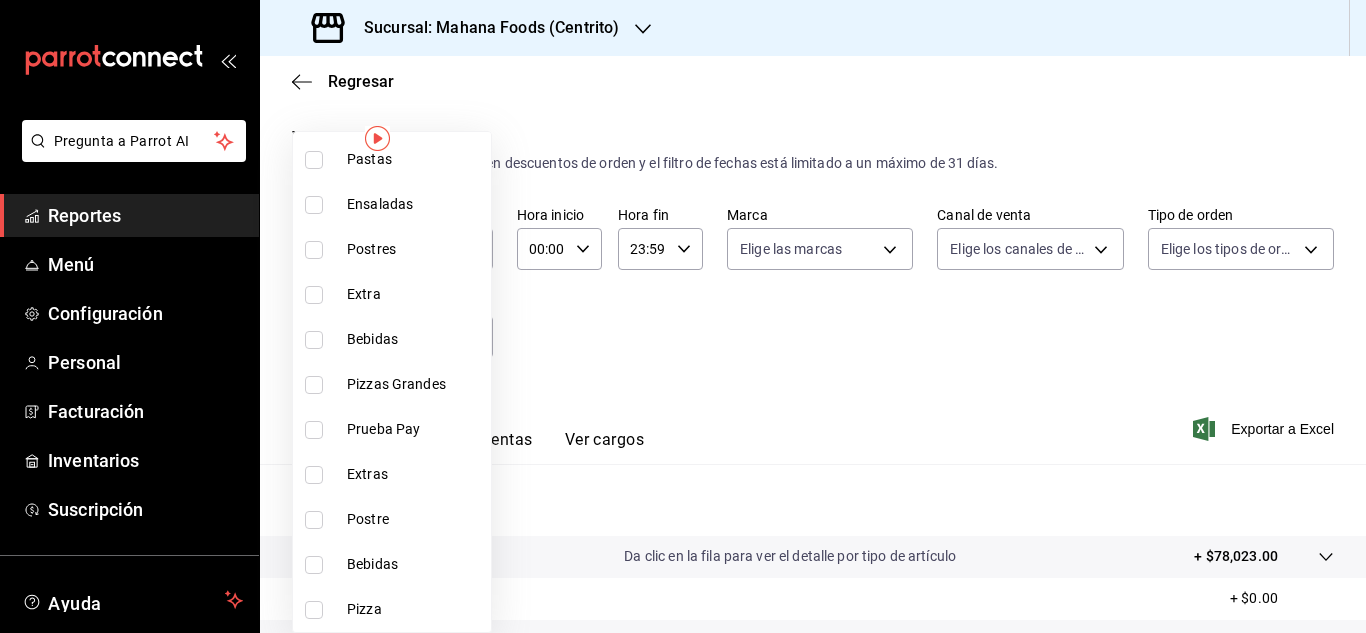 click at bounding box center [314, 610] 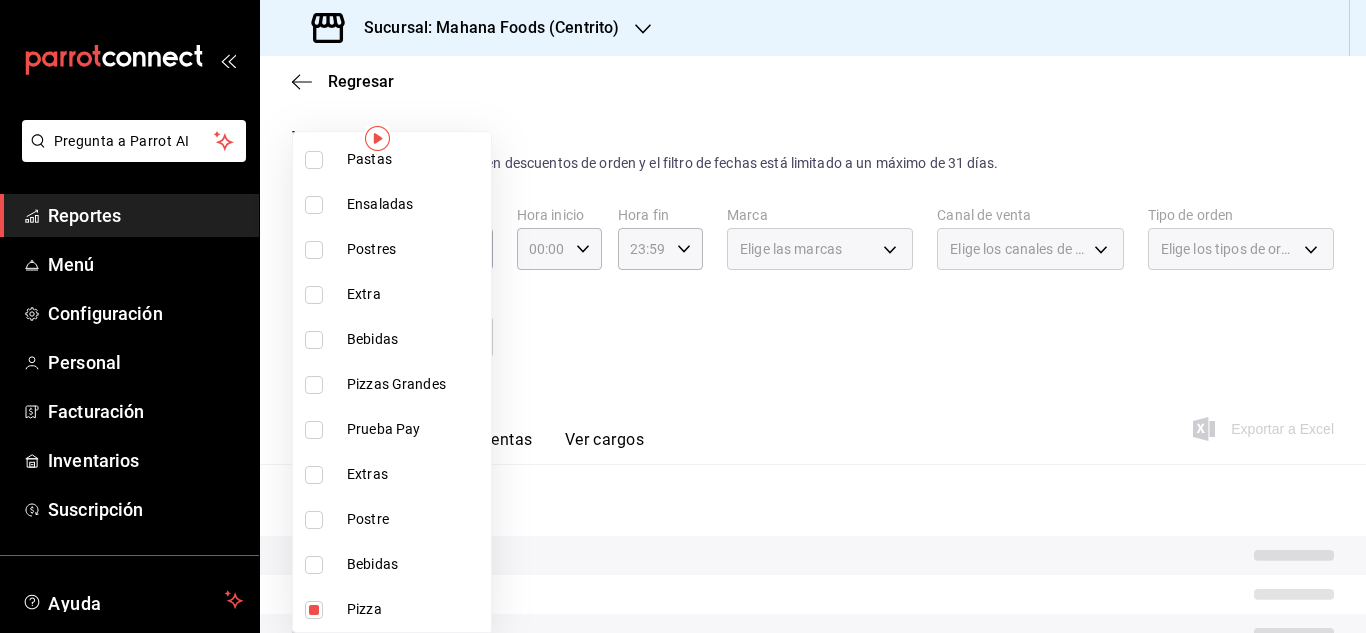 click at bounding box center (314, 385) 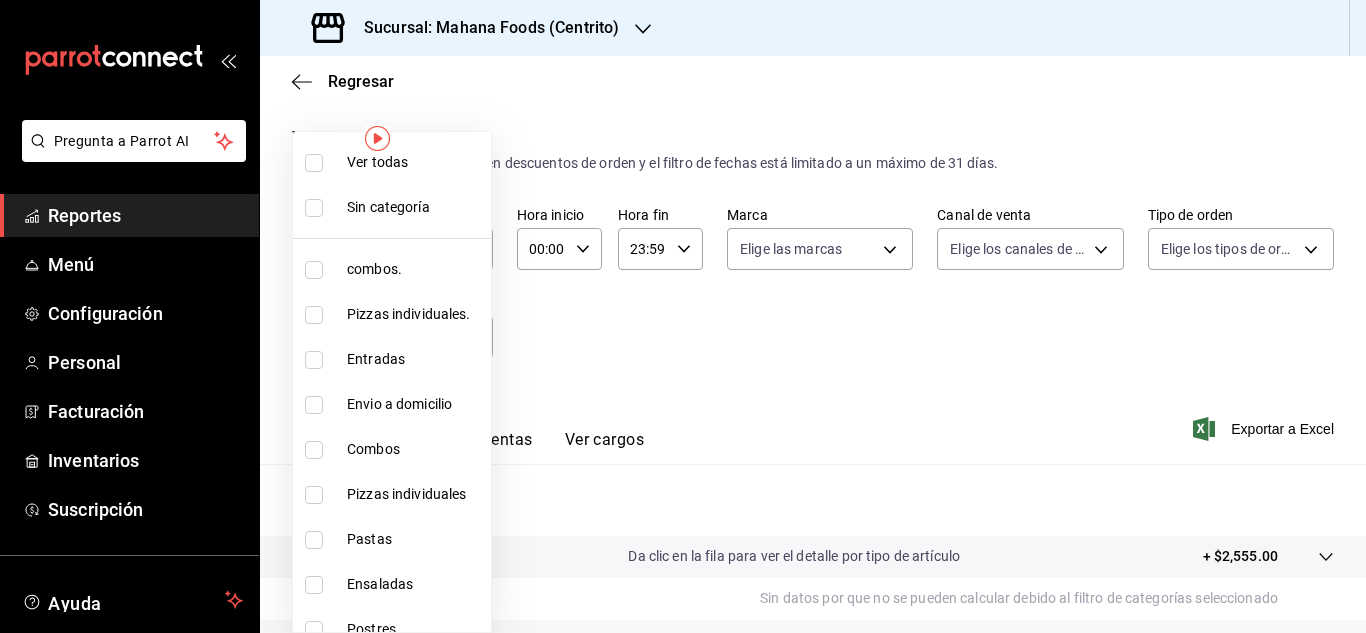scroll, scrollTop: 380, scrollLeft: 0, axis: vertical 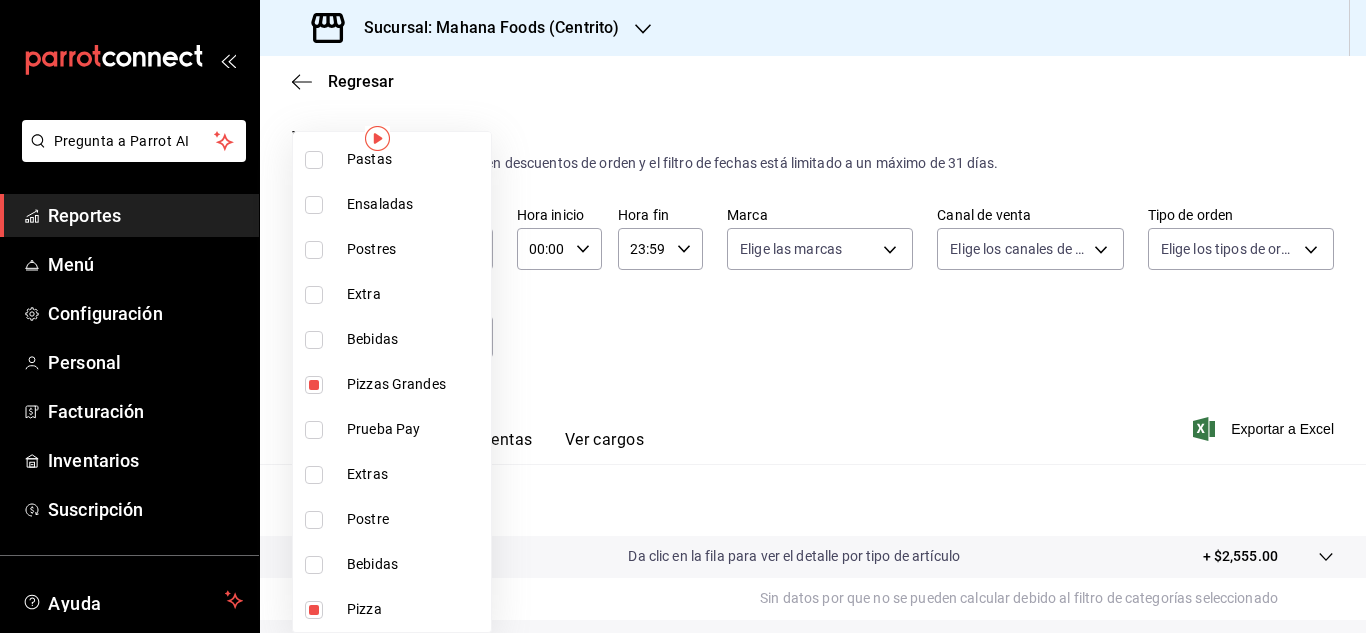 click at bounding box center [683, 316] 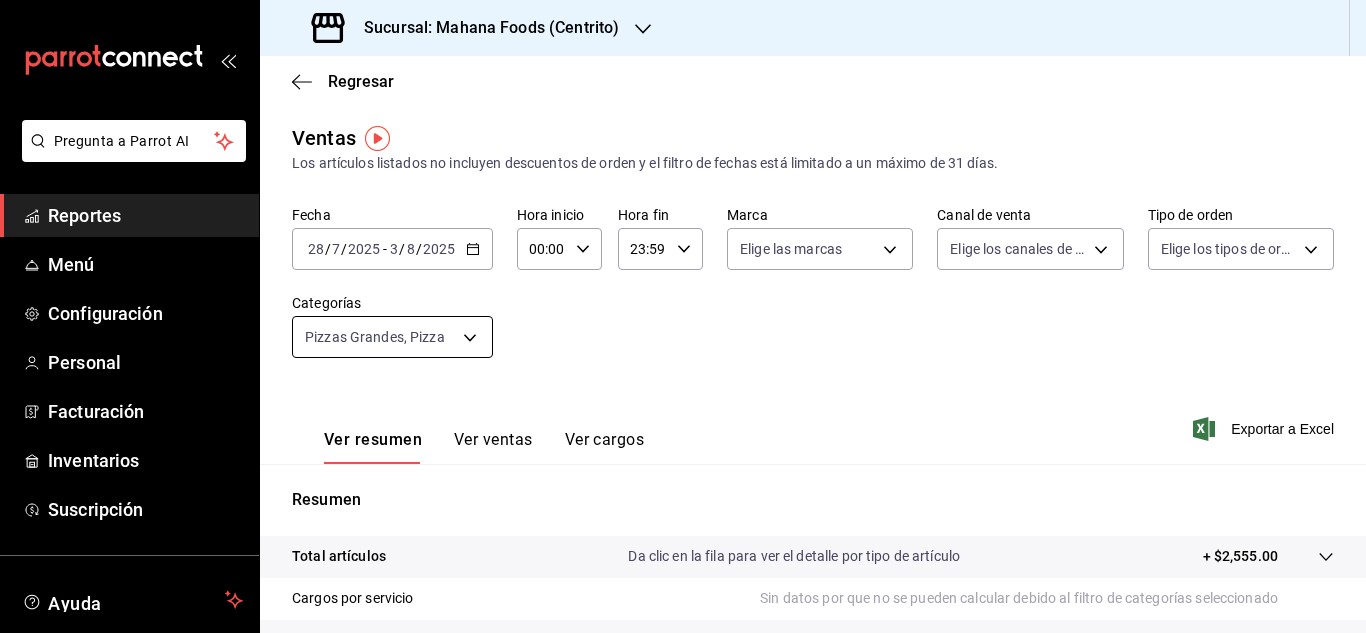 click on "Pregunta a Parrot AI Reportes   Menú   Configuración   Personal   Facturación   Inventarios   Suscripción   Ayuda Recomienda Parrot   [FIRST] [LAST]   Sugerir nueva función   Sucursal: Mahana Foods (Centrito) Regresar Ventas Los artículos listados no incluyen descuentos de orden y el filtro de fechas está limitado a un máximo de 31 días. Fecha 2025-07-28 28 / 7 / 2025 - 2025-08-03 3 / 8 / 2025 Hora inicio 00:00 Hora inicio Hora fin 23:59 Hora fin Marca Elige las marcas Canal de venta Elige los canales de venta Tipo de orden Elige los tipos de orden Categorías Pizzas Grandes, Pizza 3cf9f9cc-041b-4384-ade4-08c1ddbbadab,15e218ea-6ec0-43bc-ae3e-c4575f1bc99f Ver resumen Ver ventas Ver cargos Exportar a Excel Resumen Total artículos Da clic en la fila para ver el detalle por tipo de artículo + $2,555.00 Cargos por servicio  Sin datos por que no se pueden calcular debido al filtro de categorías seleccionado Venta bruta = $2,555.00 Descuentos totales Certificados de regalo Venta total = $2,555.00   Menú" at bounding box center [683, 316] 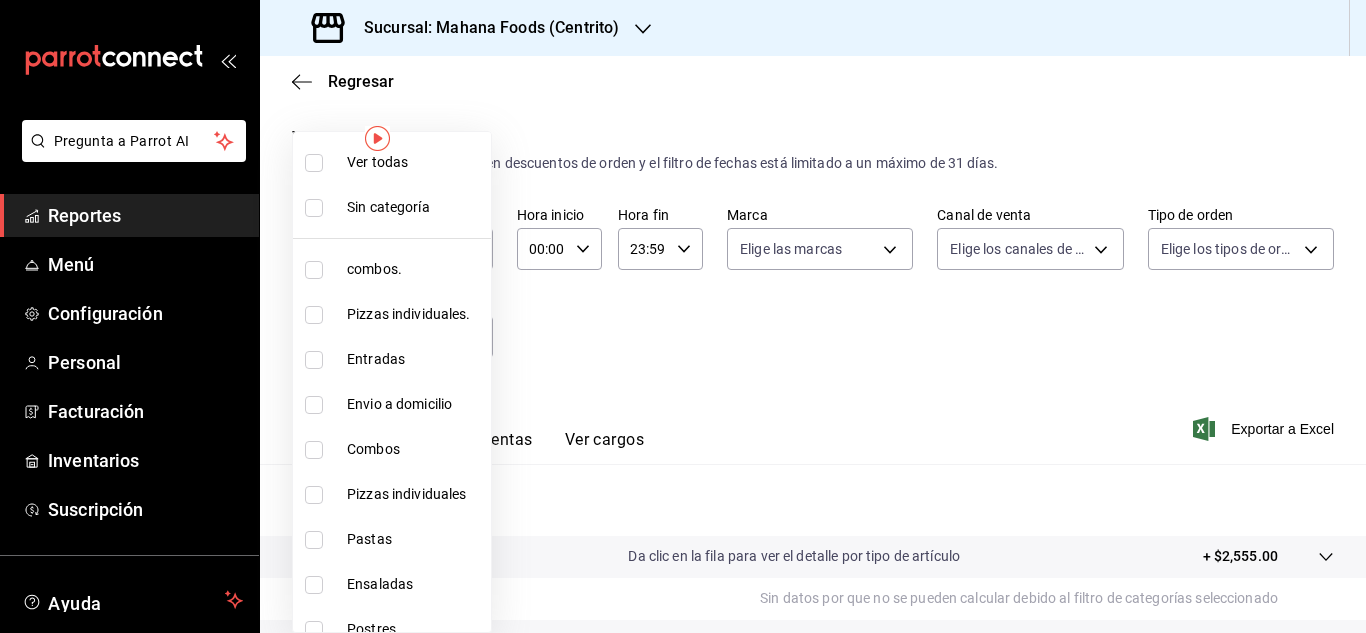 scroll, scrollTop: 380, scrollLeft: 0, axis: vertical 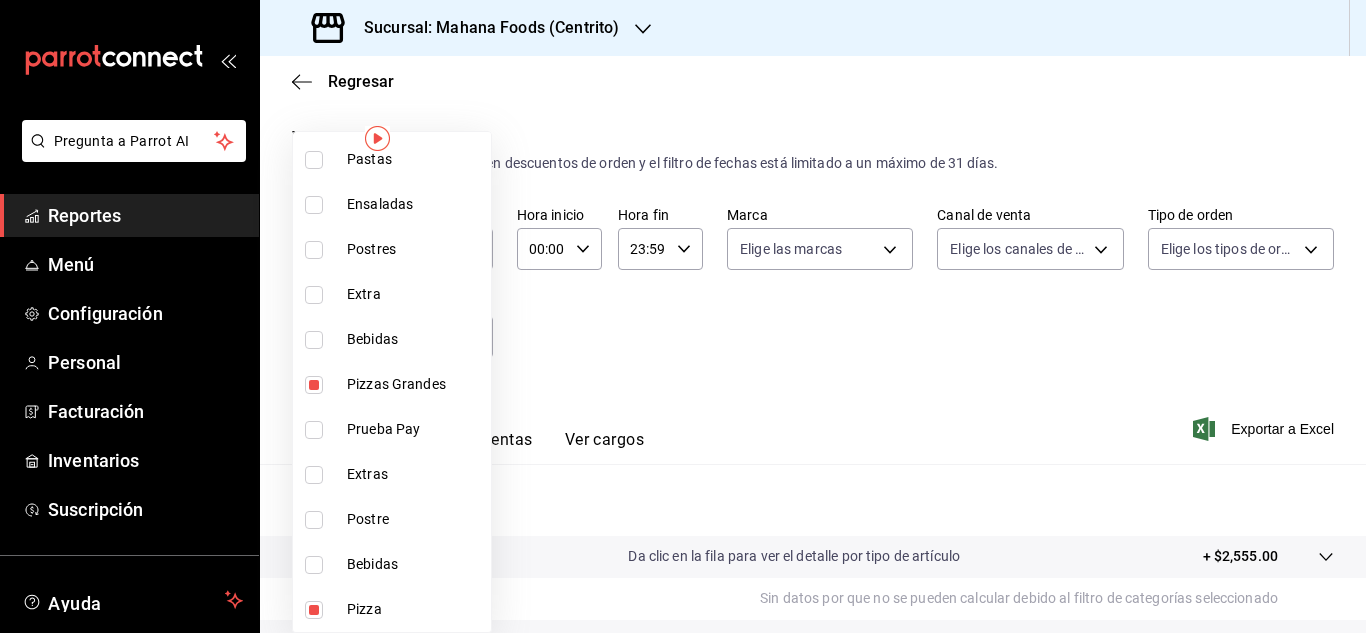click at bounding box center [314, 610] 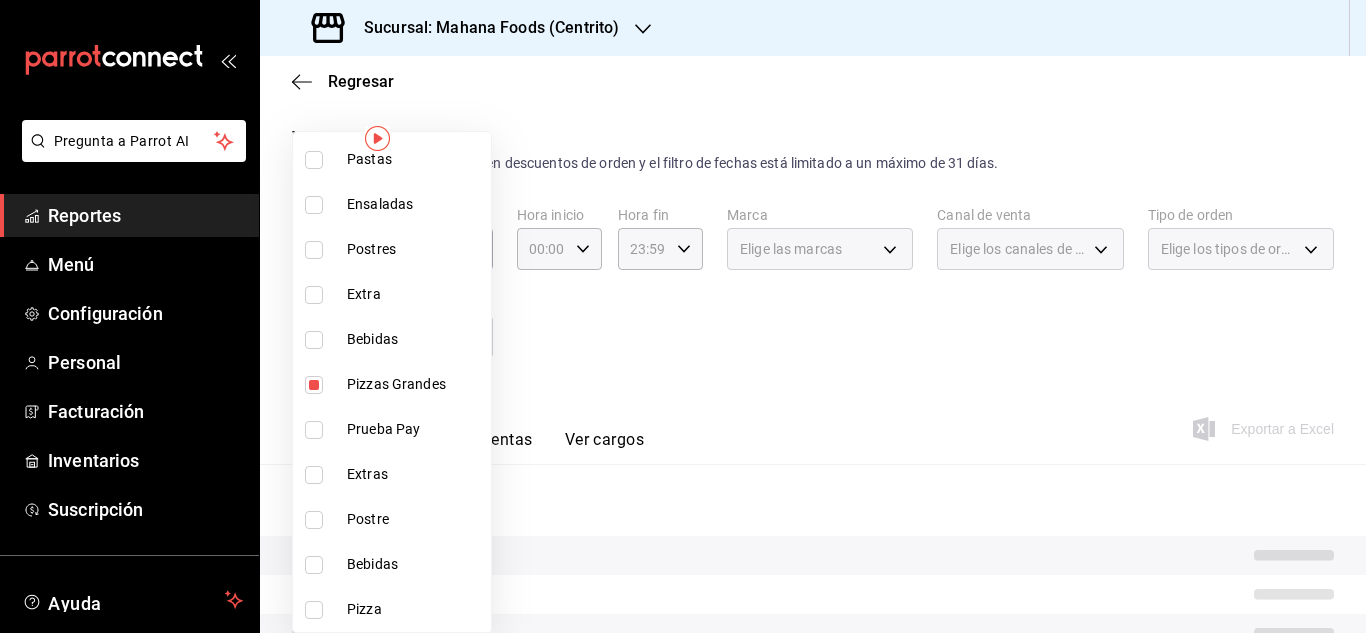 click at bounding box center (314, 610) 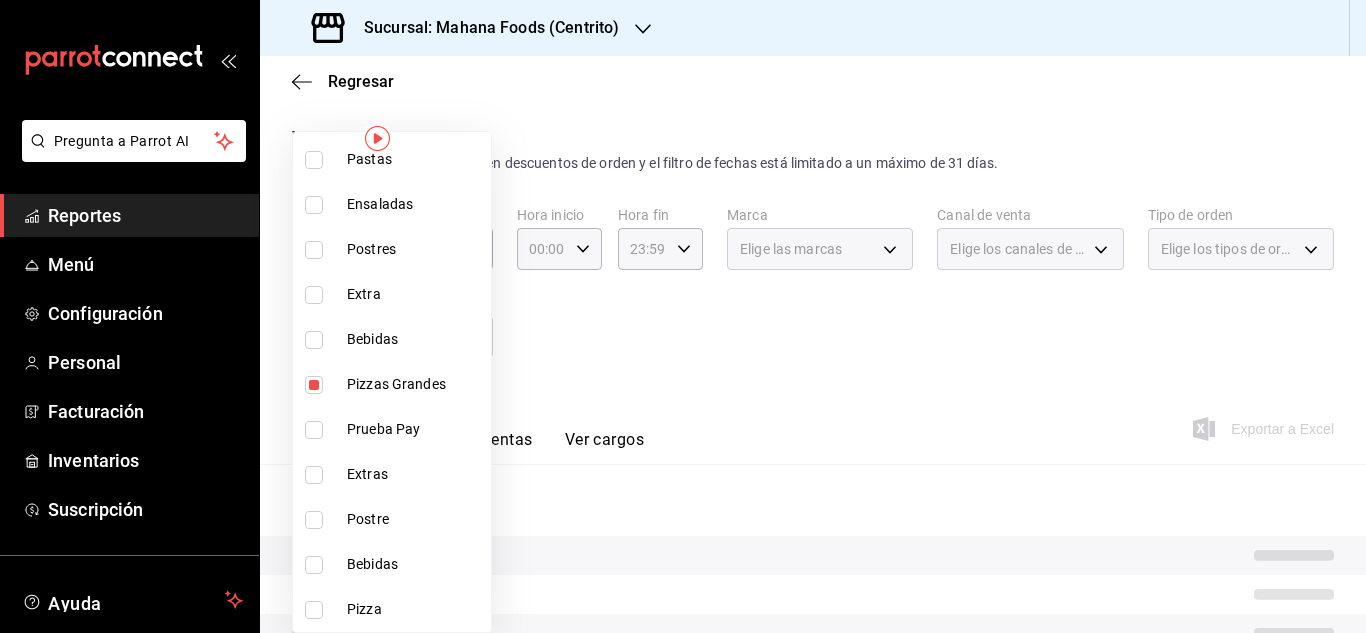 checkbox on "true" 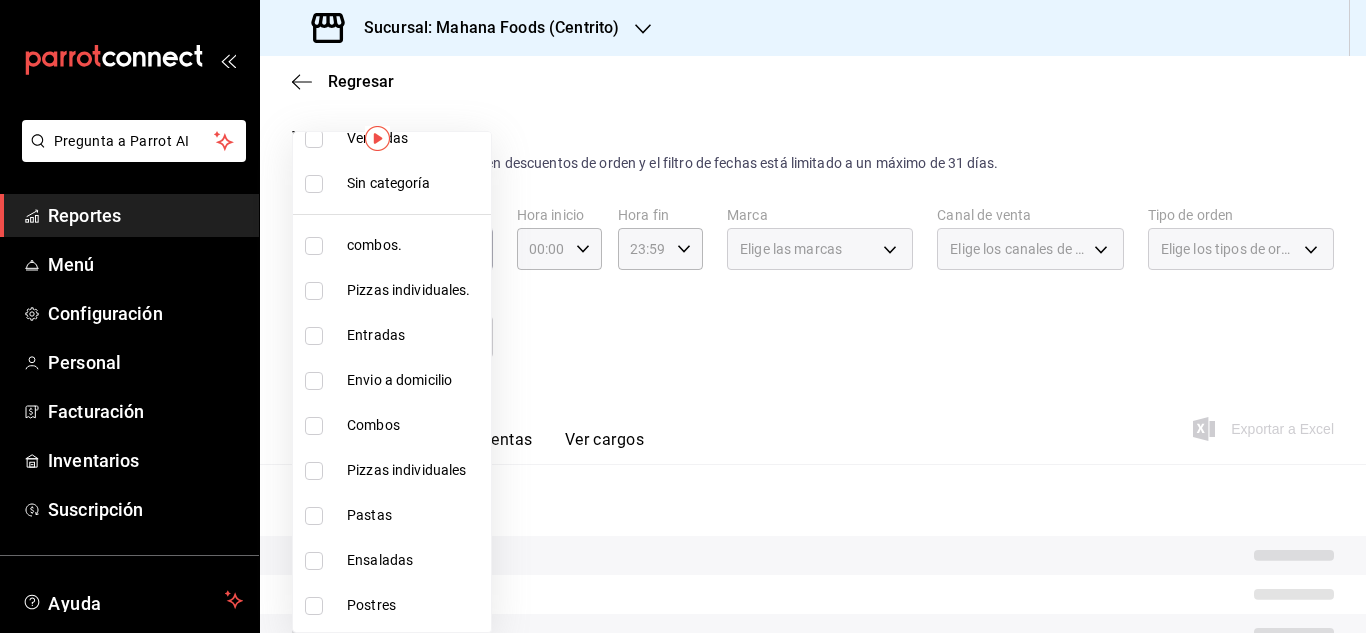 scroll, scrollTop: 0, scrollLeft: 0, axis: both 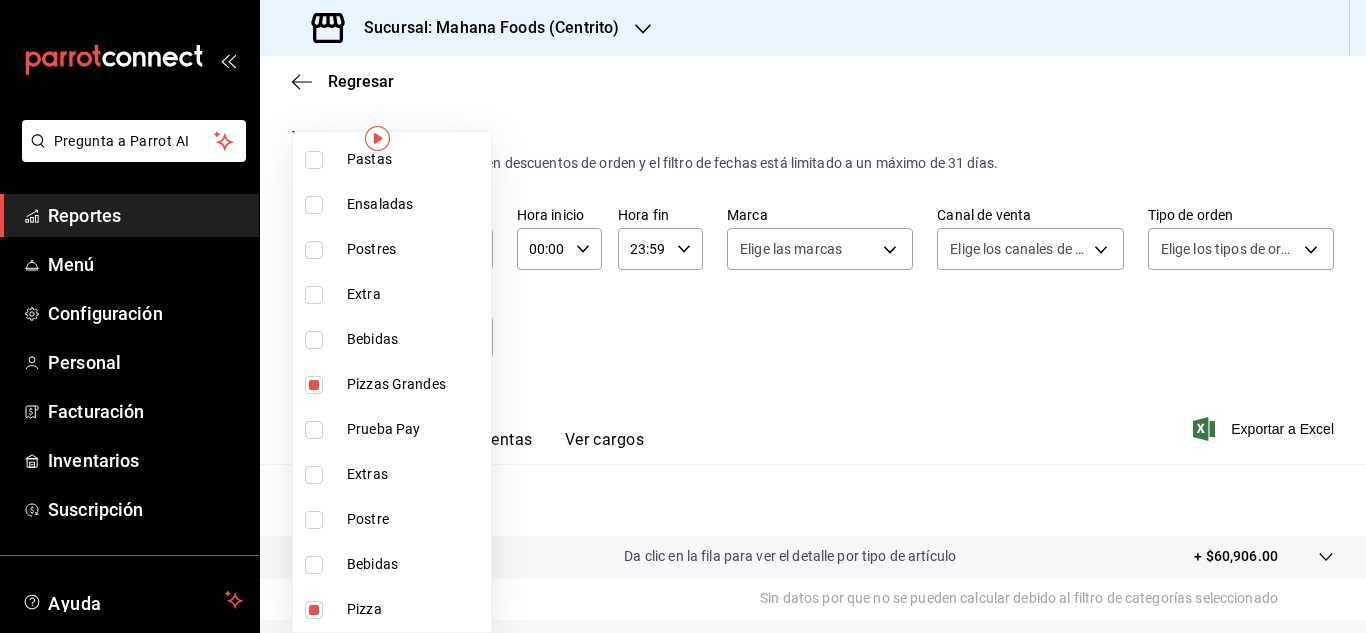 click at bounding box center [314, 610] 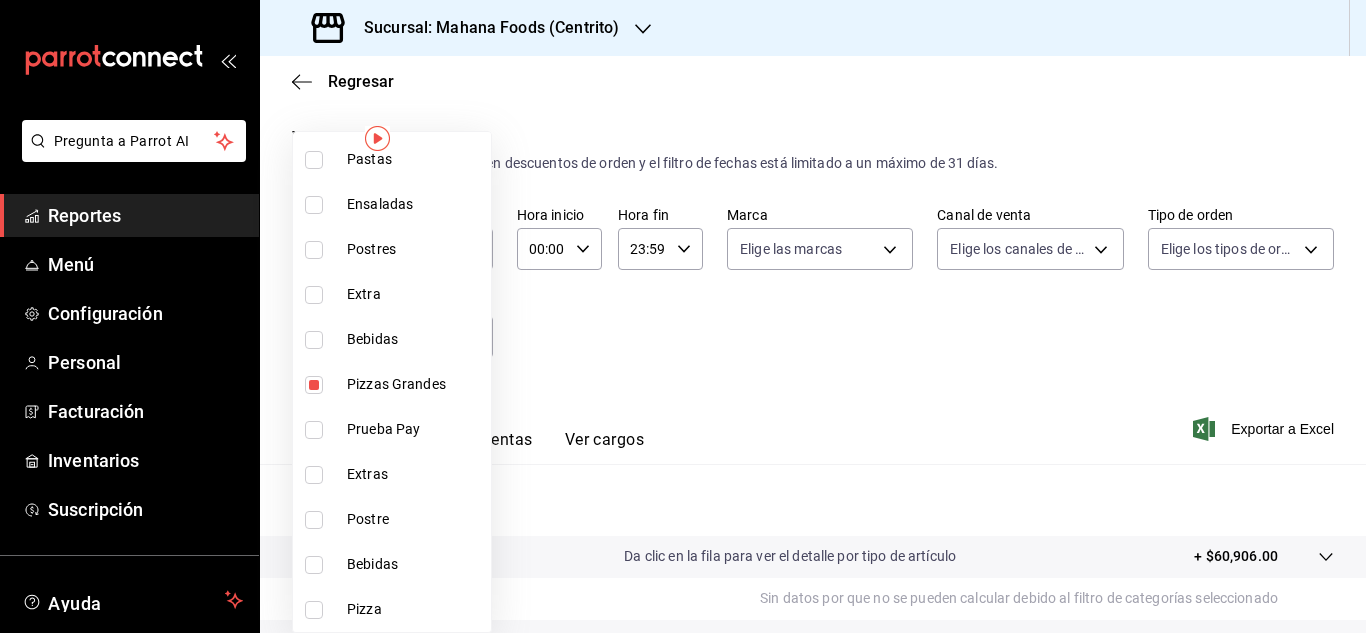 click at bounding box center (314, 385) 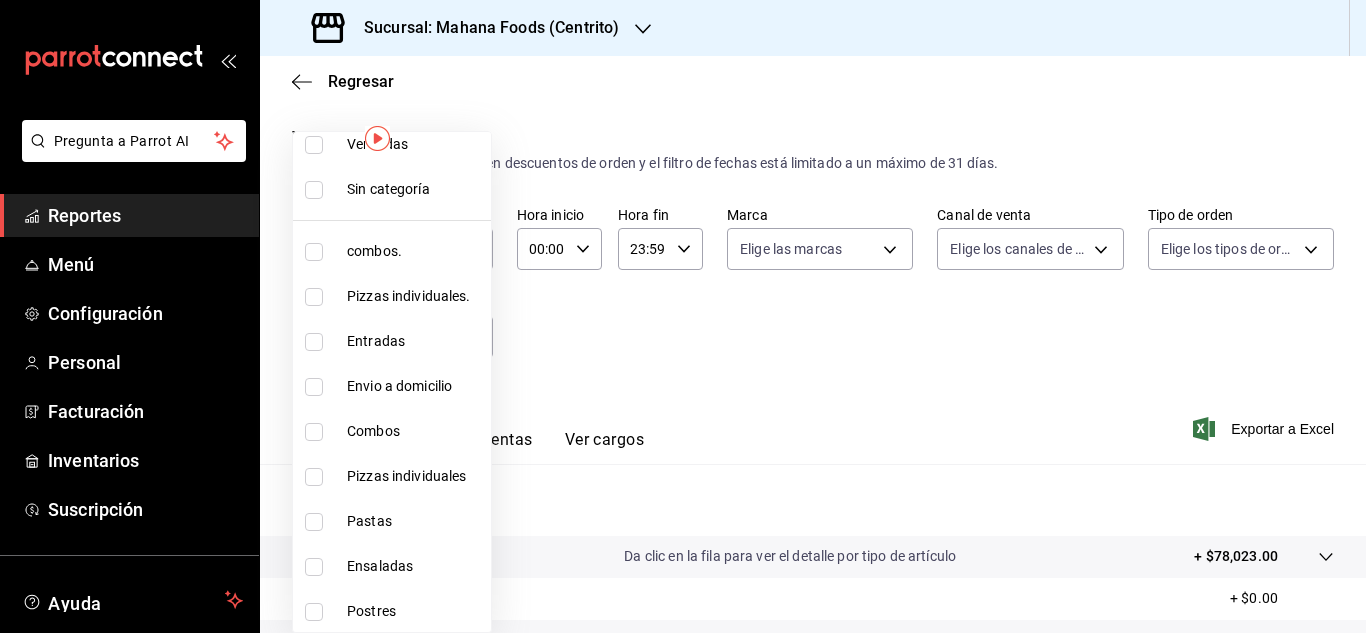 scroll, scrollTop: 0, scrollLeft: 0, axis: both 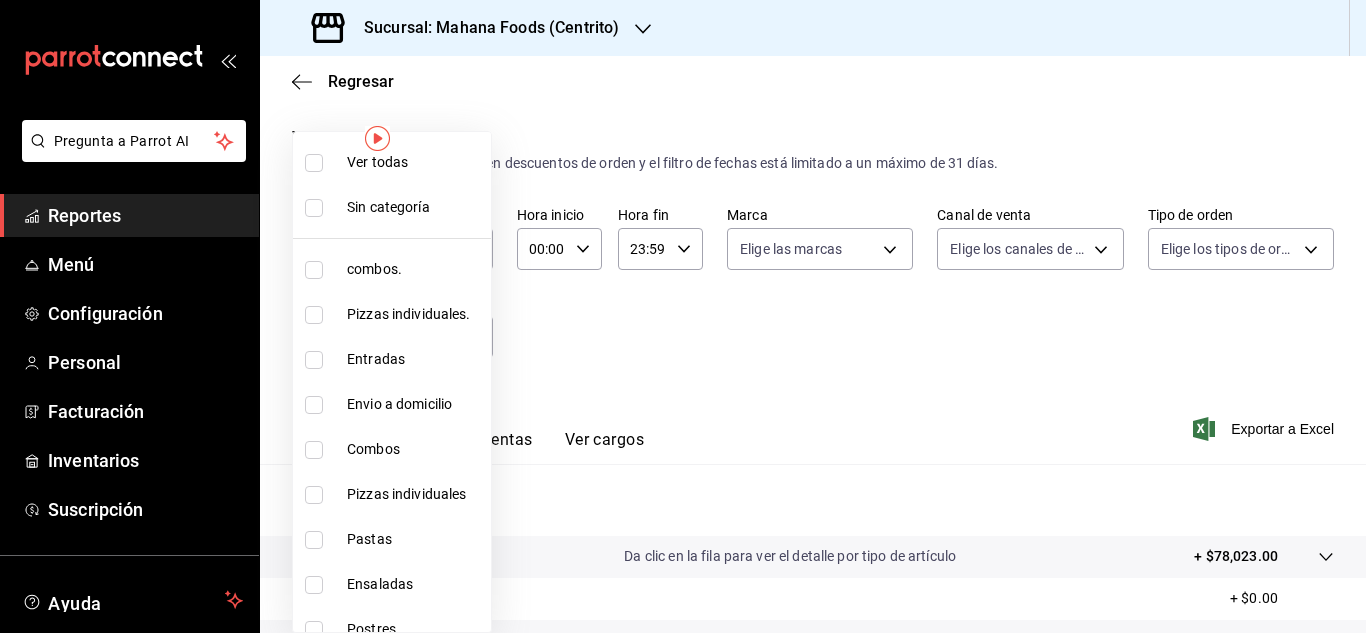 click at bounding box center (314, 360) 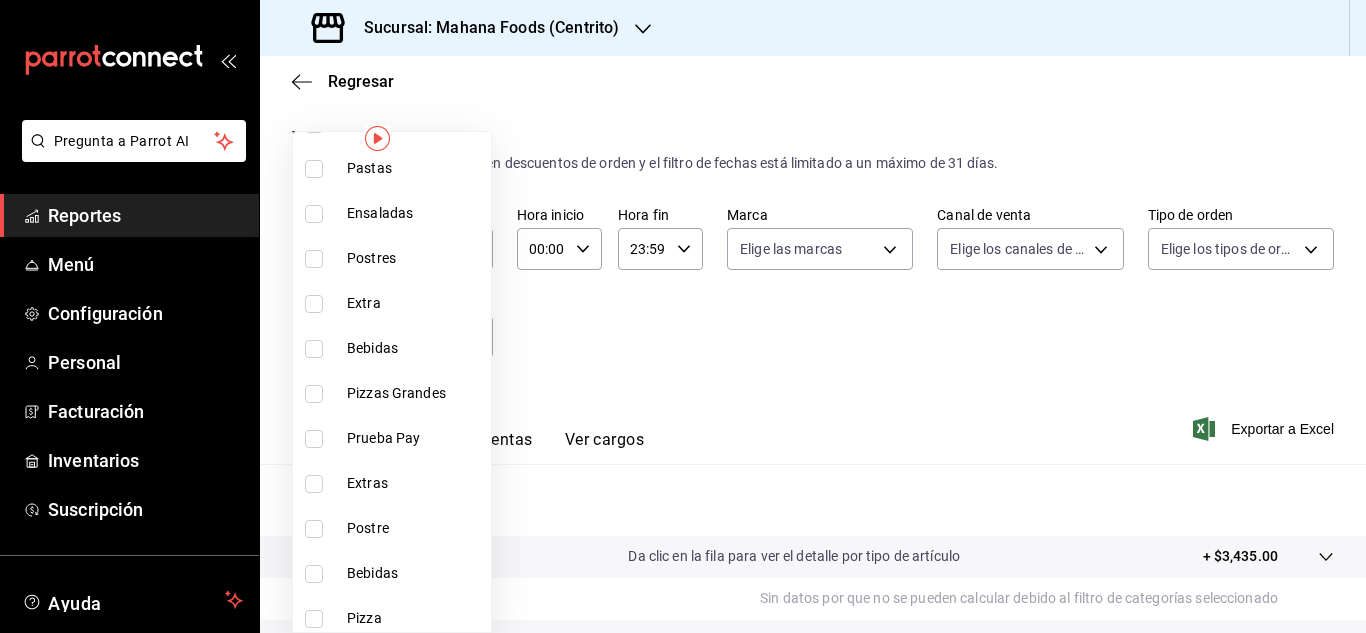 scroll, scrollTop: 380, scrollLeft: 0, axis: vertical 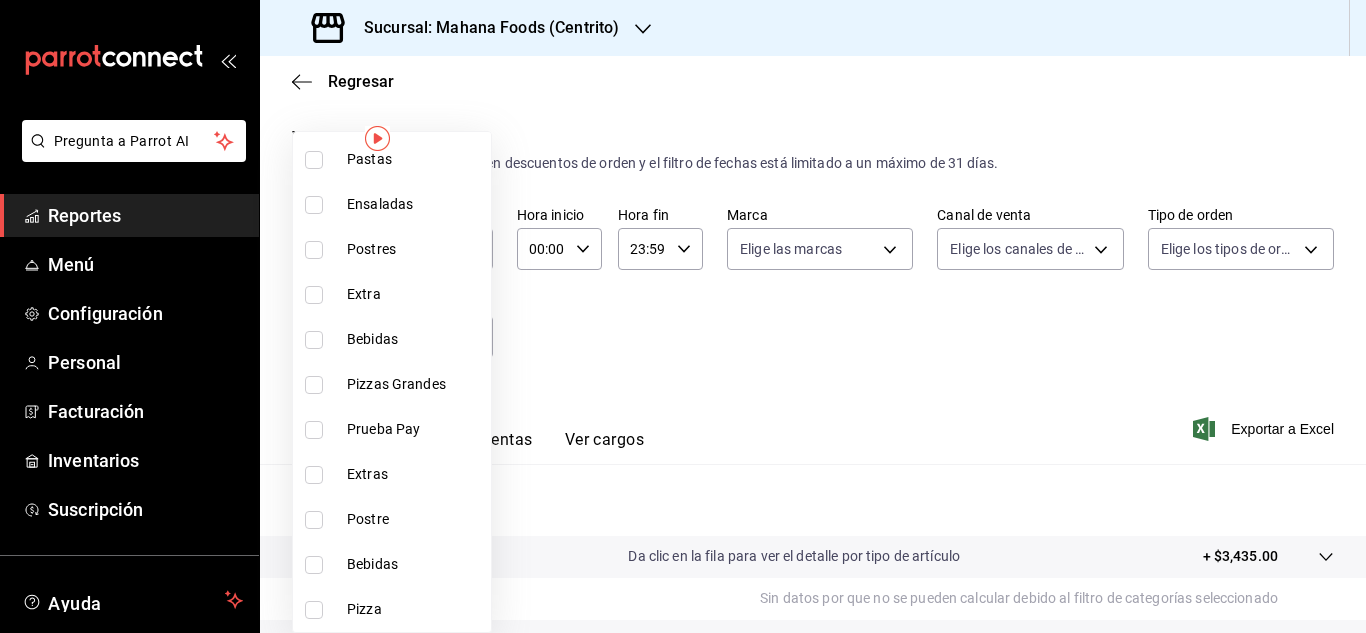 click at bounding box center (683, 316) 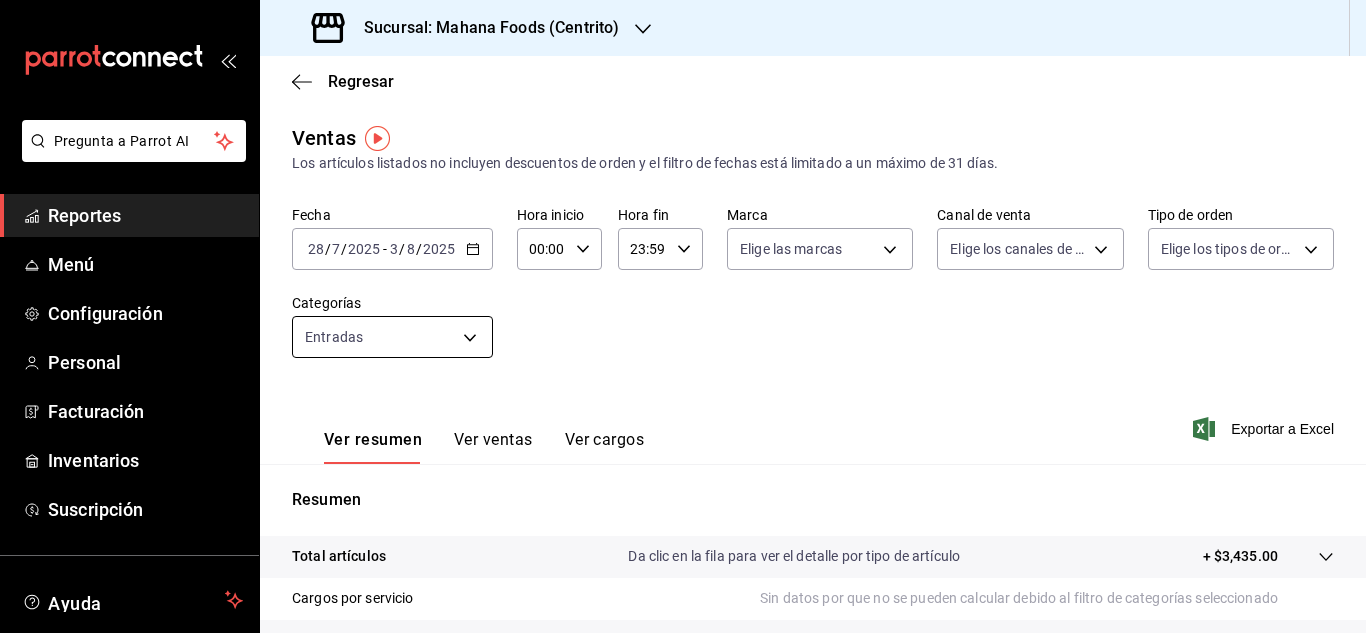 click on "Pregunta a Parrot AI Reportes   Menú   Configuración   Personal   Facturación   Inventarios   Suscripción   Ayuda Recomienda Parrot   [PERSON]   Sugerir nueva función   Sucursal: Mahana Foods (Centrito) Regresar Ventas Los artículos listados no incluyen descuentos de orden y el filtro de fechas está limitado a un máximo de 31 días. Fecha 2025-07-28 28 / 7 / 2025 - 2025-08-03 3 / 8 / 2025 Hora inicio 00:00 Hora inicio Hora fin 23:59 Hora fin Marca Elige las marcas Canal de venta Elige los canales de venta Tipo de orden Elige los tipos de orden Categorías Entradas Ver resumen Ver ventas Ver cargos Exportar a Excel Resumen Total artículos Da clic en la fila para ver el detalle por tipo de artículo + $3,435.00 Cargos por servicio  Sin datos por que no se pueden calcular debido al filtro de categorías seleccionado Venta bruta = $3,435.00 Descuentos totales  Sin datos por que no se pueden calcular debido al filtro de categorías seleccionado Venta total" at bounding box center [683, 316] 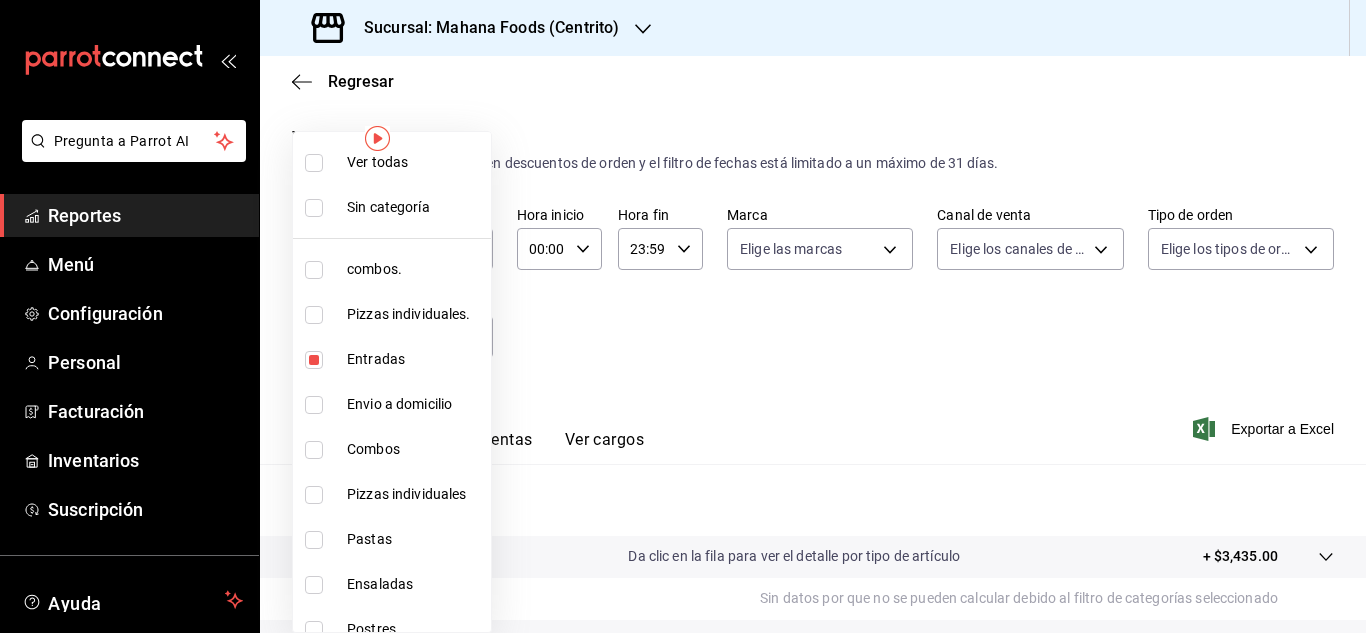 click at bounding box center (314, 360) 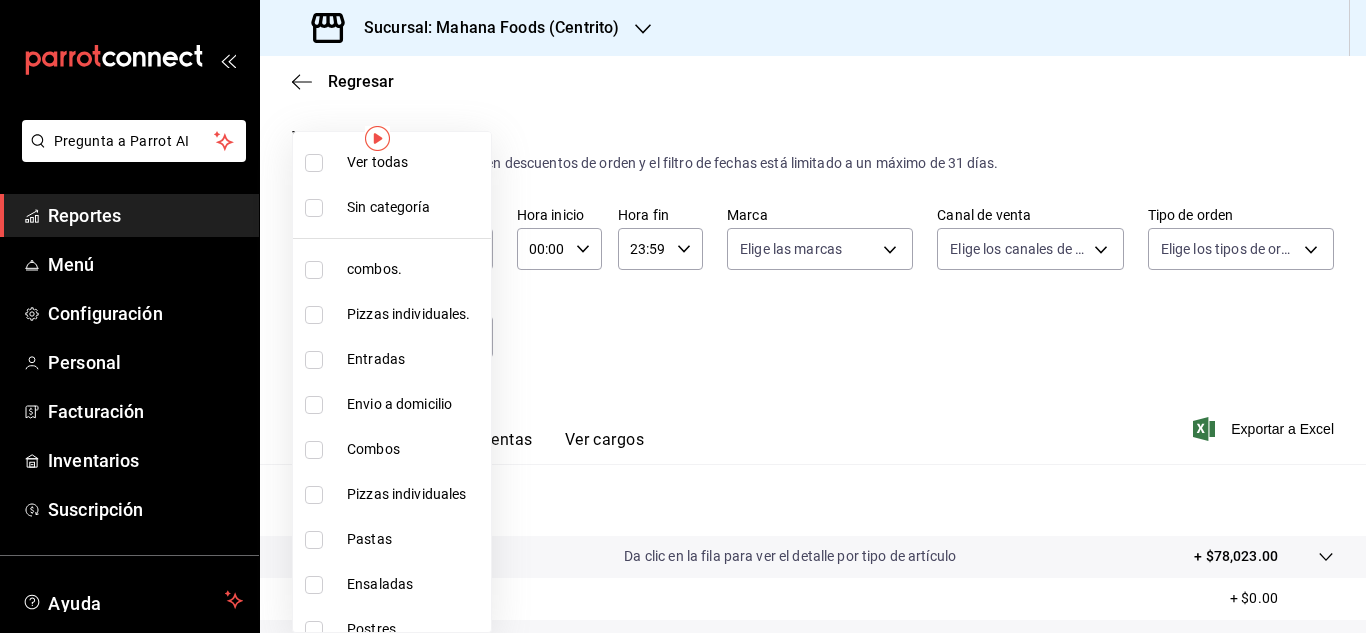 scroll, scrollTop: 380, scrollLeft: 0, axis: vertical 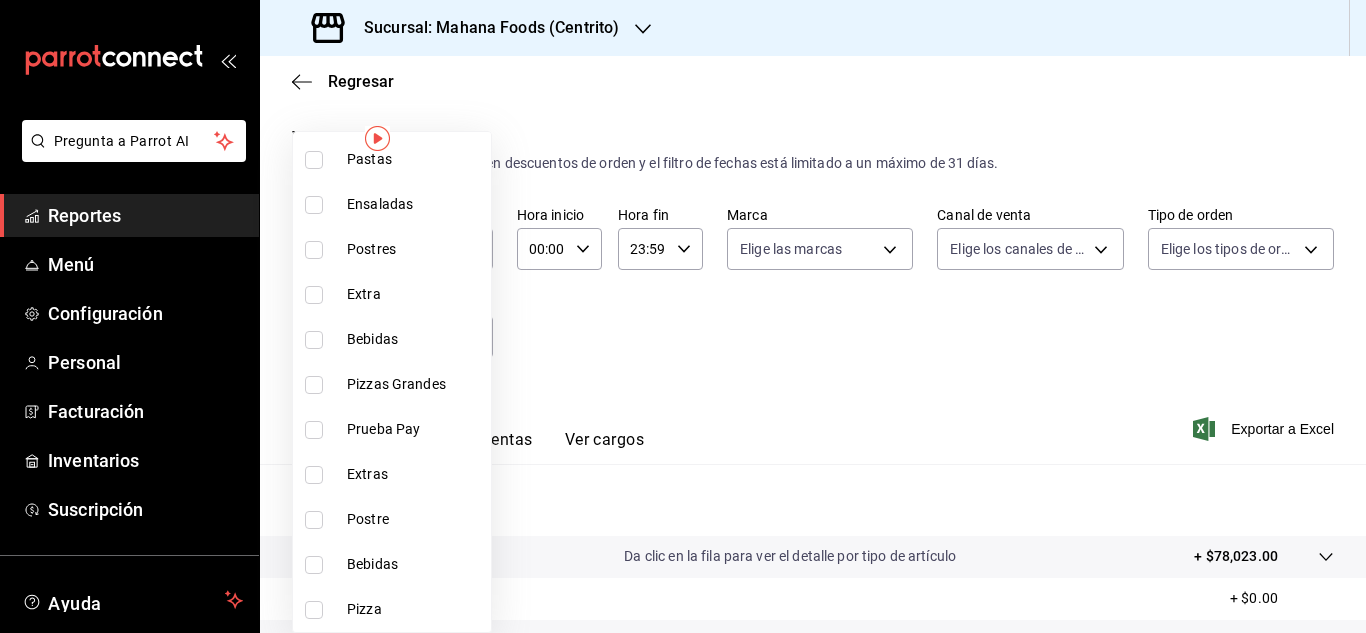 click at bounding box center (314, 205) 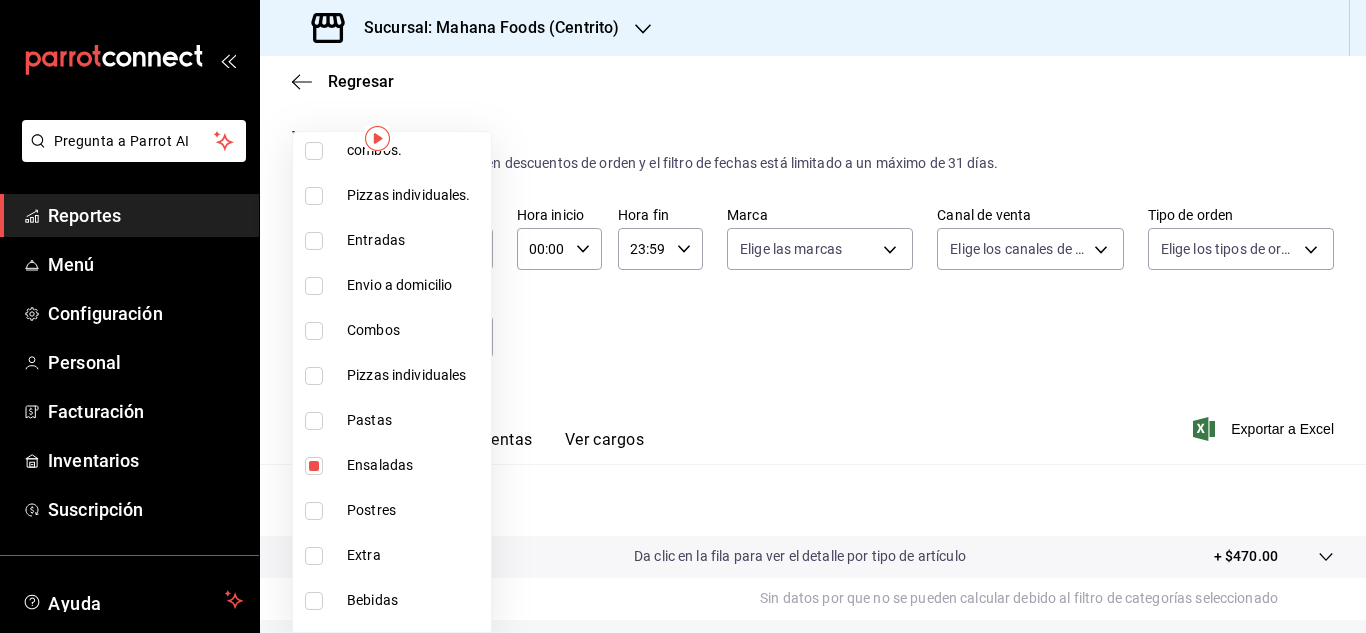 scroll, scrollTop: 0, scrollLeft: 0, axis: both 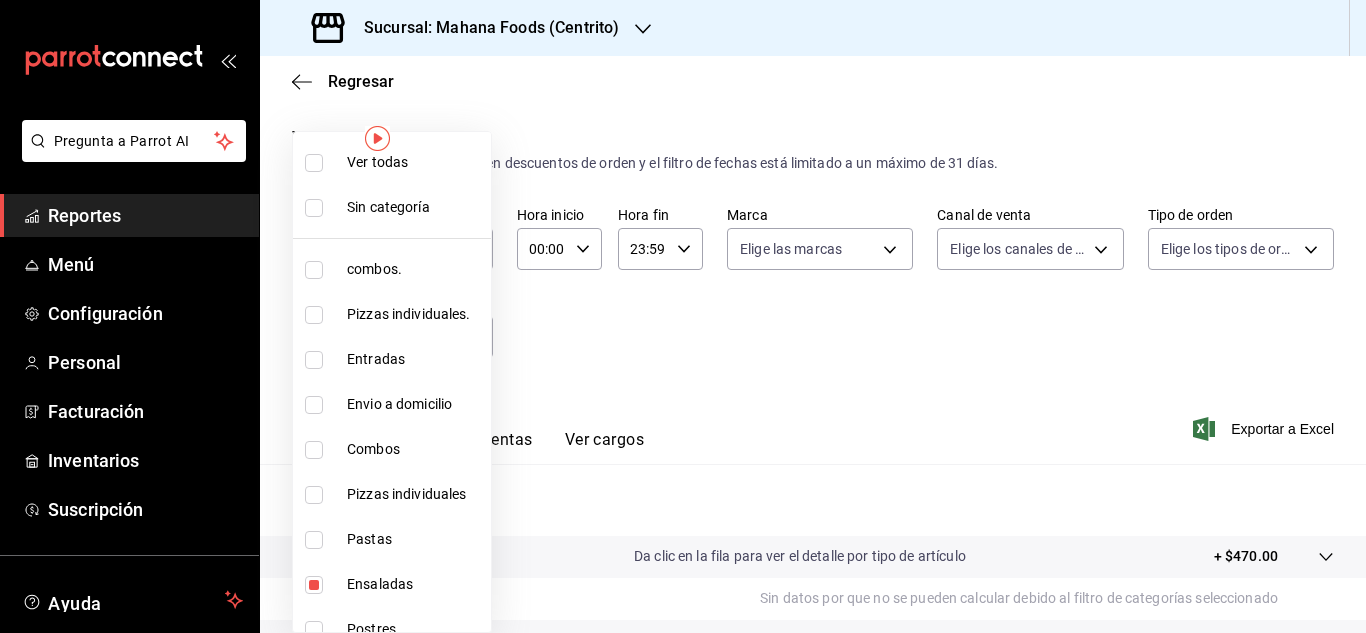 click at bounding box center (683, 316) 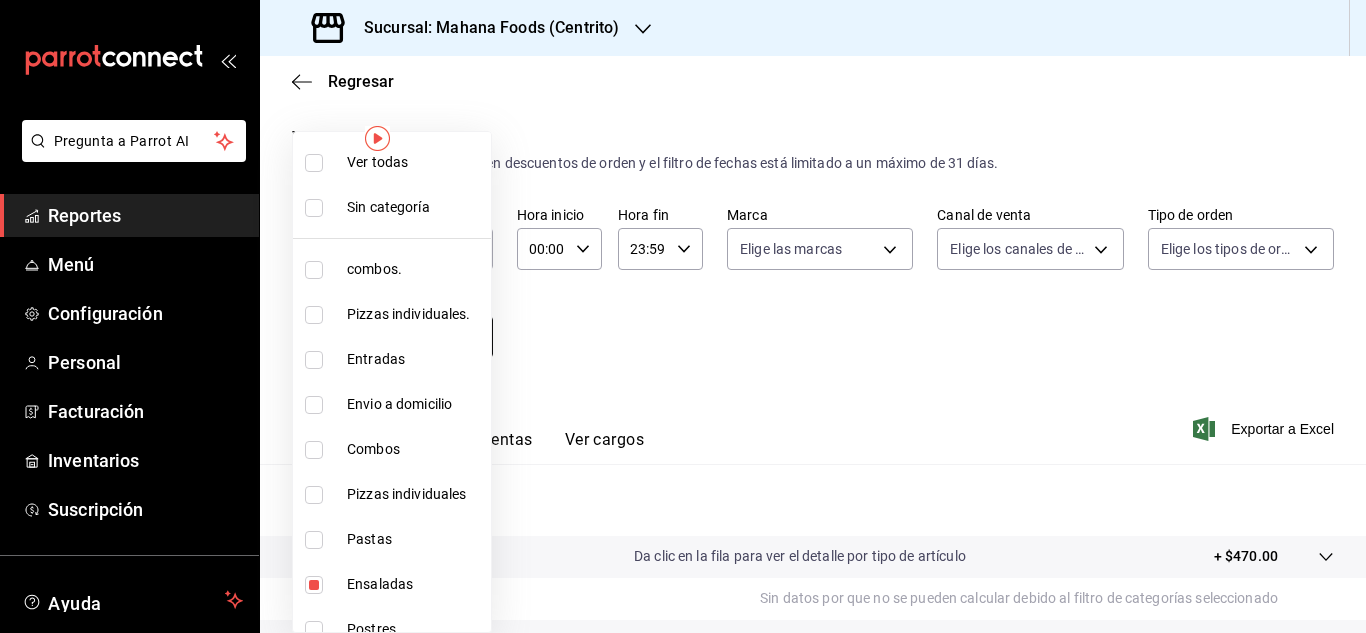 click on "Pregunta a Parrot AI Reportes   Menú   Configuración   Personal   Facturación   Inventarios   Suscripción   Ayuda Recomienda Parrot   [PERSON]   Sugerir nueva función   Sucursal: Mahana Foods (Centrito) Regresar Ventas Los artículos listados no incluyen descuentos de orden y el filtro de fechas está limitado a un máximo de 31 días. Fecha 2025-07-28 28 / 7 / 2025 - 2025-08-03 3 / 8 / 2025 Hora inicio 00:00 Hora inicio Hora fin 23:59 Hora fin Marca Elige las marcas Canal de venta Elige los canales de venta Tipo de orden Elige los tipos de orden Categorías Ensaladas [UUID] Ver resumen Ver ventas Ver cargos Exportar a Excel Resumen Total artículos Da clic en la fila para ver el detalle por tipo de artículo + $470.00 Cargos por servicio  Sin datos por que no se pueden calcular debido al filtro de categorías seleccionado Venta bruta = $470.00 Descuentos totales  Sin datos por que no se pueden calcular debido al filtro de categorías seleccionado Venta total = $470.00" at bounding box center [683, 316] 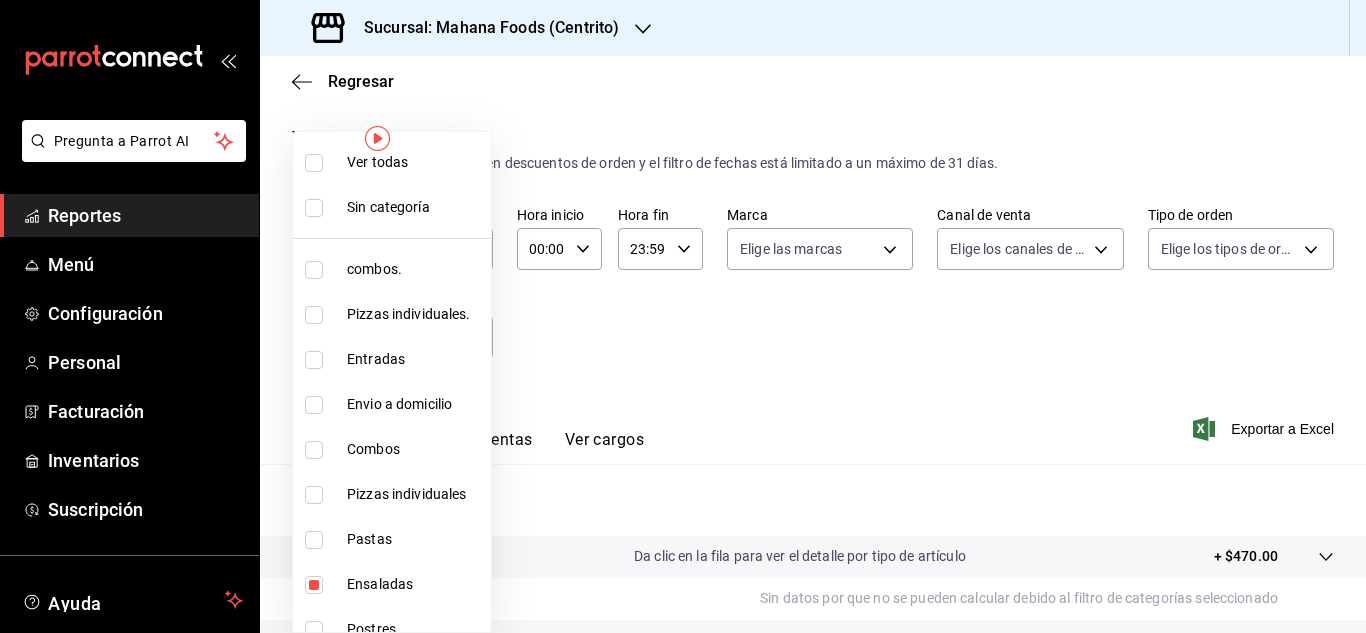 scroll, scrollTop: 380, scrollLeft: 0, axis: vertical 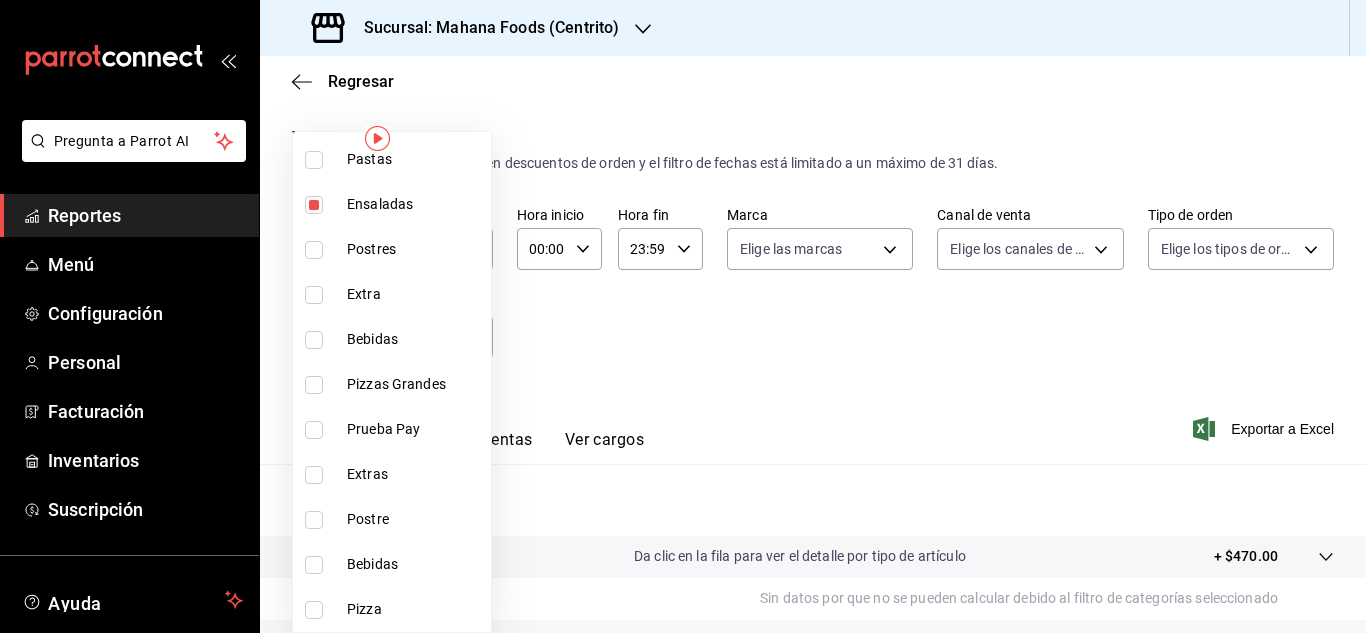 click at bounding box center [314, 205] 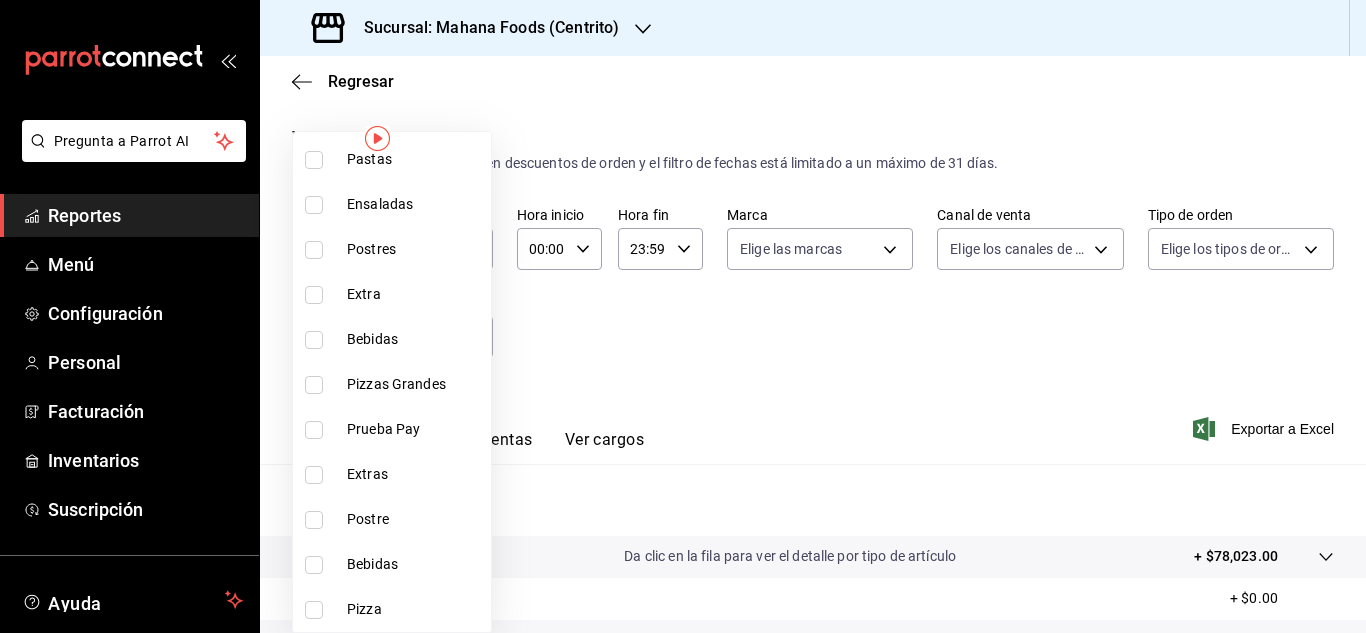 click at bounding box center [314, 565] 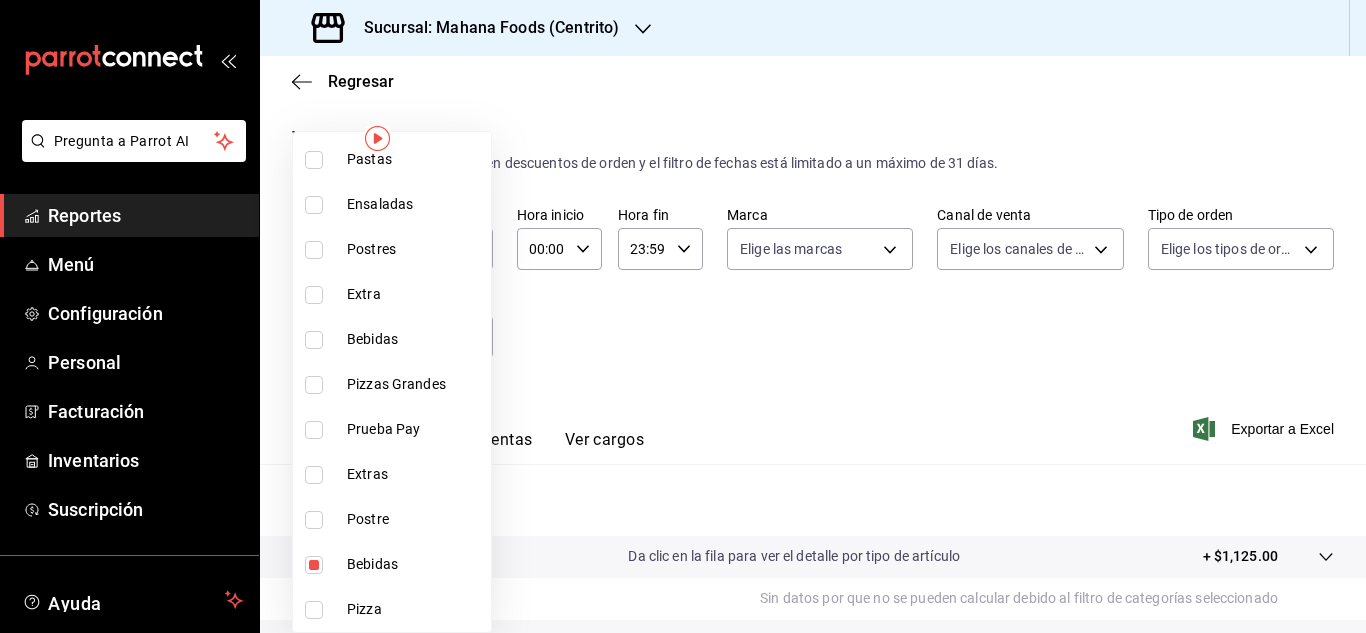 click at bounding box center [314, 340] 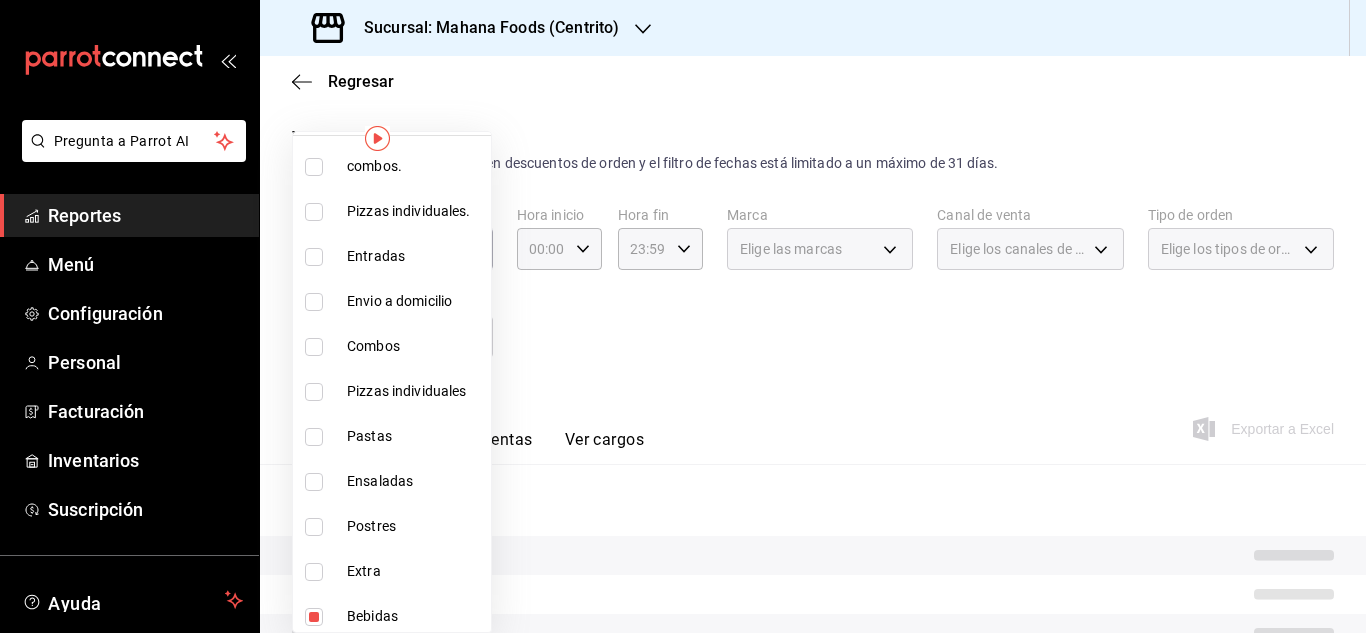 scroll, scrollTop: 0, scrollLeft: 0, axis: both 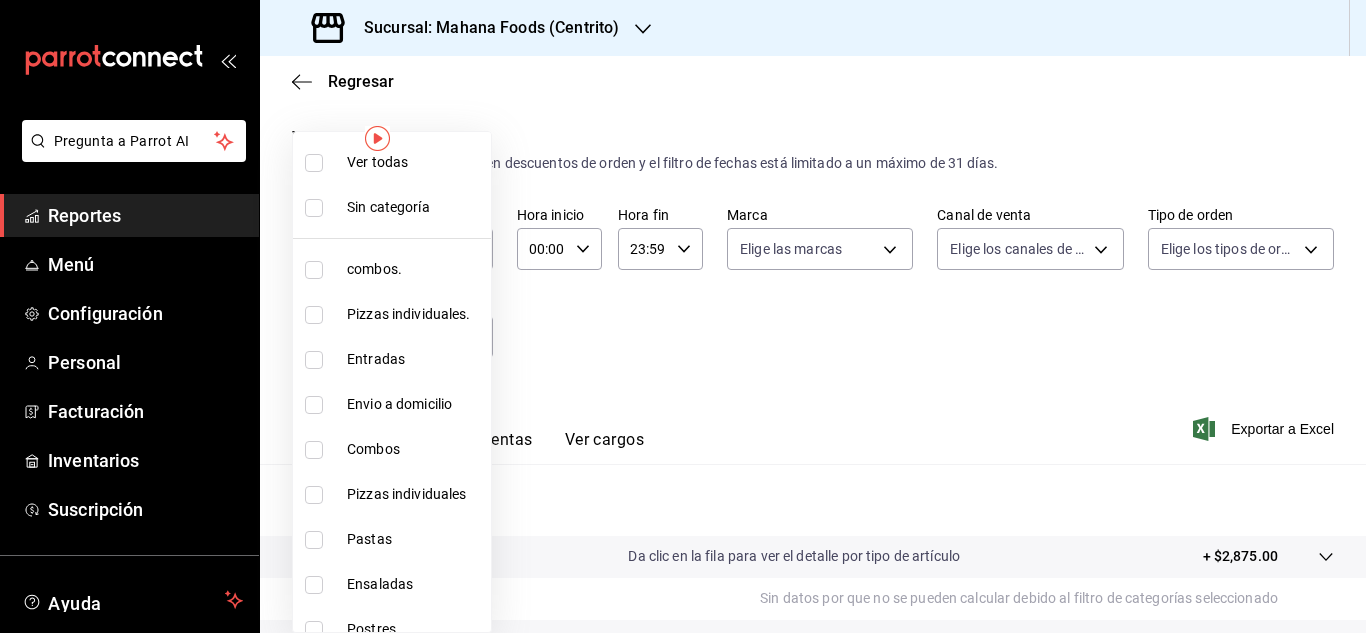 click at bounding box center [683, 316] 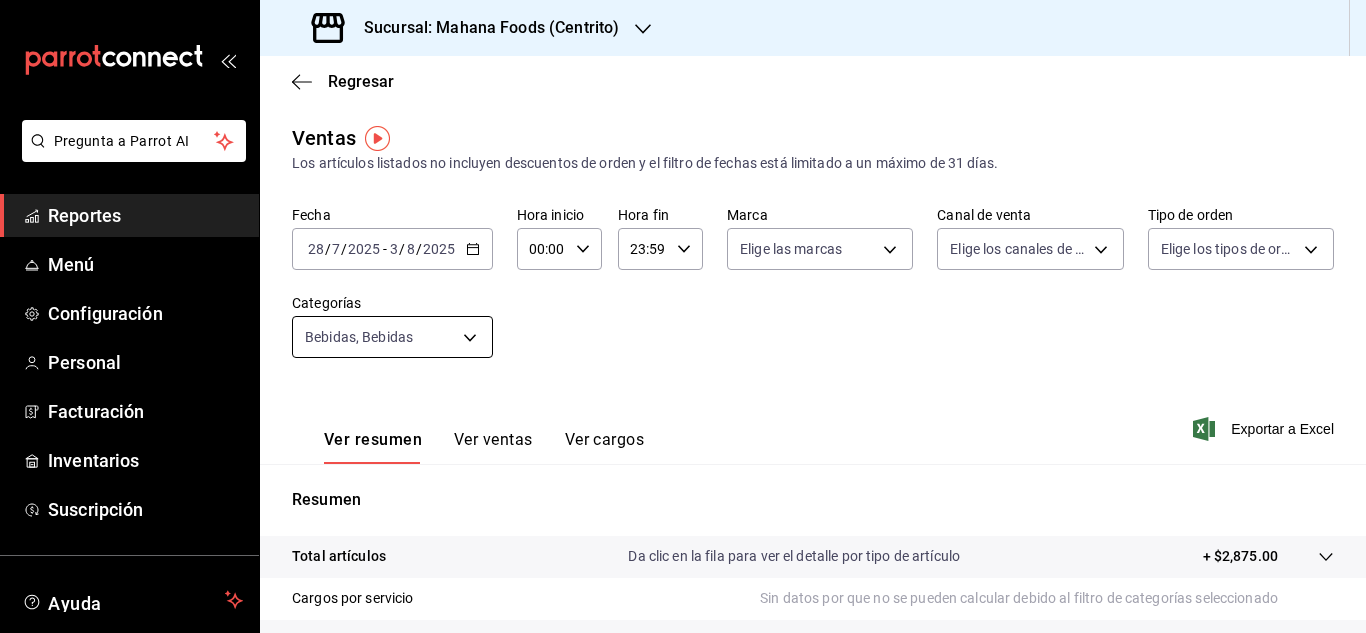 click on "Pregunta a Parrot AI Reportes   Menú   Configuración   Personal   Facturación   Inventarios   Suscripción   Ayuda Recomienda Parrot   [FIRST] [LAST]   Sugerir nueva función   Sucursal: Mahana Foods (Centrito) Regresar Ventas Los artículos listados no incluyen descuentos de orden y el filtro de fechas está limitado a un máximo de 31 días. Fecha 2025-07-28 28 / 7 / 2025 - 2025-08-03 3 / 8 / 2025 Hora inicio 00:00 Hora inicio Hora fin 23:59 Hora fin Marca Elige las marcas Canal de venta Elige los canales de venta Tipo de orden Elige los tipos de orden Categorías Bebidas, Bebidas 7c81b706-1170-4beb-b411-8300c479108d,3581c17f-68e0-483f-b955-28ae8e988d70 Ver resumen Ver ventas Ver cargos Exportar a Excel Resumen Total artículos Da clic en la fila para ver el detalle por tipo de artículo + $2,875.00 Cargos por servicio  Sin datos por que no se pueden calcular debido al filtro de categorías seleccionado Venta bruta = $2,875.00 Descuentos totales Certificados de regalo Venta total = $2,875.00 Impuestos" at bounding box center [683, 316] 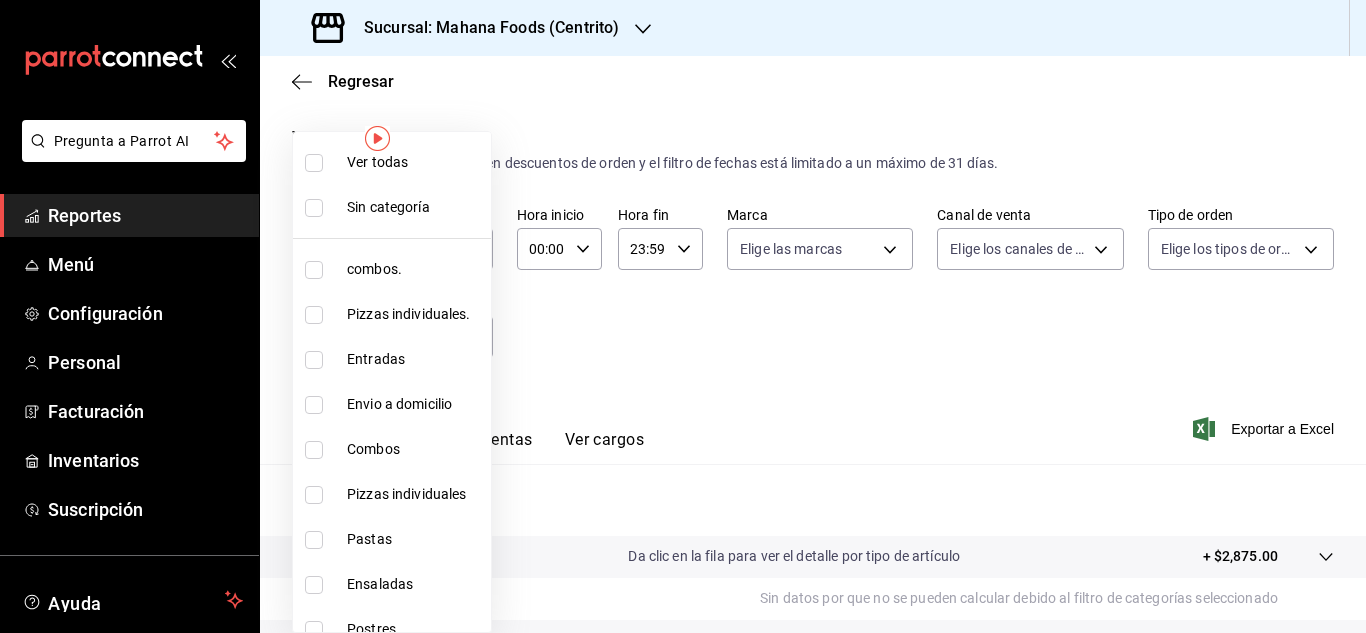 scroll, scrollTop: 380, scrollLeft: 0, axis: vertical 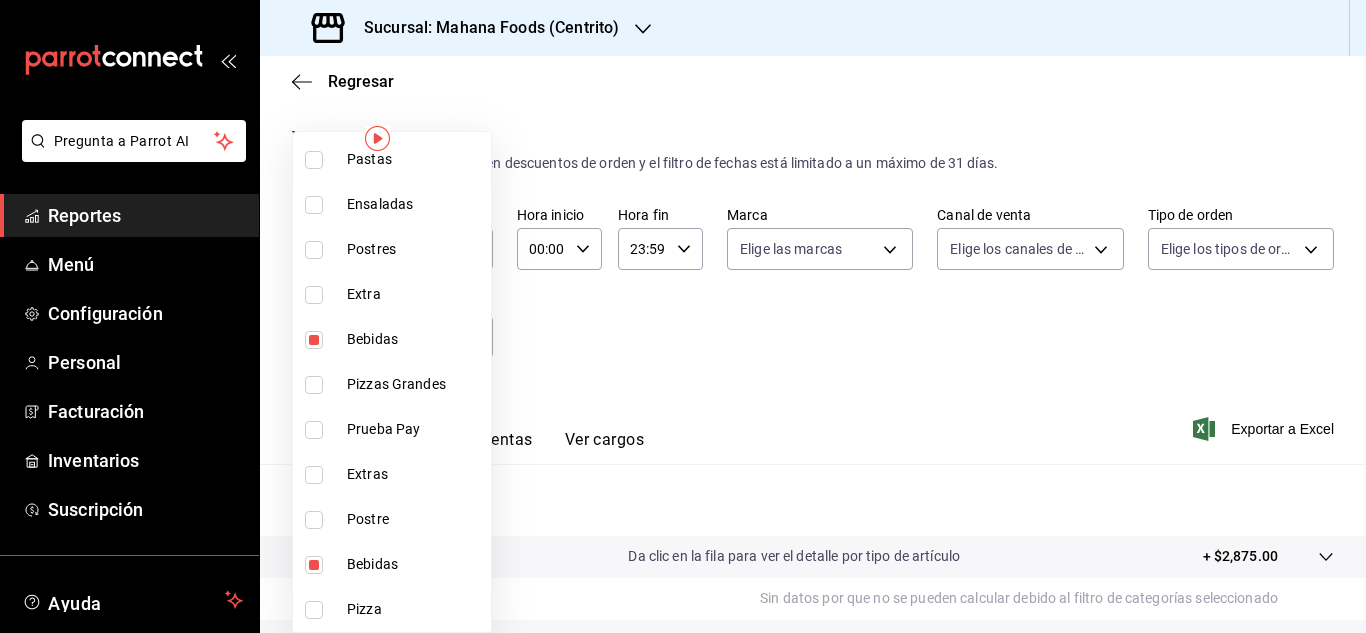 click at bounding box center (314, 565) 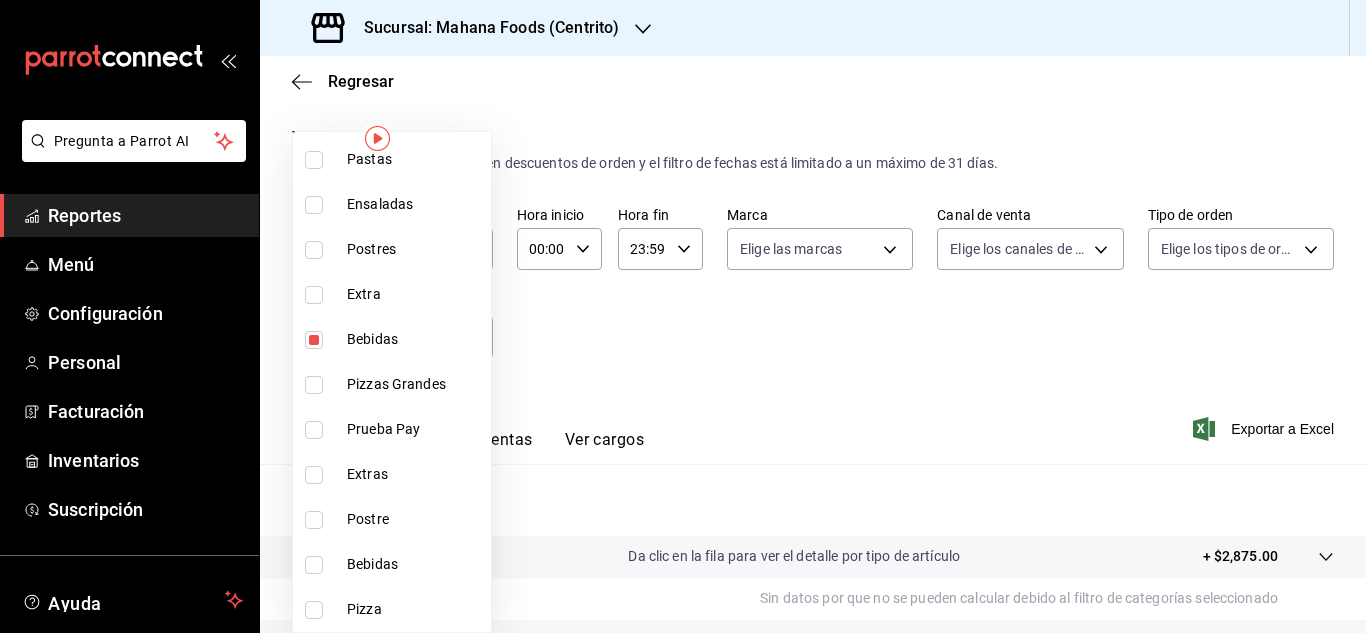 click at bounding box center (314, 340) 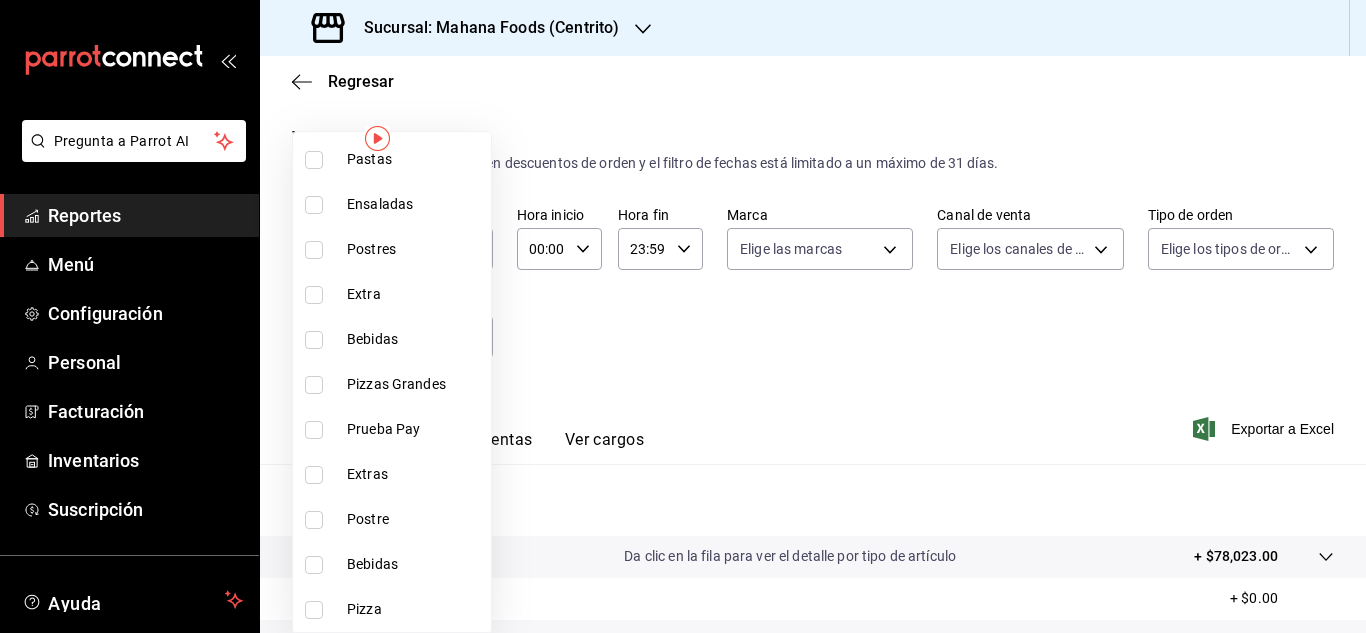 click at bounding box center [314, 250] 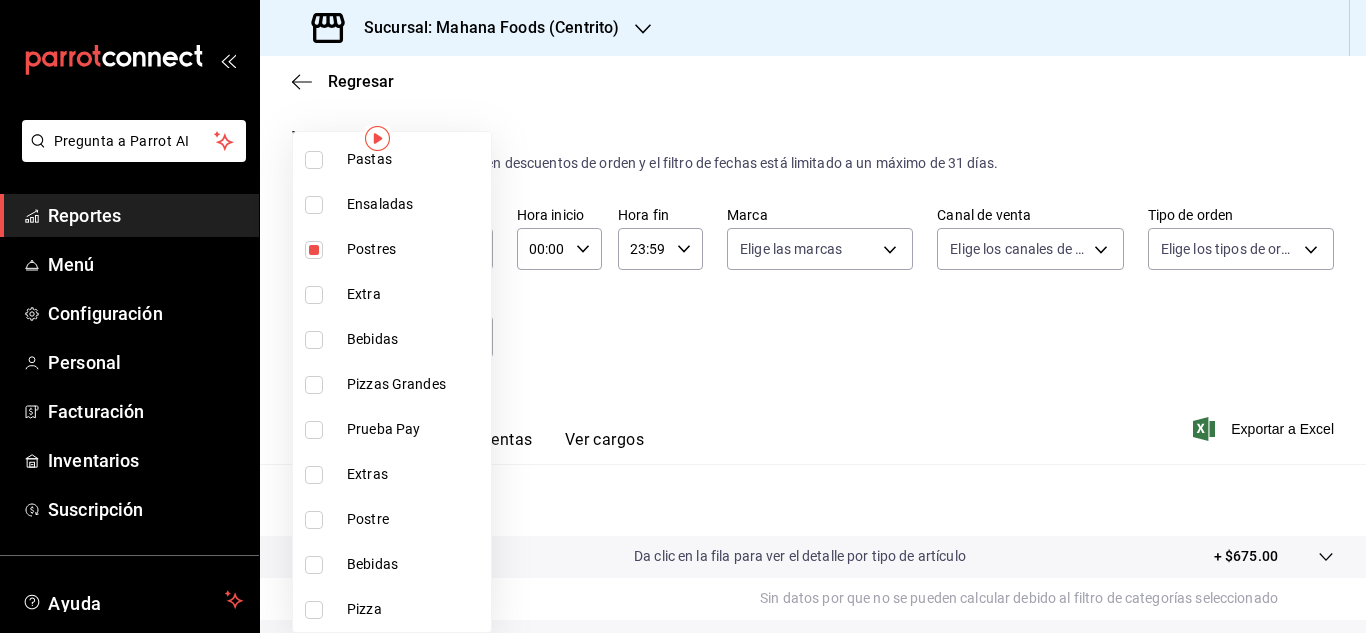 click at bounding box center (314, 520) 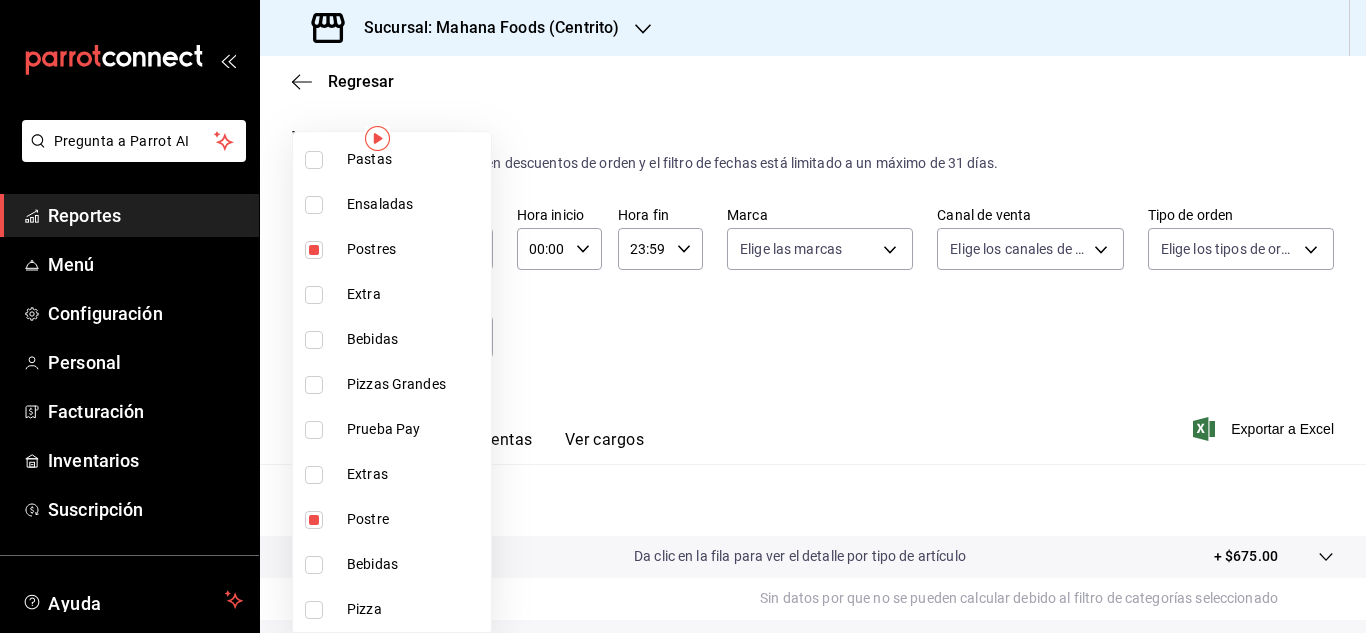 click at bounding box center (683, 316) 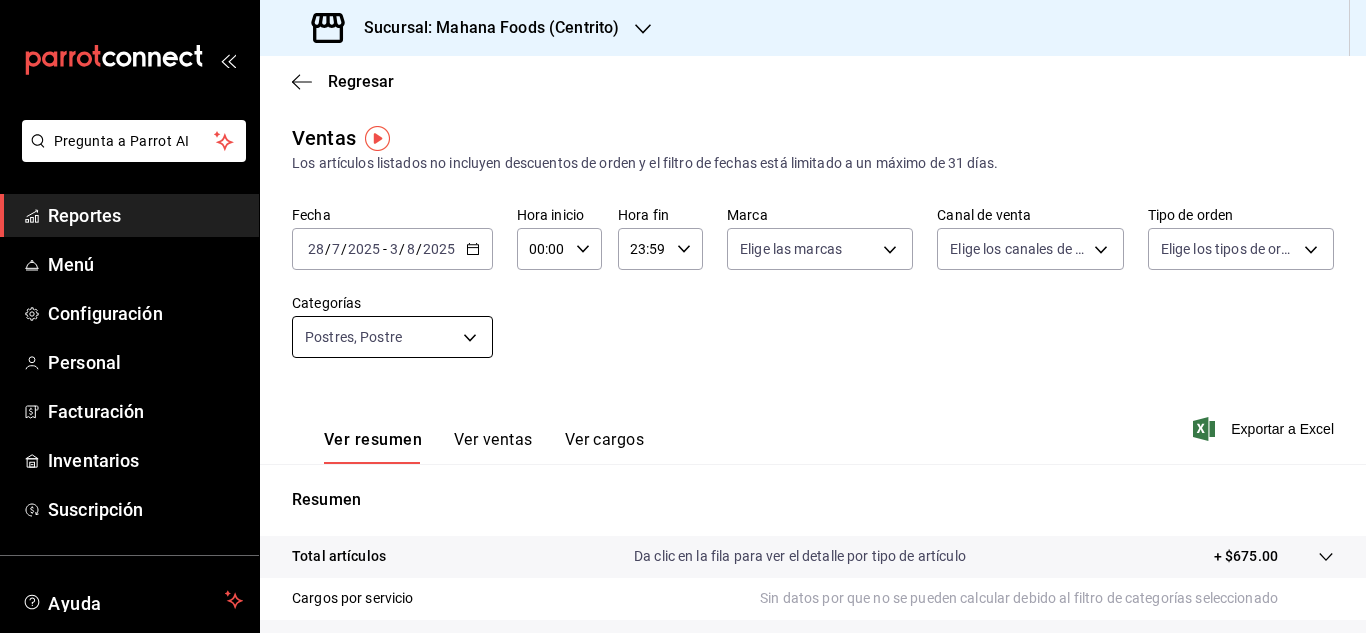 click on "Pregunta a Parrot AI Reportes   Menú   Configuración   Personal   Facturación   Inventarios   Suscripción   Ayuda Recomienda Parrot   [PERSON]   Sugerir nueva función   Sucursal: Mahana Foods (Centrito) Regresar Ventas Los artículos listados no incluyen descuentos de orden y el filtro de fechas está limitado a un máximo de 31 días. Fecha 2025-07-28 28 / 7 / 2025 - 2025-08-03 3 / 8 / 2025 Hora inicio 00:00 Hora inicio Hora fin 23:59 Hora fin Marca Elige las marcas Canal de venta Elige los canales de venta Tipo de orden Elige los tipos de orden Categorías Postres, Postre [UUID],[UUID] Ver resumen Ver ventas Ver cargos Exportar a Excel Resumen Total artículos Da clic en la fila para ver el detalle por tipo de artículo + $675.00 Cargos por servicio  Sin datos por que no se pueden calcular debido al filtro de categorías seleccionado Venta bruta = $675.00 Descuentos totales Certificados de regalo Venta total = $675.00 Impuestos - $82.76" at bounding box center [683, 316] 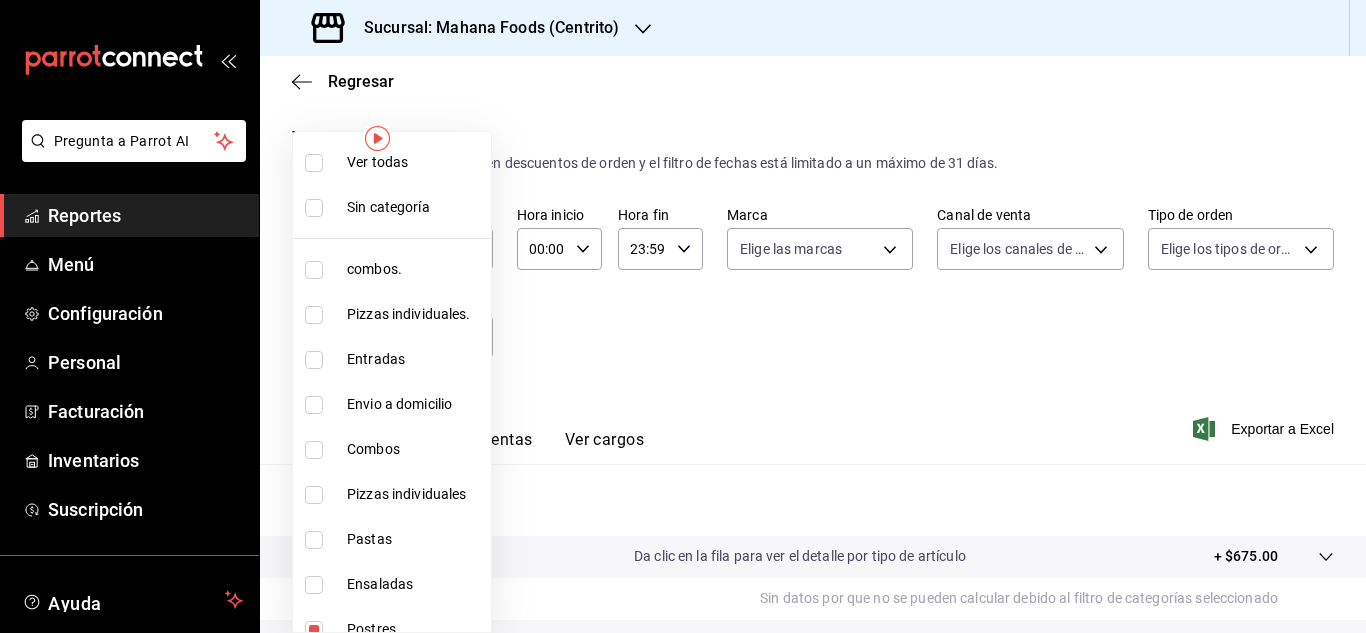 scroll, scrollTop: 380, scrollLeft: 0, axis: vertical 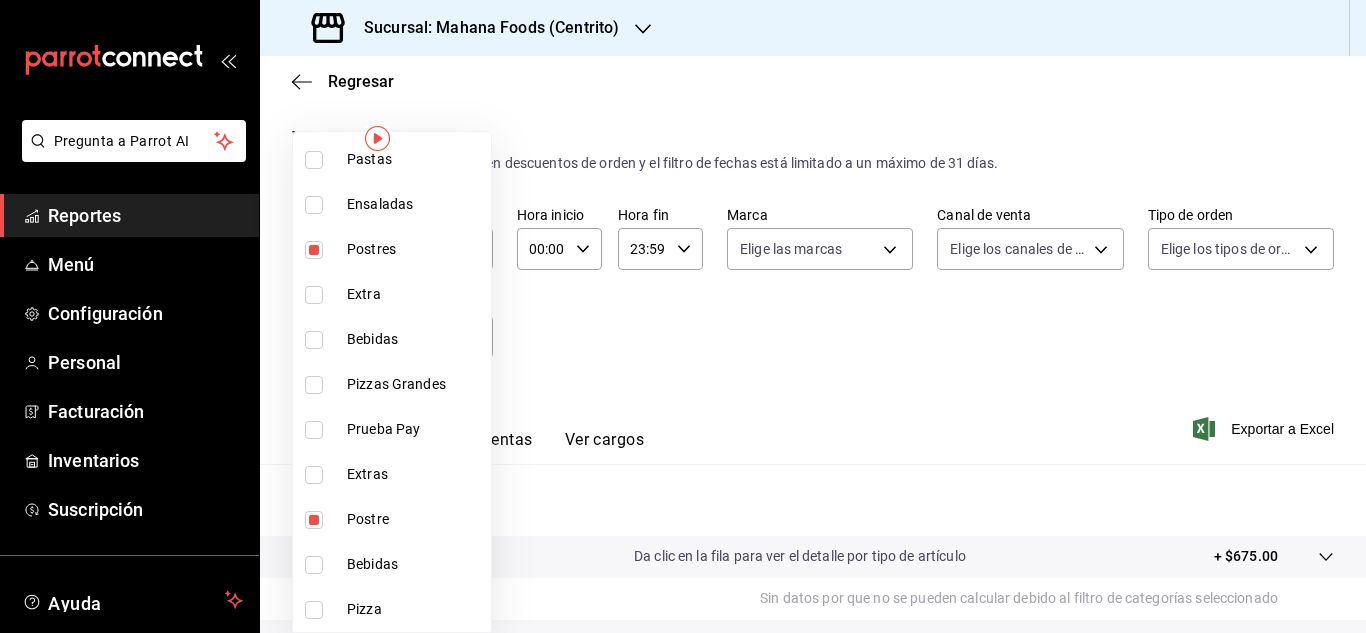 click at bounding box center (314, 520) 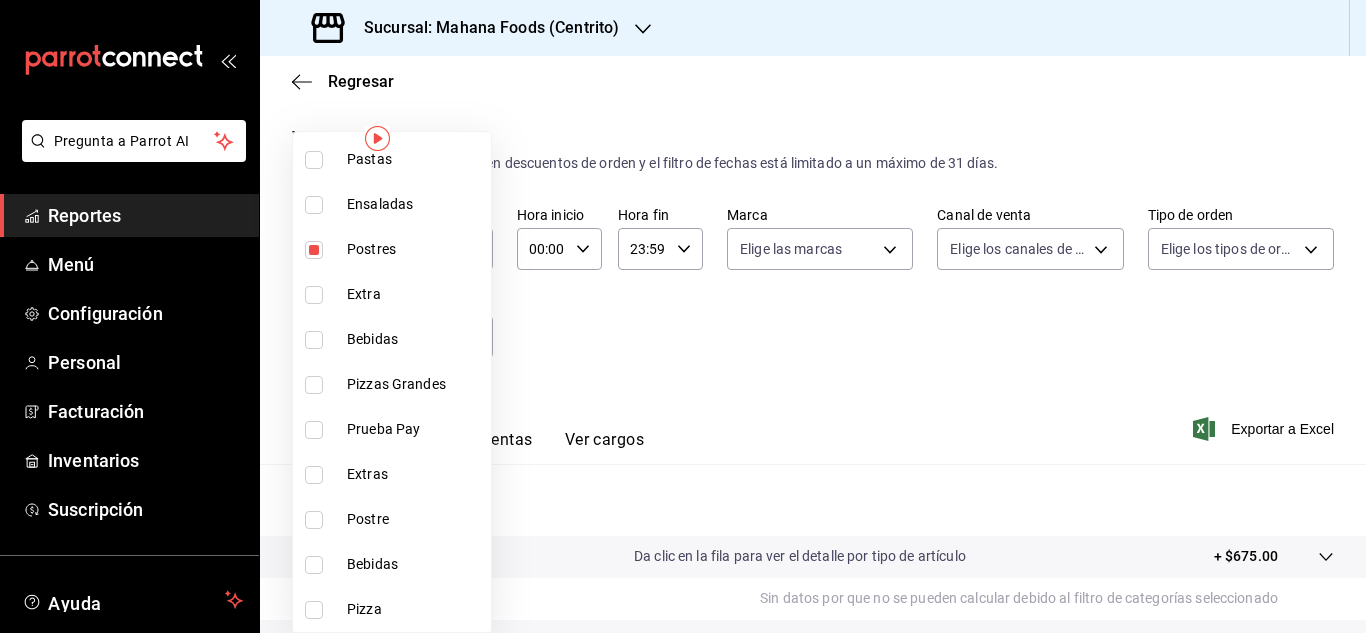click at bounding box center [314, 250] 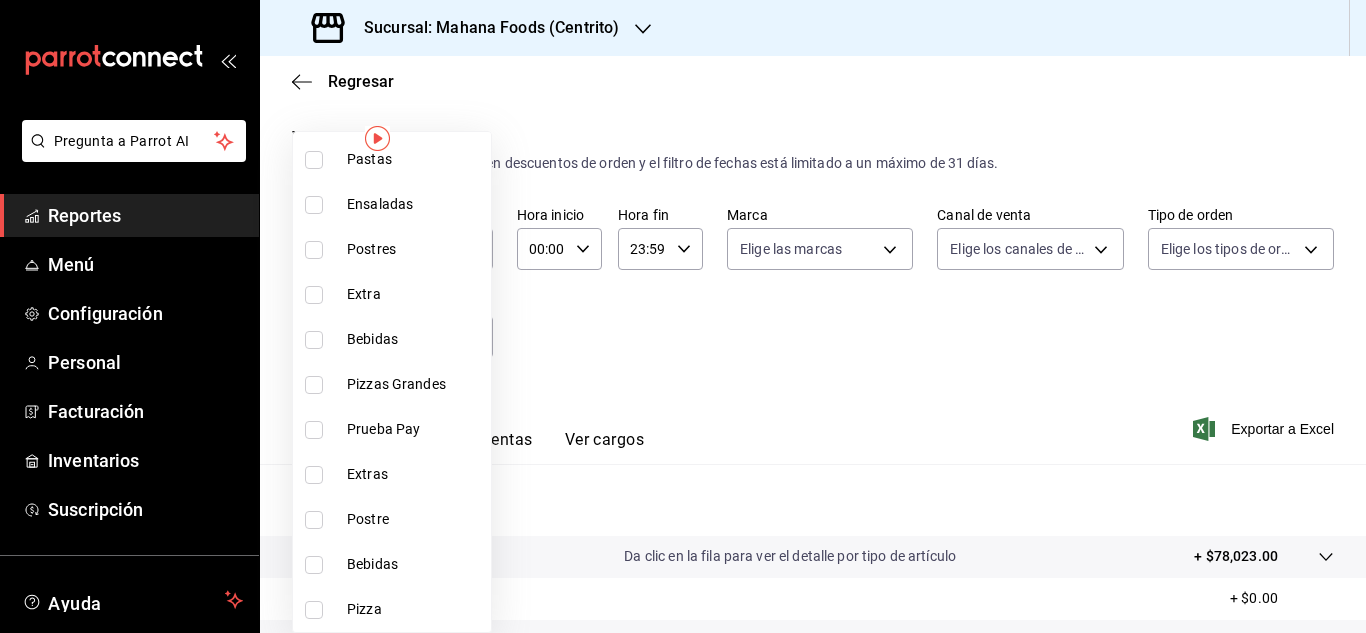 click at bounding box center (314, 295) 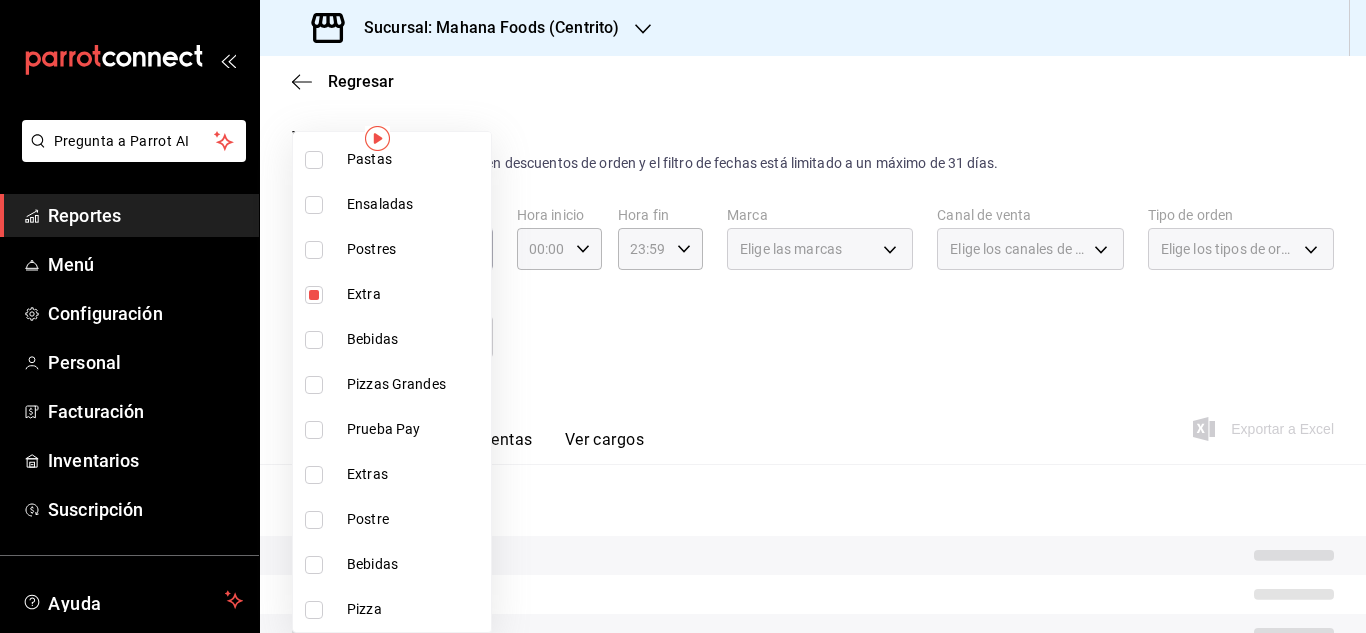 click at bounding box center [314, 475] 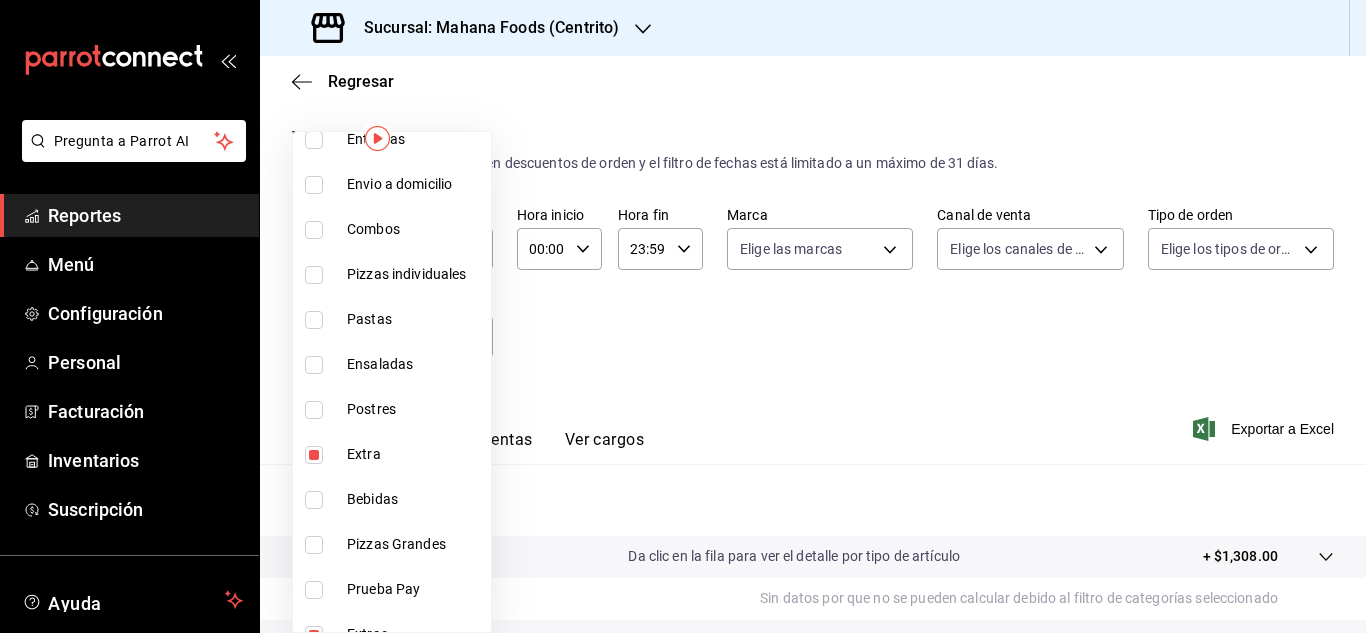 scroll, scrollTop: 0, scrollLeft: 0, axis: both 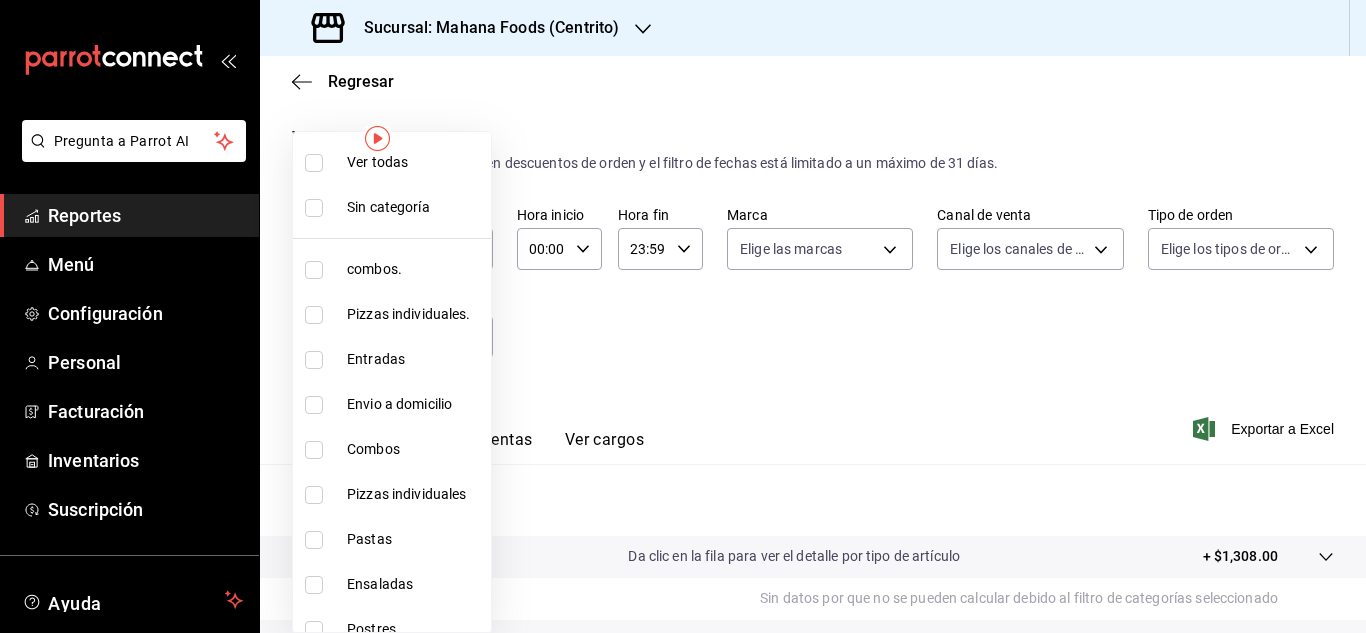 click at bounding box center [683, 316] 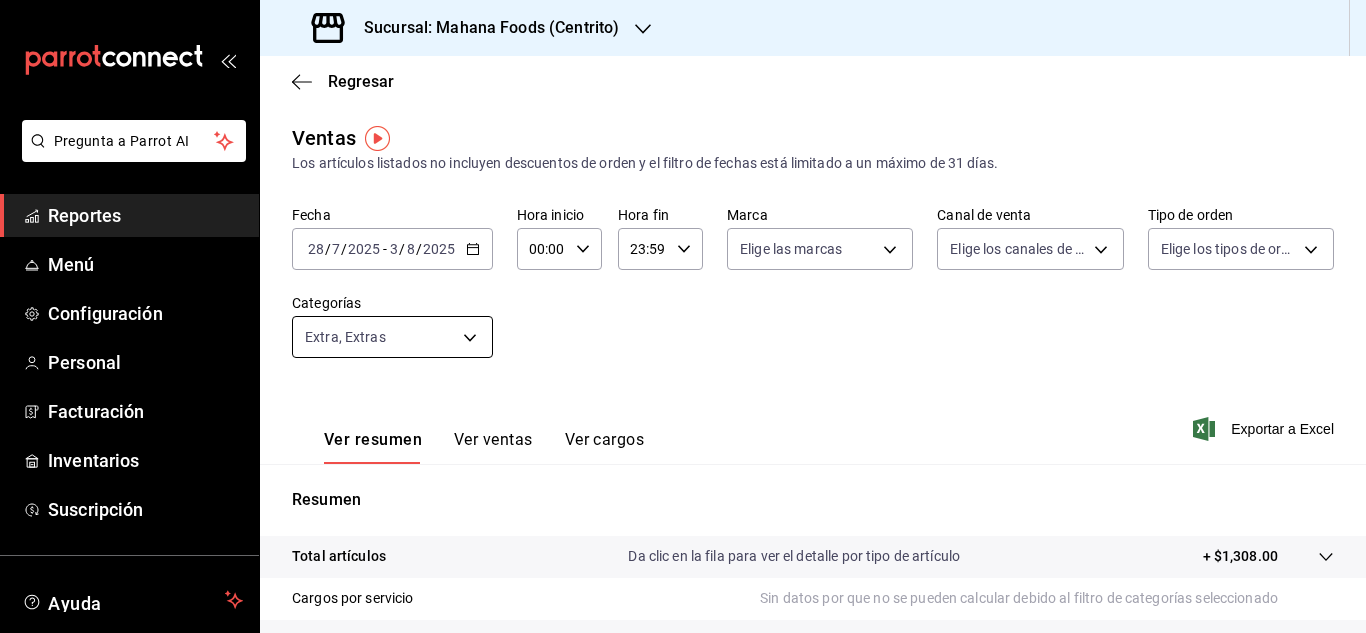 click on "Pregunta a Parrot AI Reportes   Menú   Configuración   Personal   Facturación   Inventarios   Suscripción   Ayuda Recomienda Parrot   [FIRST] [LAST]   Sugerir nueva función   Sucursal: Mahana Foods (Centrito) Regresar Ventas Los artículos listados no incluyen descuentos de orden y el filtro de fechas está limitado a un máximo de 31 días. Fecha 2025-07-28 28 / 7 / 2025 - 2025-08-03 3 / 8 / 2025 Hora inicio 00:00 Hora inicio Hora fin 23:59 Hora fin Marca Elige las marcas Canal de venta Elige los canales de venta Tipo de orden Elige los tipos de orden Categorías Extra, Extras b066eb31-bb97-4b66-a15c-d5a5e9850e7a,07e3ef54-d7f3-472e-8231-d1f20b0b8103 Ver resumen Ver ventas Ver cargos Exportar a Excel Resumen Total artículos Da clic en la fila para ver el detalle por tipo de artículo + $1,308.00 Cargos por servicio  Sin datos por que no se pueden calcular debido al filtro de categorías seleccionado Venta bruta = $1,308.00 Descuentos totales Certificados de regalo Venta total = $1,308.00 Impuestos" at bounding box center (683, 316) 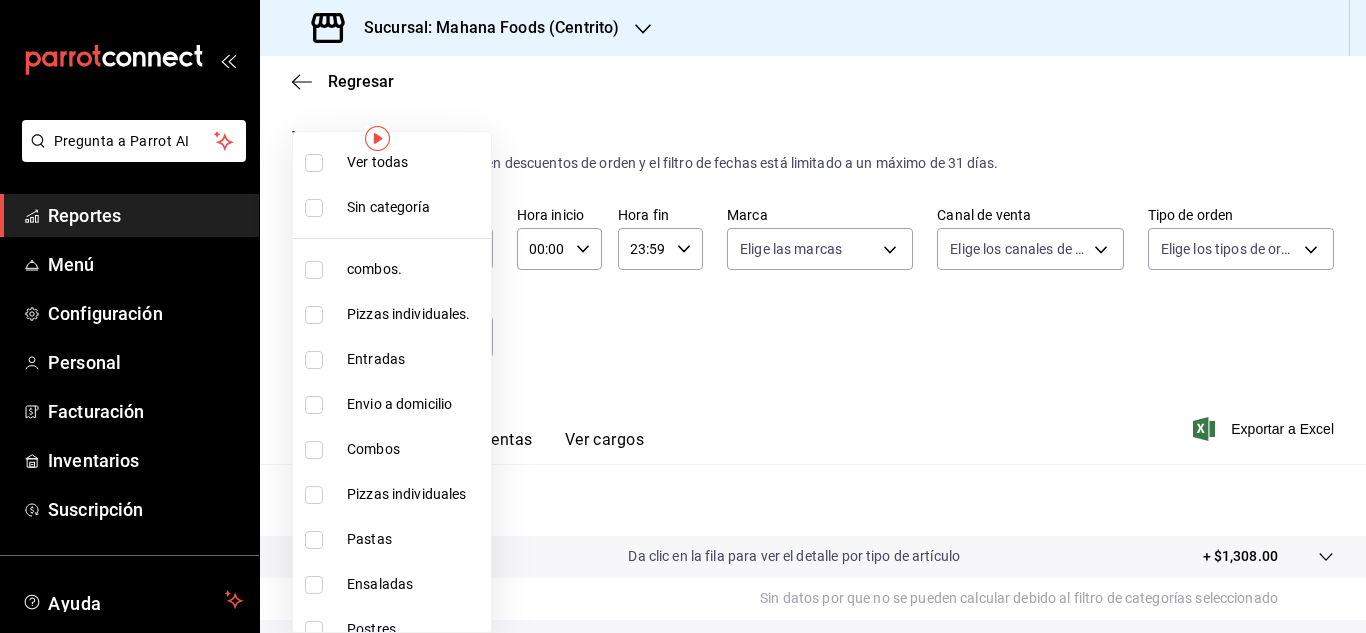 click at bounding box center (683, 316) 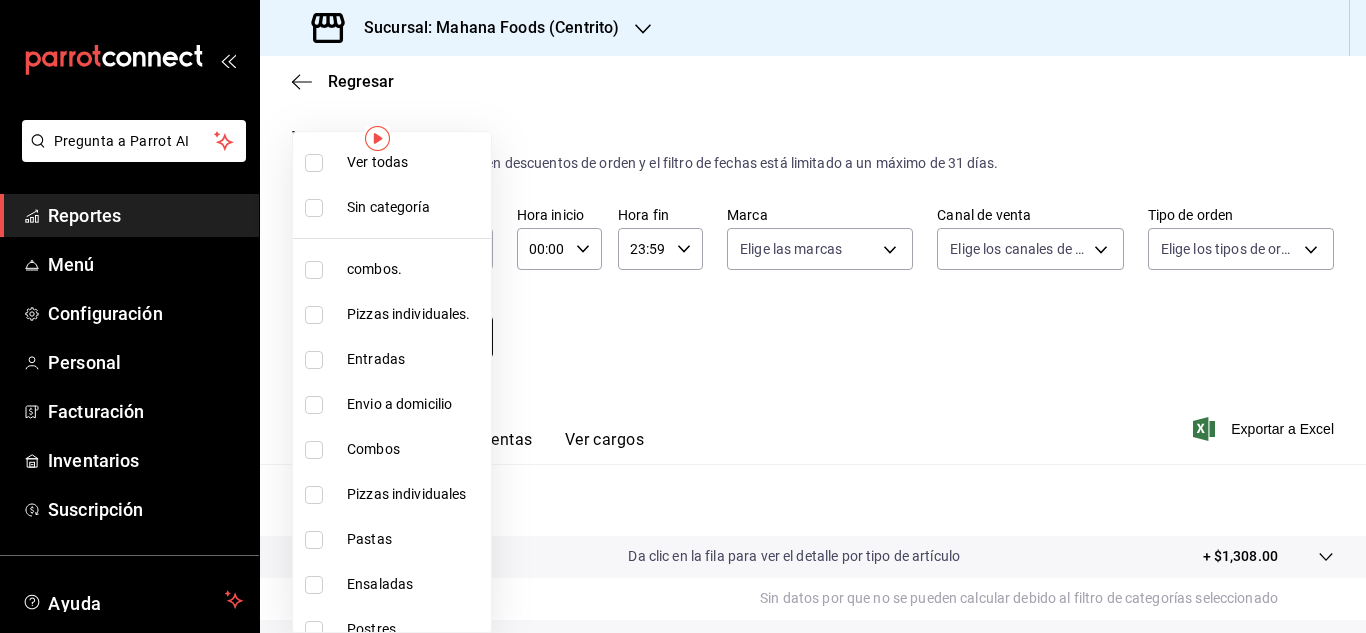 click on "Pregunta a Parrot AI Reportes   Menú   Configuración   Personal   Facturación   Inventarios   Suscripción   Ayuda Recomienda Parrot   [FIRST] [LAST]   Sugerir nueva función   Sucursal: Mahana Foods (Centrito) Regresar Ventas Los artículos listados no incluyen descuentos de orden y el filtro de fechas está limitado a un máximo de 31 días. Fecha 2025-07-28 28 / 7 / 2025 - 2025-08-03 3 / 8 / 2025 Hora inicio 00:00 Hora inicio Hora fin 23:59 Hora fin Marca Elige las marcas Canal de venta Elige los canales de venta Tipo de orden Elige los tipos de orden Categorías Extra, Extras b066eb31-bb97-4b66-a15c-d5a5e9850e7a,07e3ef54-d7f3-472e-8231-d1f20b0b8103 Ver resumen Ver ventas Ver cargos Exportar a Excel Resumen Total artículos Da clic en la fila para ver el detalle por tipo de artículo + $1,308.00 Cargos por servicio  Sin datos por que no se pueden calcular debido al filtro de categorías seleccionado Venta bruta = $1,308.00 Descuentos totales Certificados de regalo Venta total = $1,308.00 Impuestos" at bounding box center [683, 316] 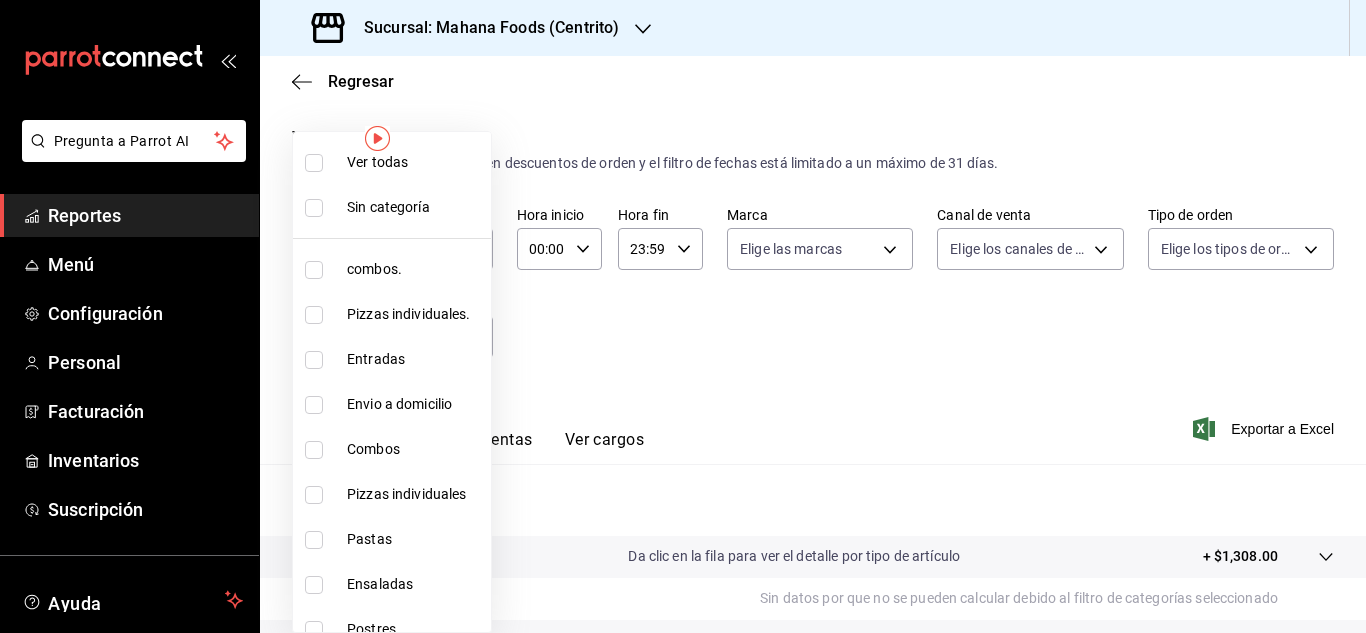 scroll, scrollTop: 380, scrollLeft: 0, axis: vertical 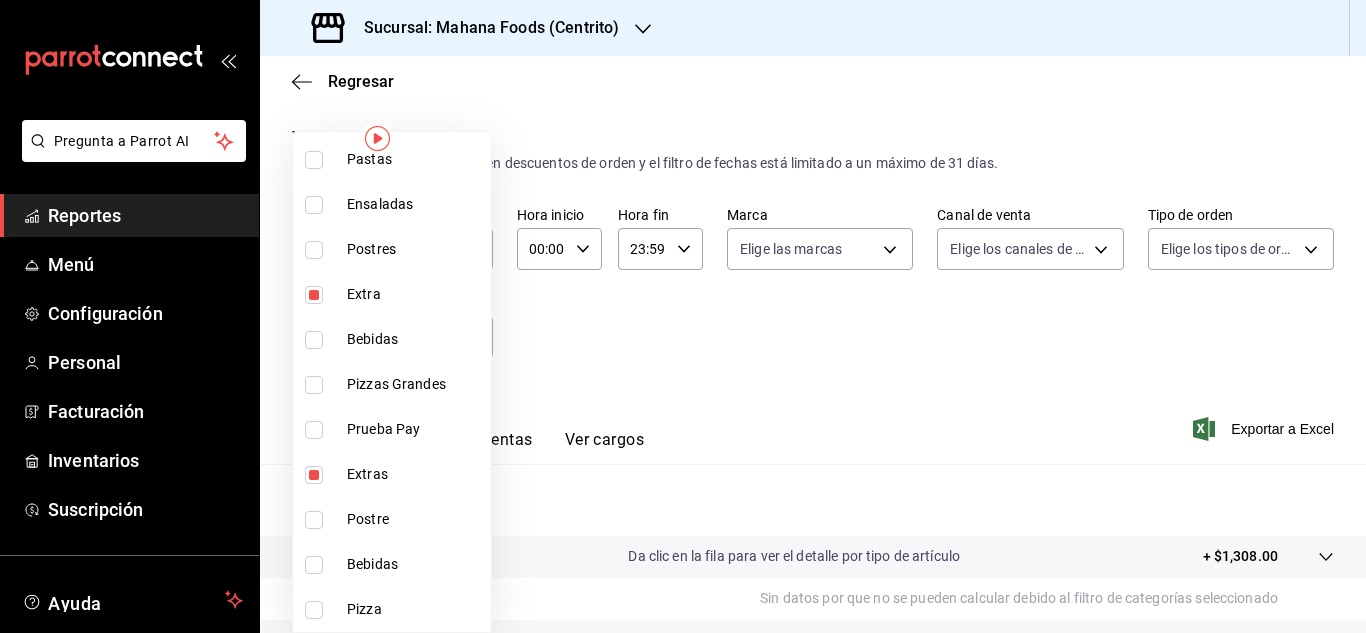 click at bounding box center [314, 475] 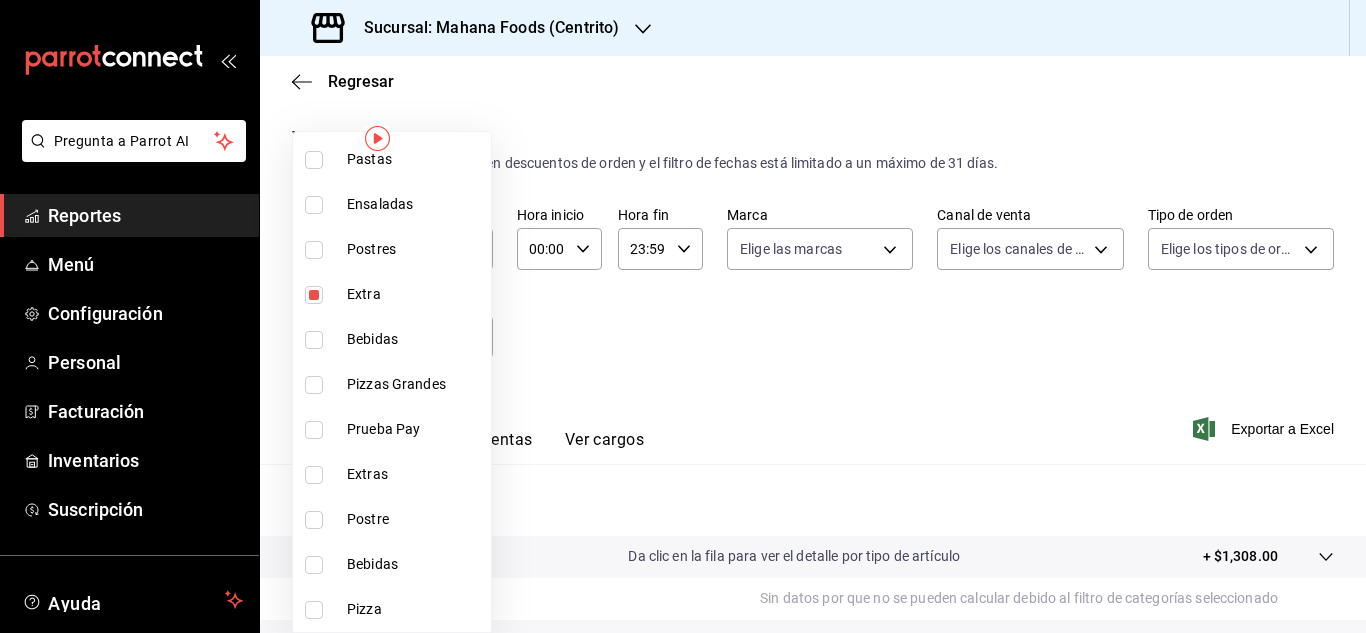 click at bounding box center [314, 295] 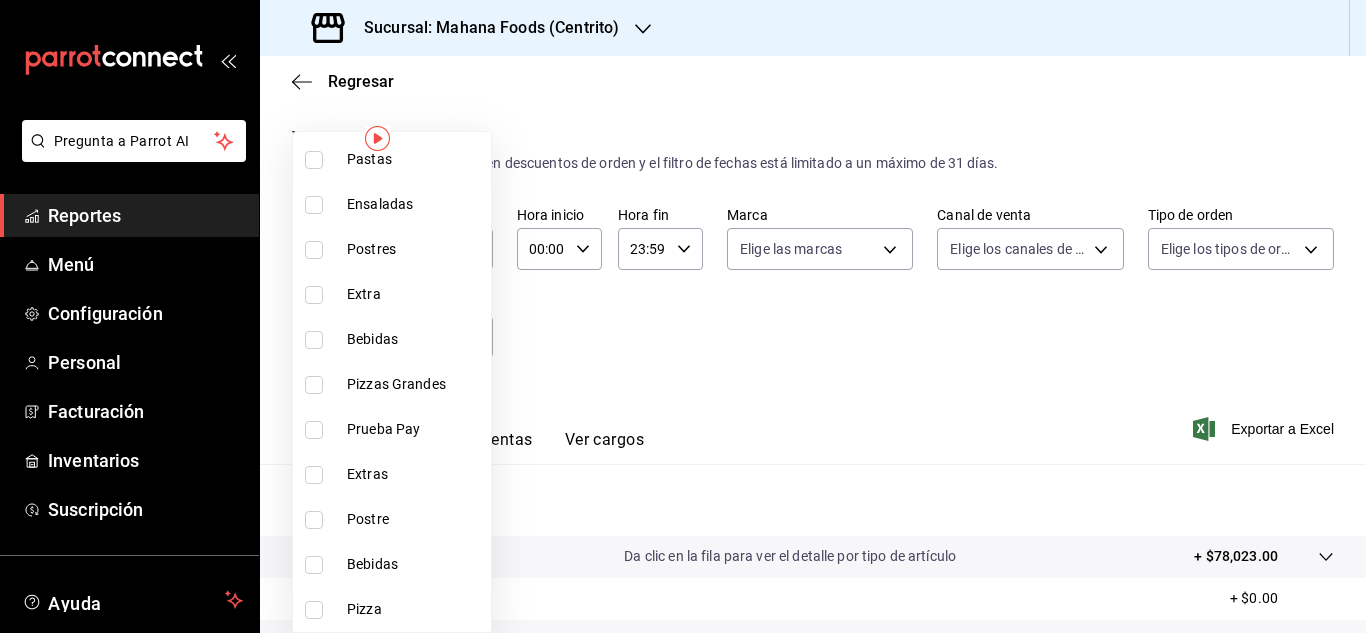 click at bounding box center (683, 316) 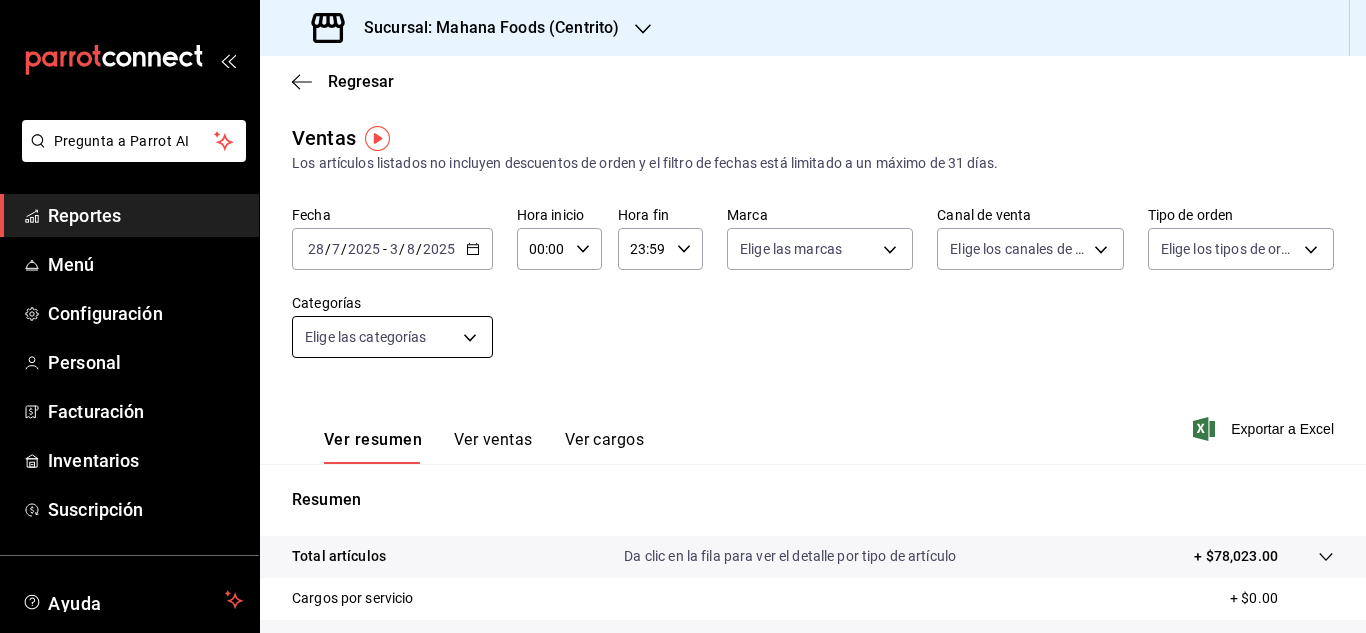 click on "Pregunta a Parrot AI Reportes   Menú   Configuración   Personal   Facturación   Inventarios   Suscripción   Ayuda Recomienda Parrot   [PERSON]   Sugerir nueva función   Sucursal: Mahana Foods (Centrito) Regresar Ventas Los artículos listados no incluyen descuentos de orden y el filtro de fechas está limitado a un máximo de 31 días. Fecha 2025-07-28 28 / 7 / 2025 - 2025-08-03 3 / 8 / 2025 Hora inicio 00:00 Hora inicio Hora fin 23:59 Hora fin Marca Elige las marcas Canal de venta Elige los canales de venta Tipo de orden Elige los tipos de orden Categorías Elige las categorías Ver resumen Ver ventas Ver cargos Exportar a Excel Resumen Total artículos Da clic en la fila para ver el detalle por tipo de artículo + $78,023.00 Cargos por servicio + $0.00 Venta bruta = $78,023.00 Descuentos totales - $2,122.80 Certificados de regalo - $0.00 Venta total = $75,900.20 Impuestos - $10,468.99 Venta neta = $65,431.21 GANA 1 MES GRATIS EN TU SUSCRIPCIÓN AQUÍ Ver video tutorial Ir a video Reportes   Menú" at bounding box center [683, 316] 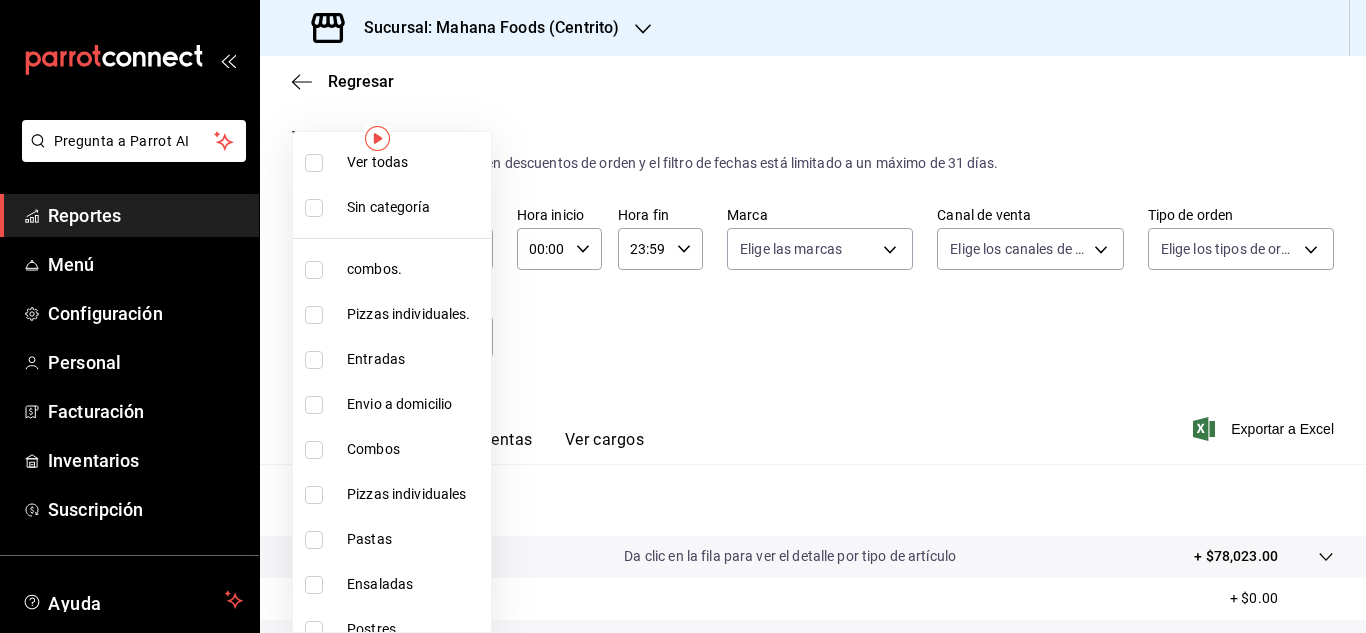 click at bounding box center [314, 270] 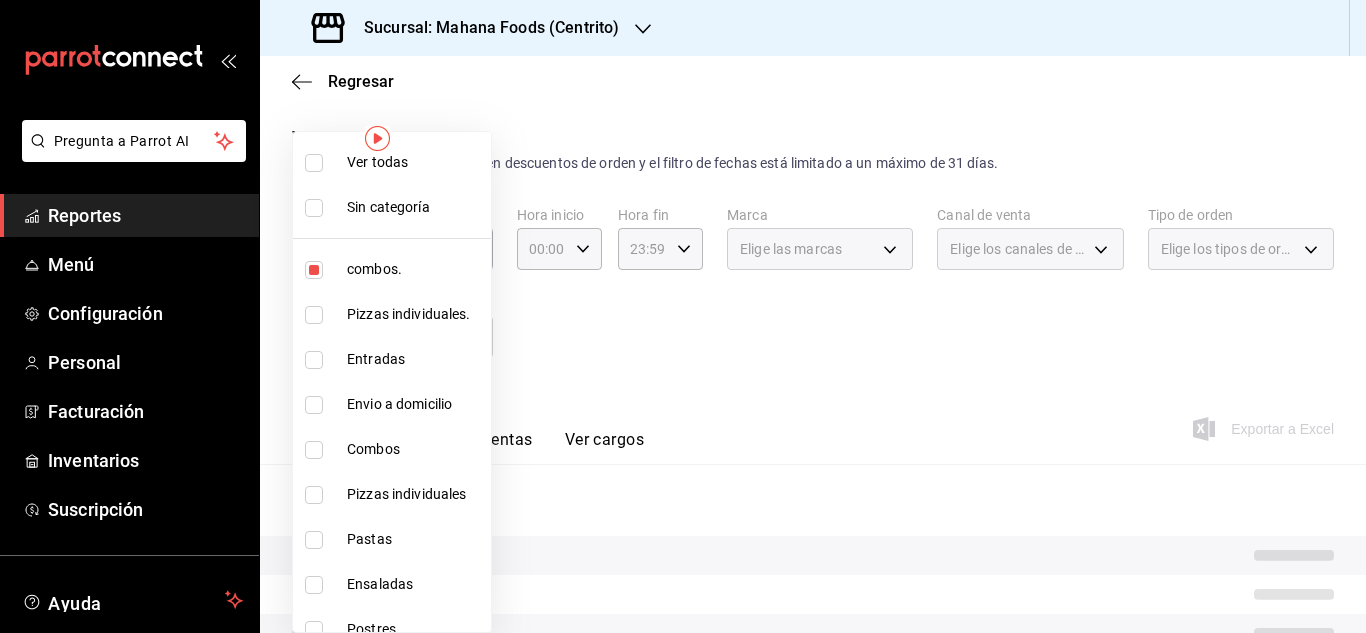 click at bounding box center [314, 315] 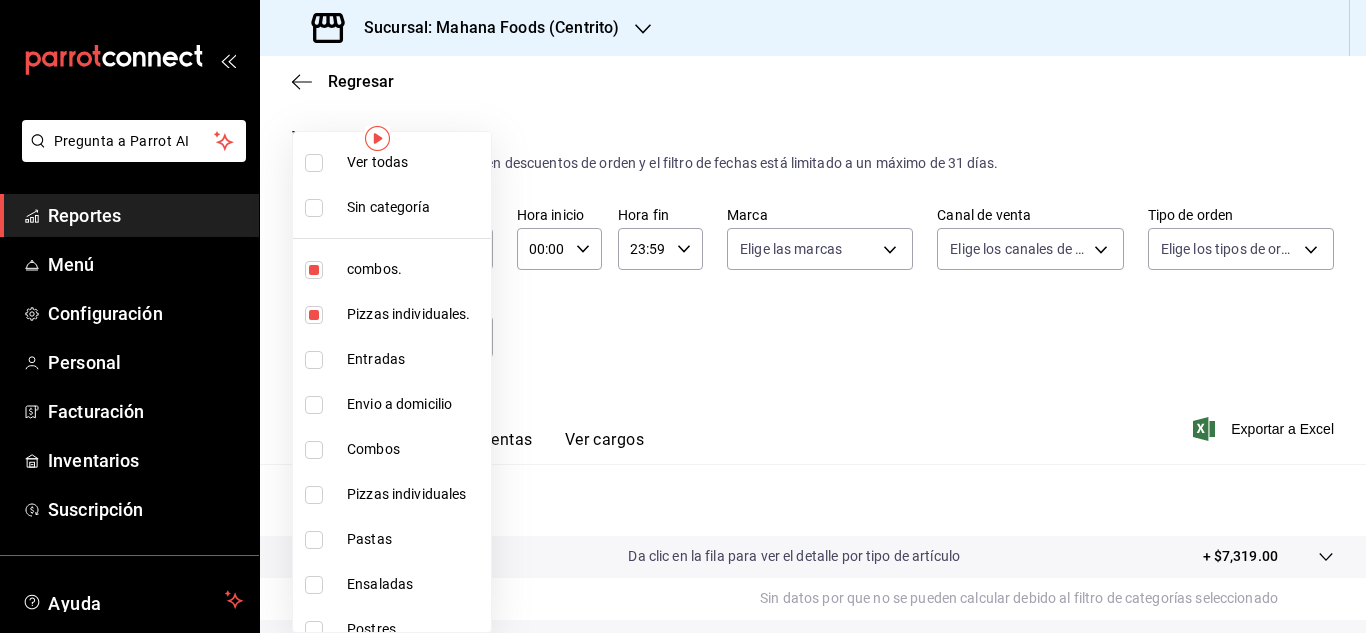 click at bounding box center (314, 450) 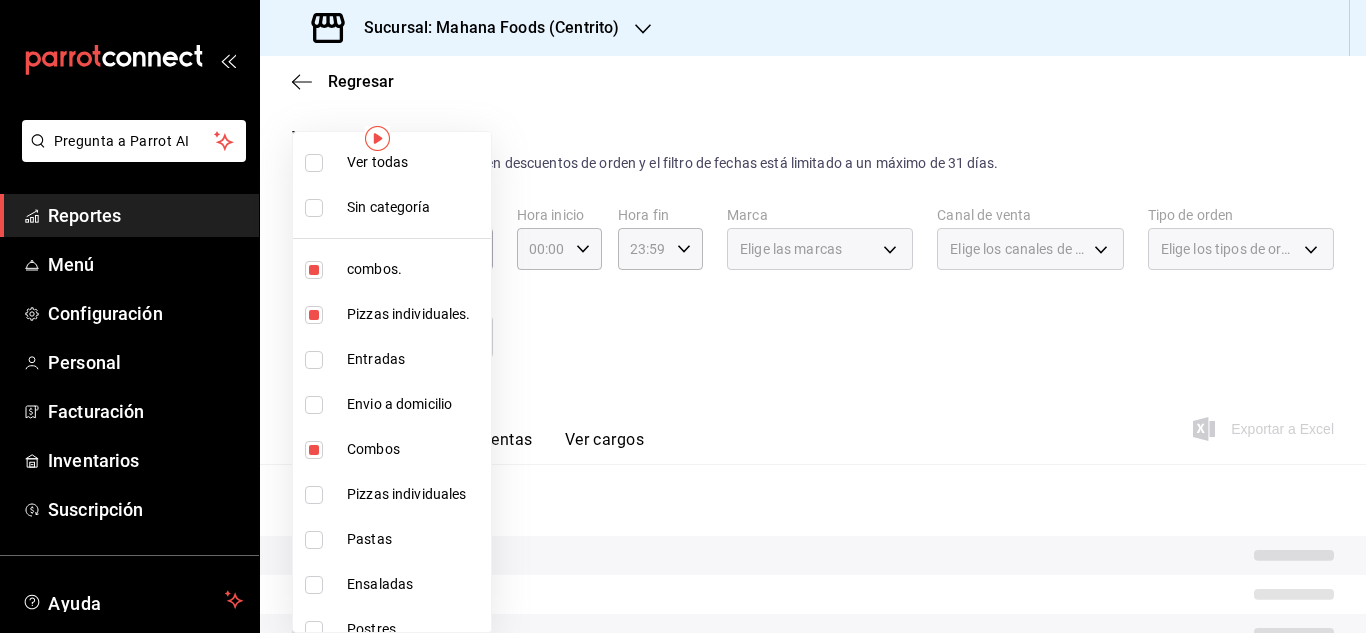 click at bounding box center (314, 495) 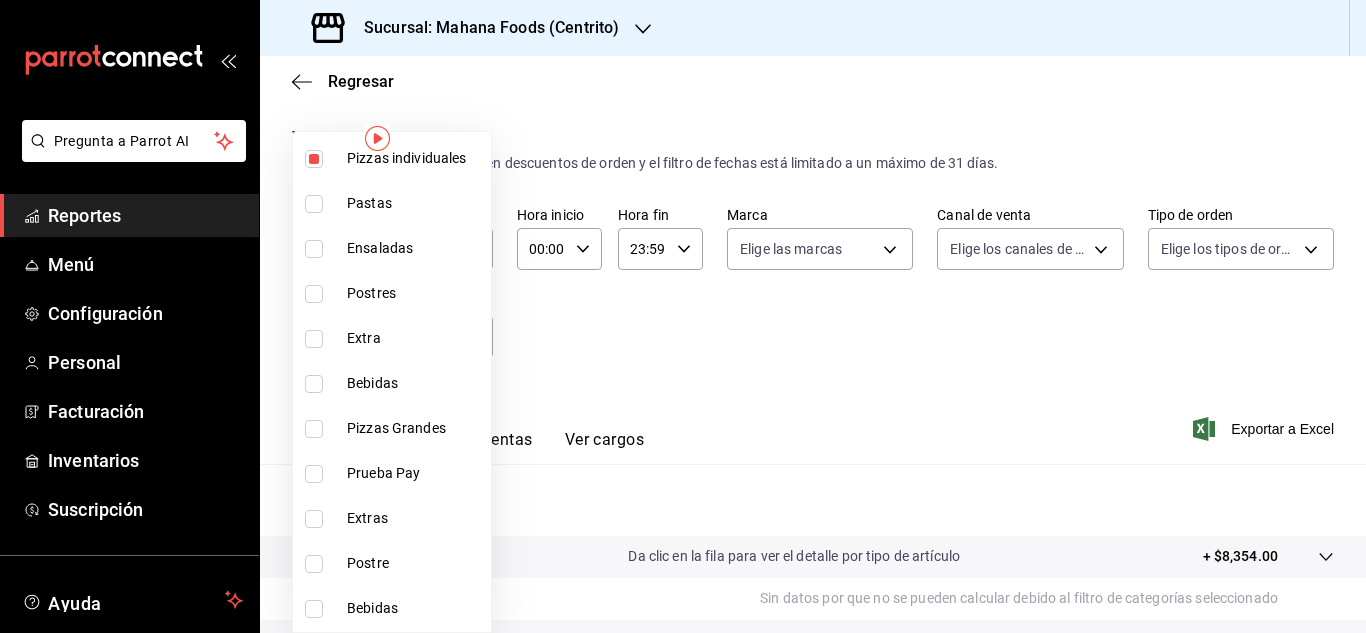 scroll, scrollTop: 337, scrollLeft: 0, axis: vertical 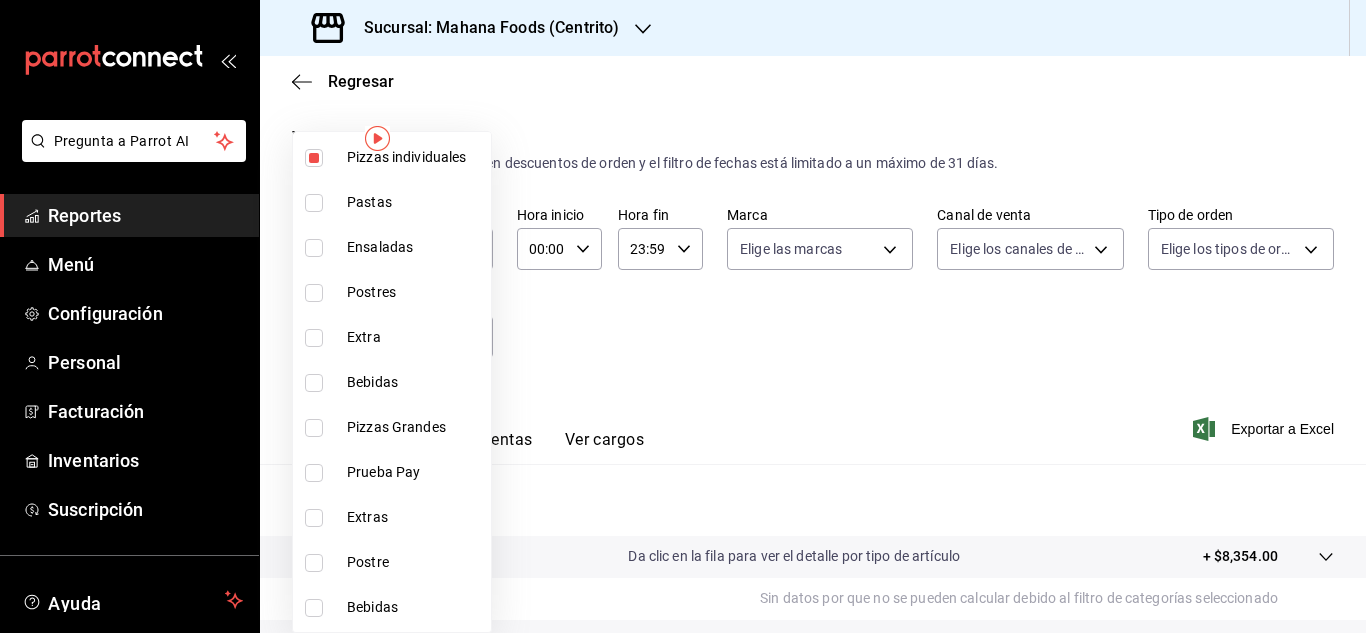 click at bounding box center [314, 428] 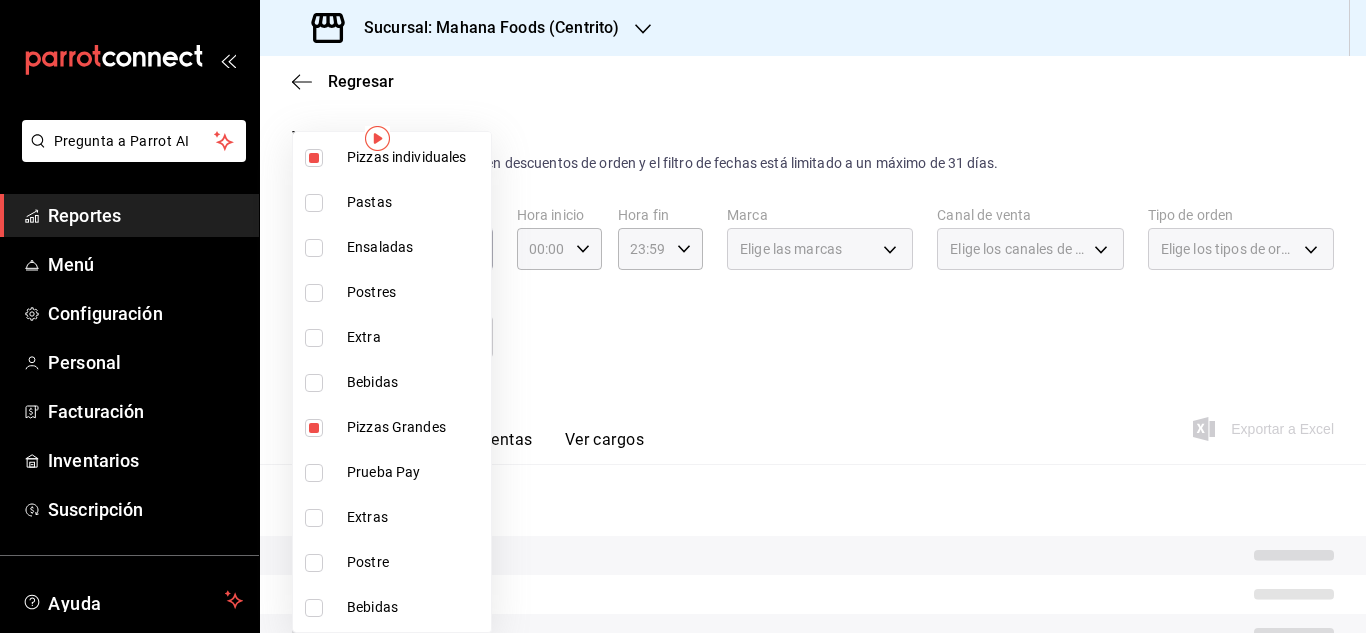 scroll, scrollTop: 380, scrollLeft: 0, axis: vertical 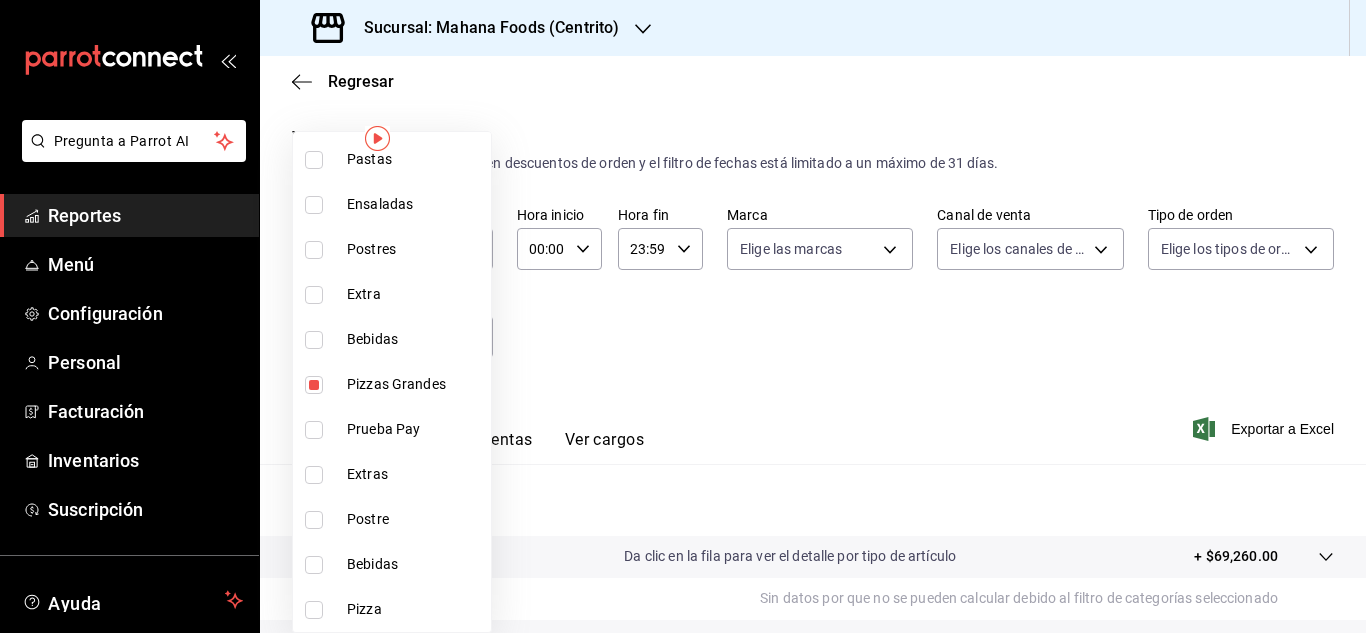 click on "Pizza" at bounding box center [392, 609] 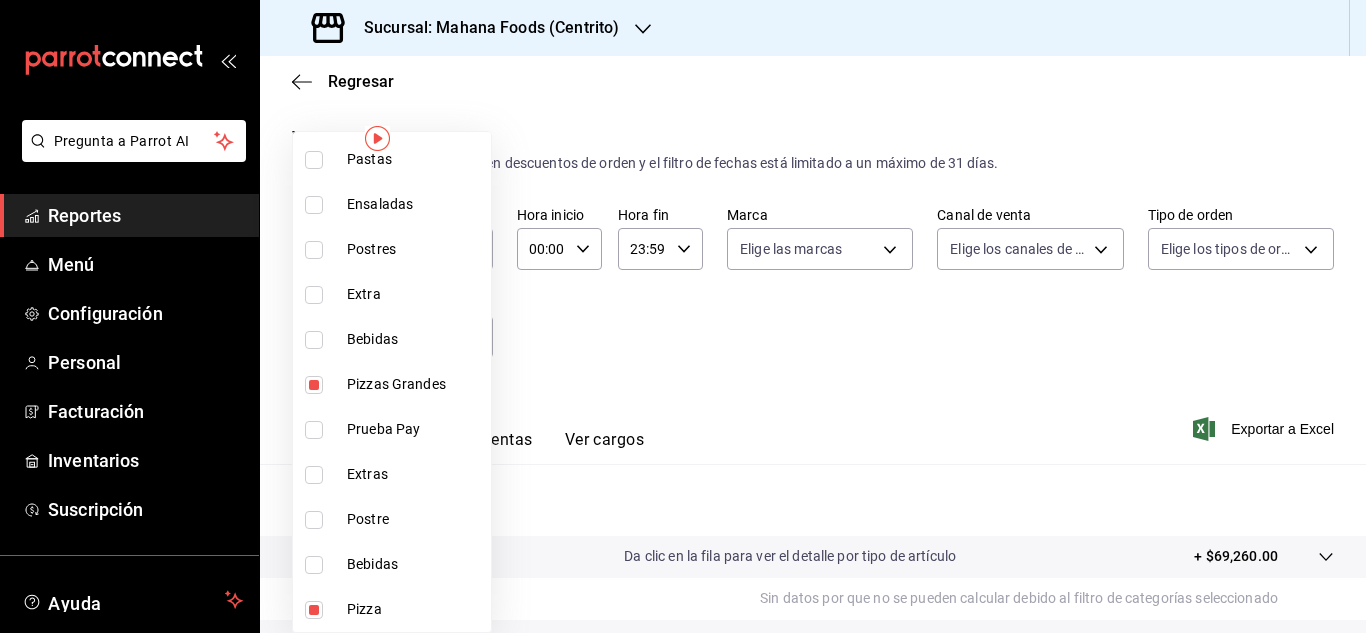 click at bounding box center (683, 316) 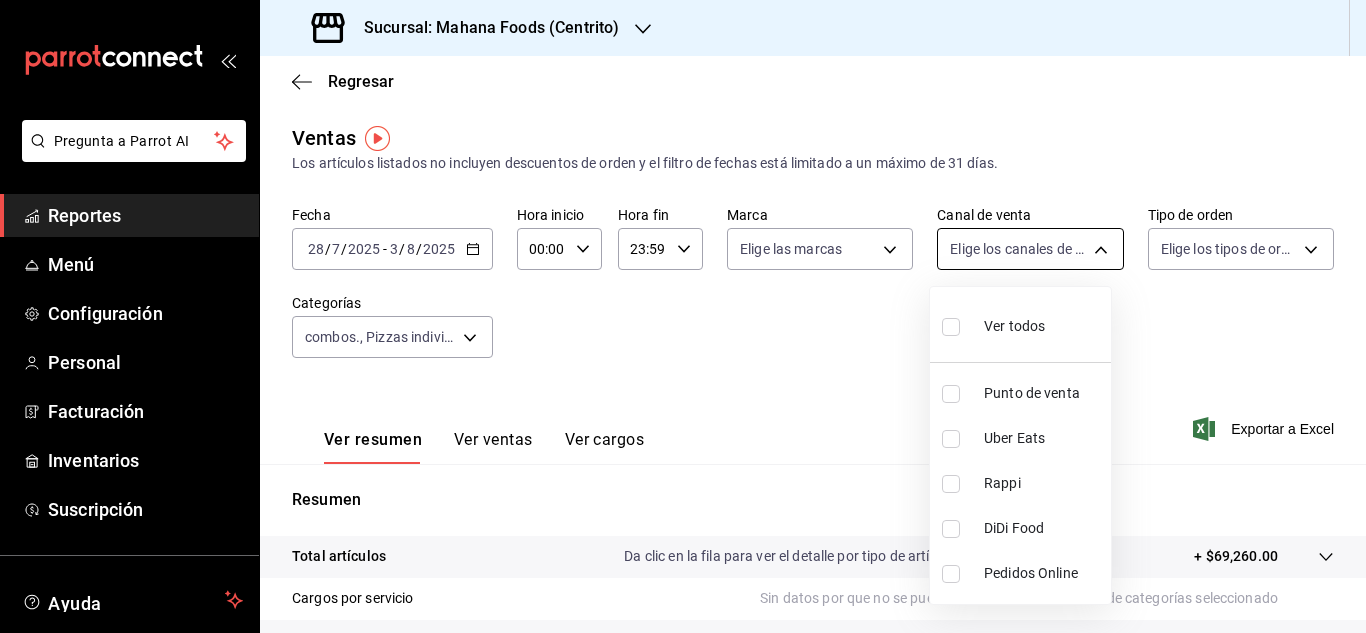 click on "Pregunta a Parrot AI Reportes   Menú   Configuración   Personal   Facturación   Inventarios   Suscripción   Ayuda Recomienda Parrot   [PERSON]   Sugerir nueva función   Sucursal: Mahana Foods (Centrito) Regresar Ventas Los artículos listados no incluyen descuentos de orden y el filtro de fechas está limitado a un máximo de 31 días. Fecha 2025-07-28 28 / 7 / 2025 - 2025-08-03 3 / 8 / 2025 Hora inicio 00:00 Hora inicio Hora fin 23:59 Hora fin Marca Elige las marcas Canal de venta Elige los canales de venta Tipo de orden Elige los tipos de orden Categorías combos., Pizzas individuales., Combos, Pizzas individuales, Pizzas Grandes, Pizza Ver resumen Ver ventas Ver cargos Exportar a Excel Resumen Total artículos Da clic en la fila para ver el detalle por tipo de artículo   Menú" at bounding box center (683, 316) 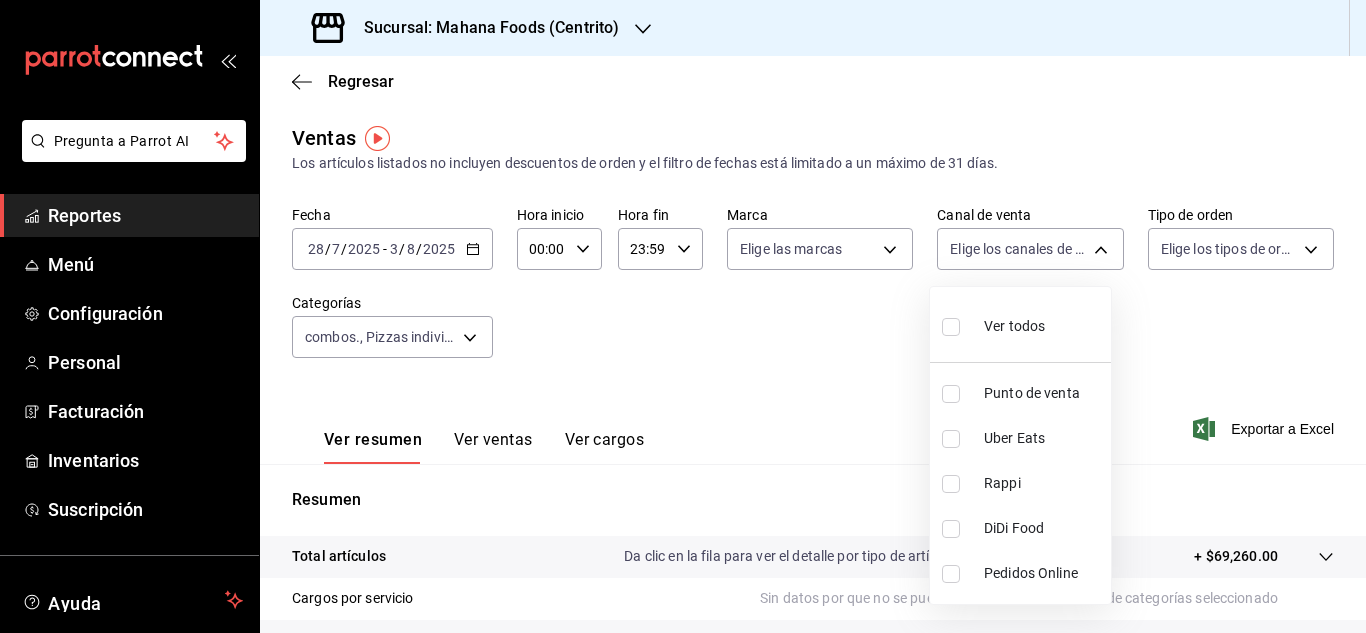 click at bounding box center [951, 394] 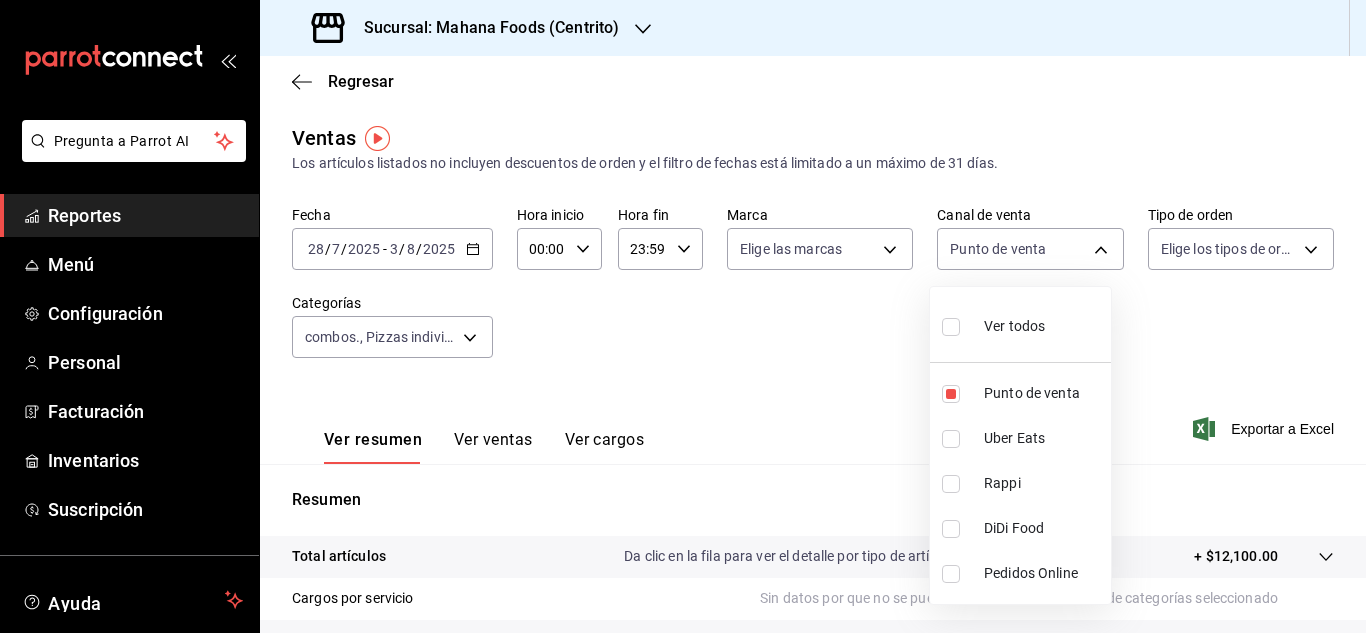 click at bounding box center [683, 316] 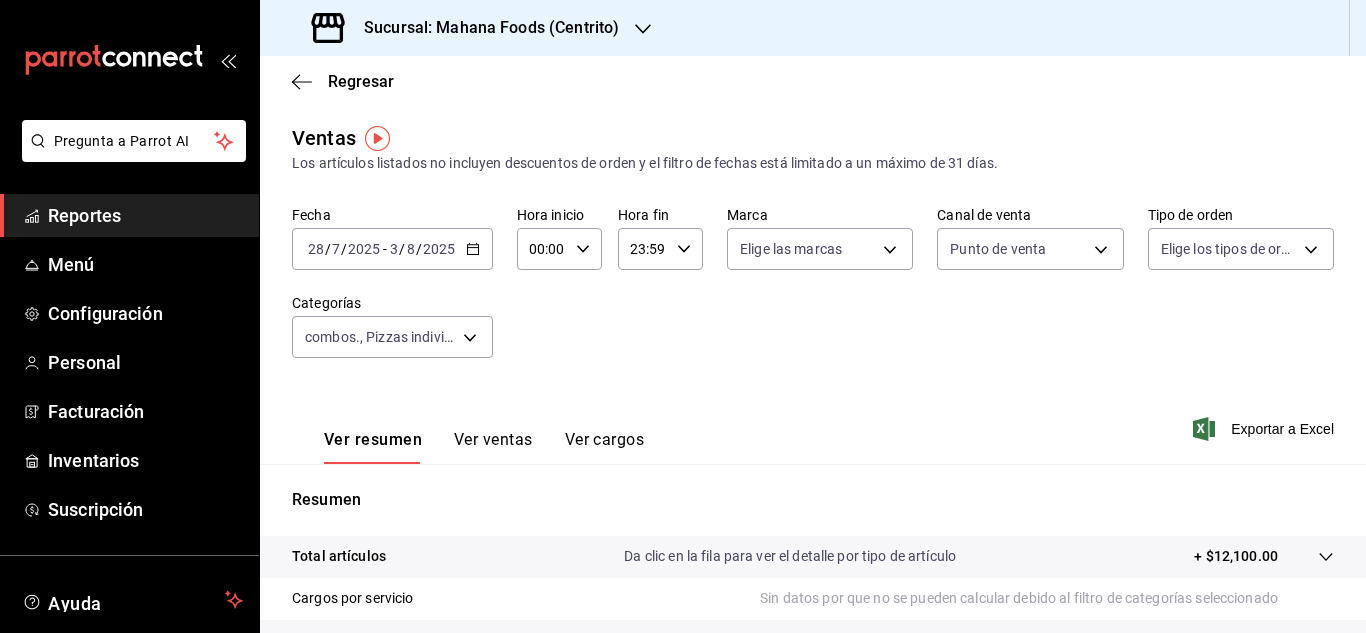 click on "Ver resumen Ver ventas Ver cargos Exportar a Excel" at bounding box center (813, 423) 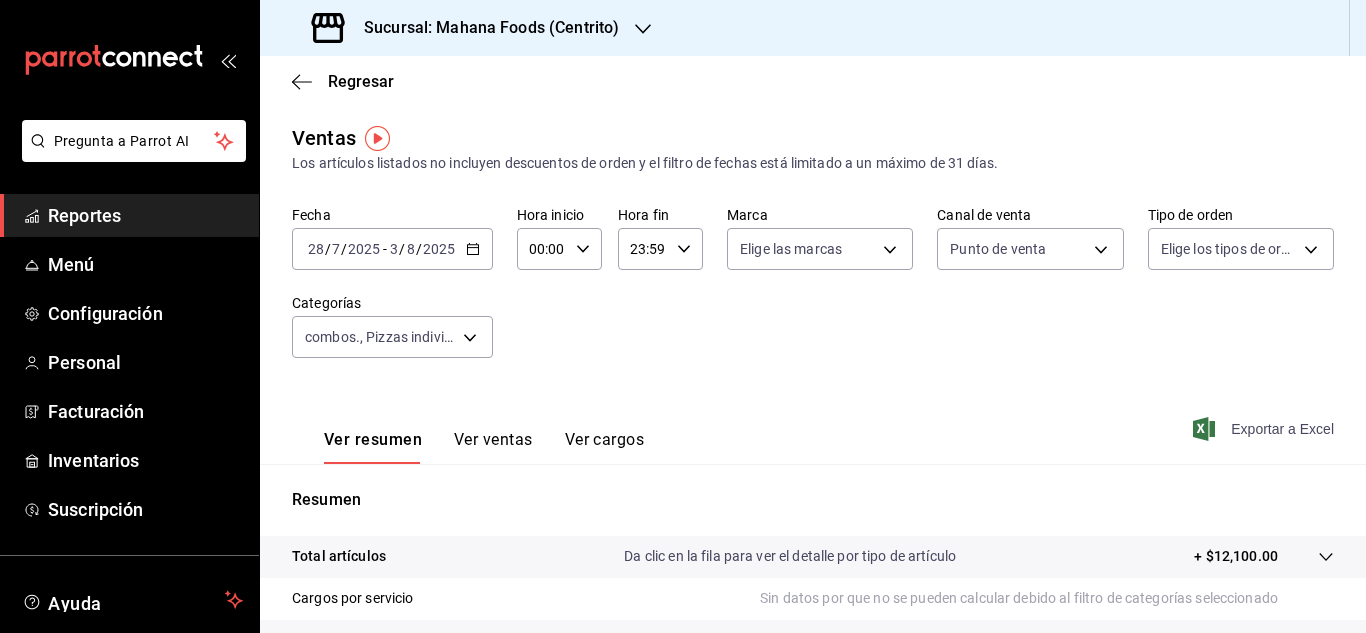 click on "Exportar a Excel" at bounding box center (1265, 429) 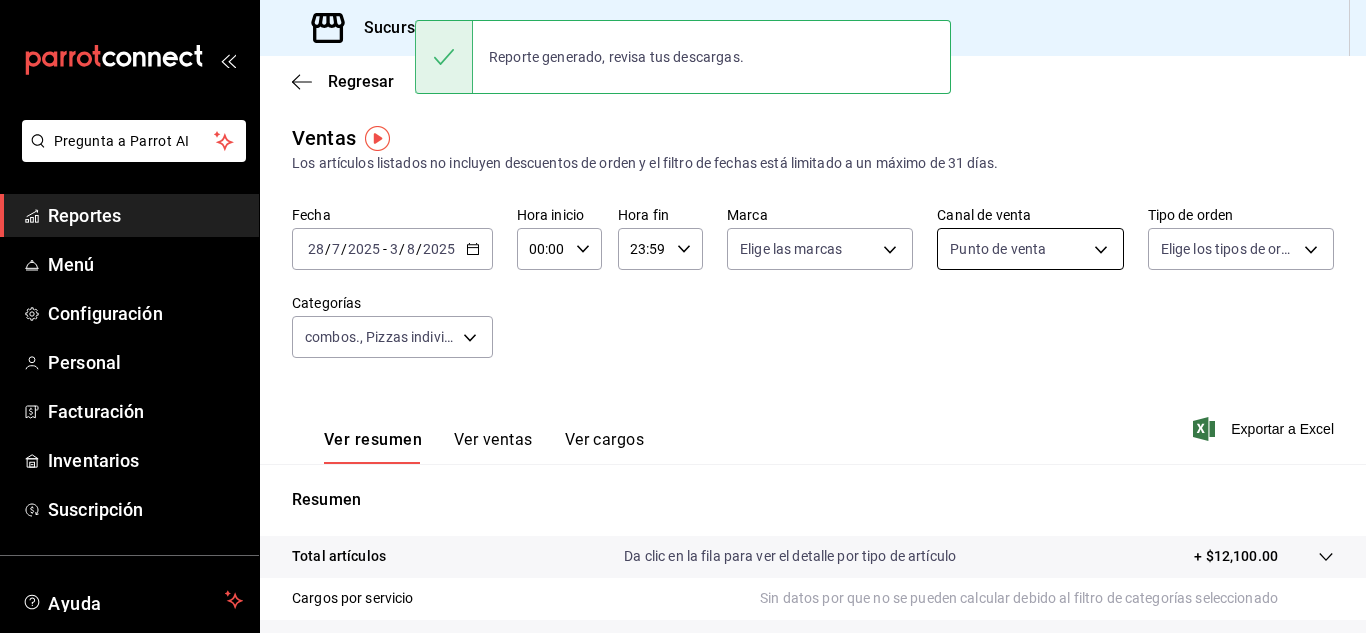 click on "Pregunta a Parrot AI Reportes   Menú   Configuración   Personal   Facturación   Inventarios   Suscripción   Ayuda Recomienda Parrot   [FIRST] [LAST]   Sugerir nueva función   Sucursal: Mahana Foods (Centrito) Regresar Ventas Los artículos listados no incluyen descuentos de orden y el filtro de fechas está limitado a un máximo de 31 días. Fecha 2025-07-28 28 / 7 / 2025 - 2025-08-03 3 / 8 / 2025 Hora inicio 00:00 Hora inicio Hora fin 23:59 Hora fin Marca Elige las marcas Canal de venta Punto de venta PARROT Tipo de orden Elige los tipos de orden Categorías combos., Pizzas individuales., Combos, Pizzas individuales, Pizzas Grandes, Pizza c088a1a8-8630-4764-958b-953a4c05b1cf,6a96dfc4-ee1d-4bef-9a2a-fa523acc11eb,8a6ed0bd-688f-4a92-94f4-d91aa8ee6523,5bdb1b6d-8d43-43cf-8a7c-fa35a48cc99b,15e218ea-6ec0-43bc-ae3e-c4575f1bc99f,3cf9f9cc-041b-4384-ade4-08c1ddbbadab Ver resumen Ver ventas Ver cargos Exportar a Excel Resumen Total artículos Da clic en la fila para ver el detalle por tipo de artículo + $12,100.00" at bounding box center [683, 316] 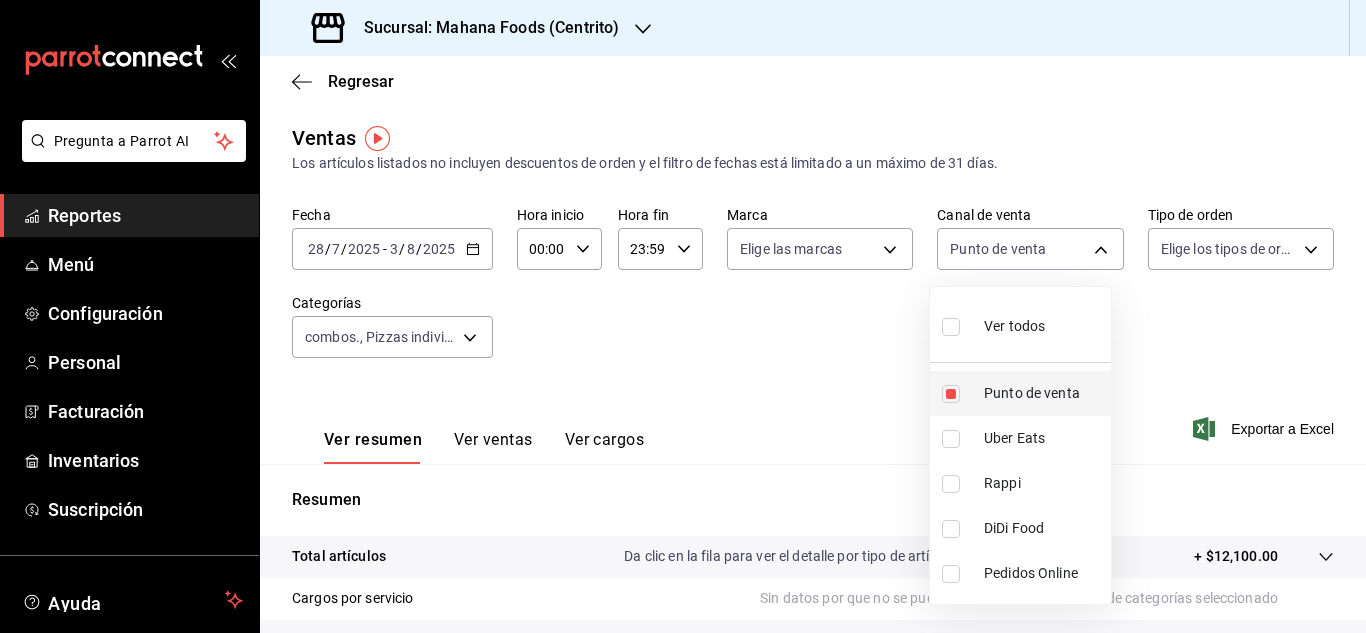 click at bounding box center [951, 394] 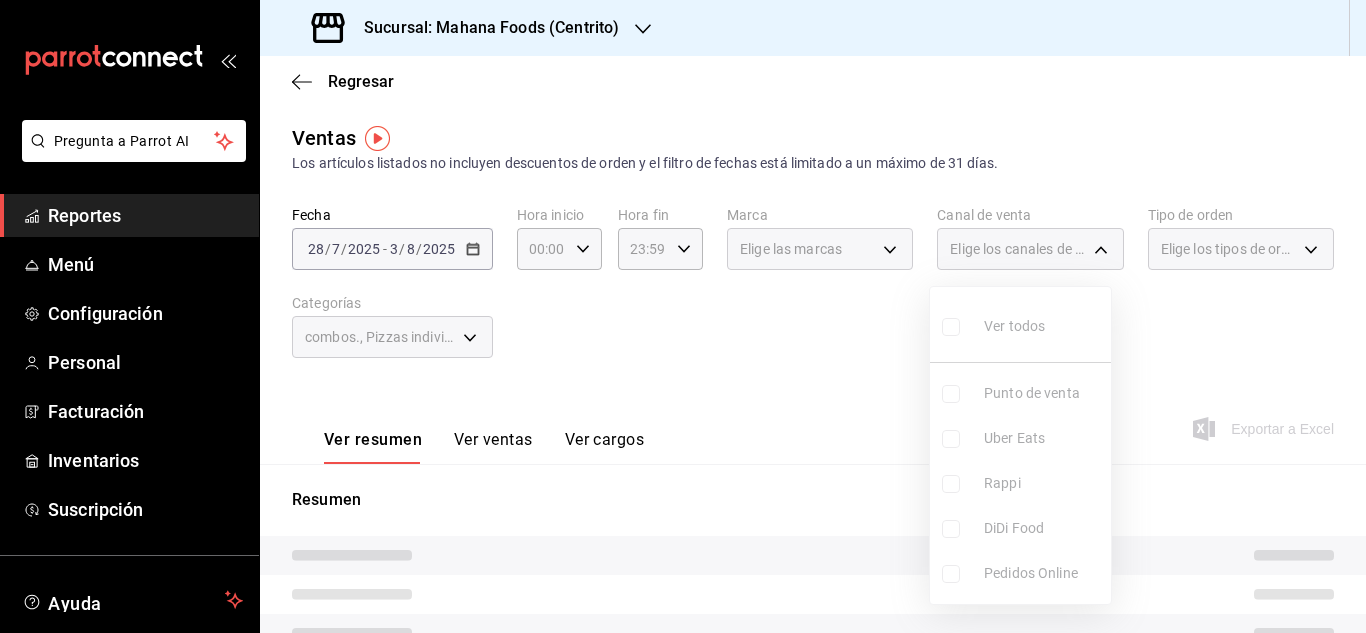 click on "Ver todos Punto de venta Uber Eats Rappi DiDi Food Pedidos Online" at bounding box center (1020, 445) 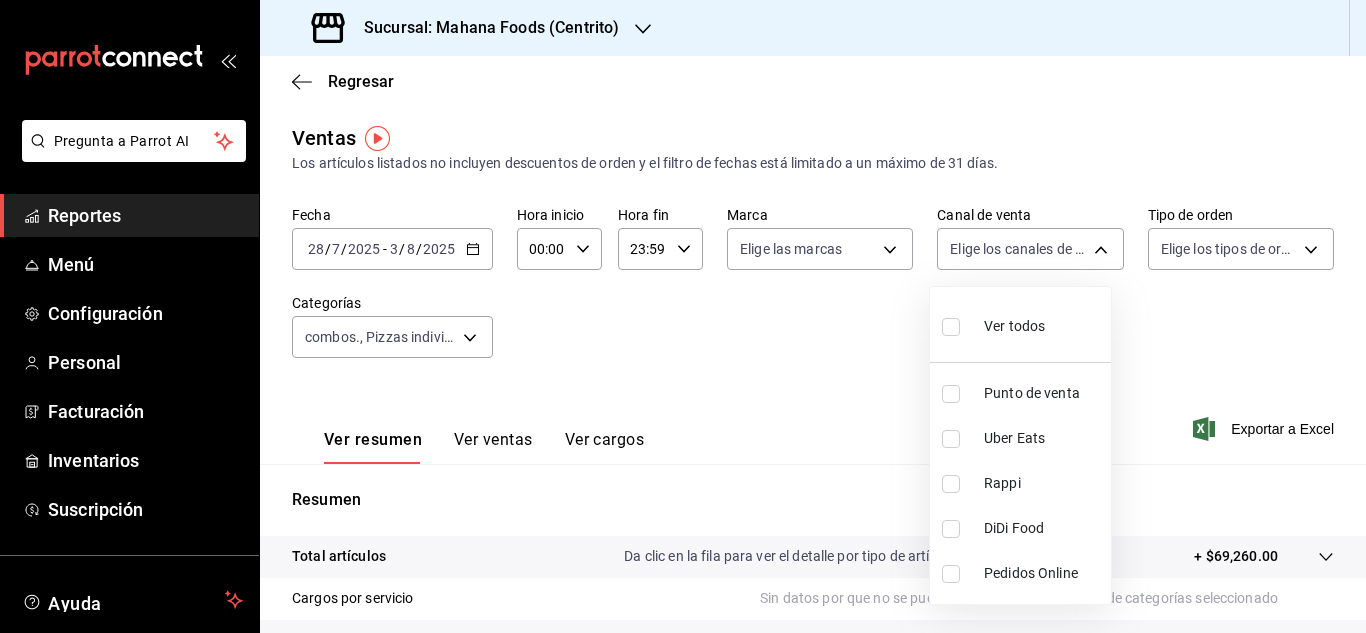 click at bounding box center [951, 439] 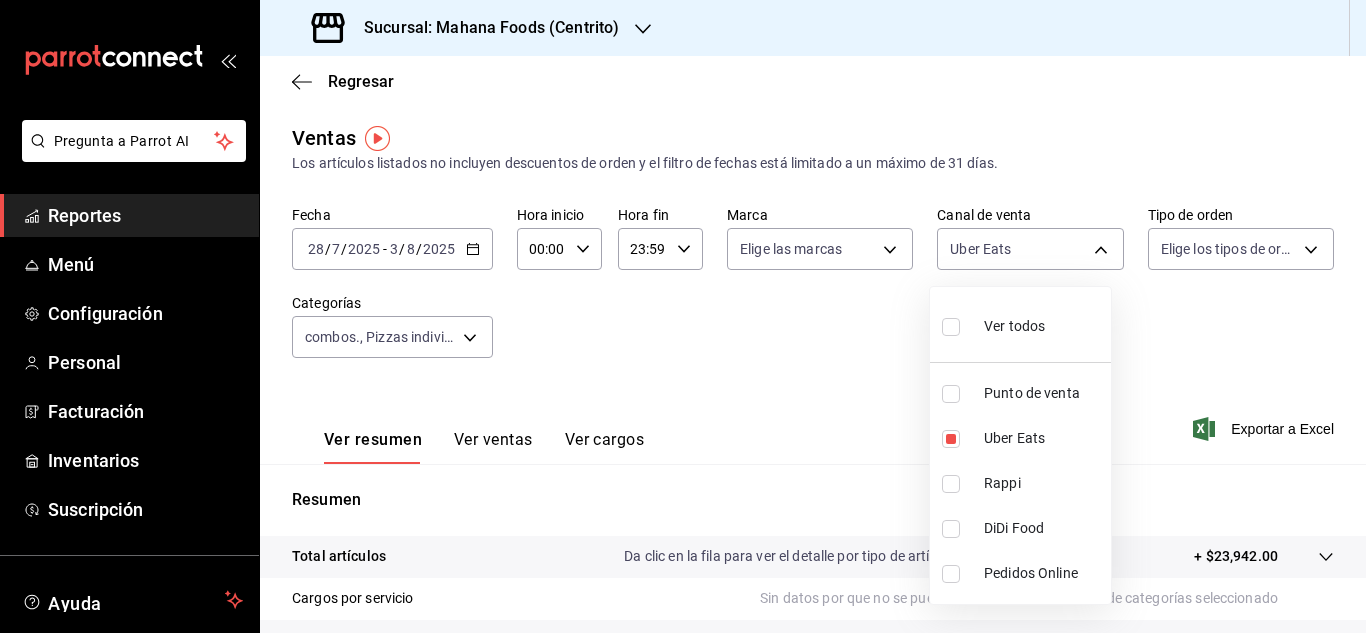 click at bounding box center (683, 316) 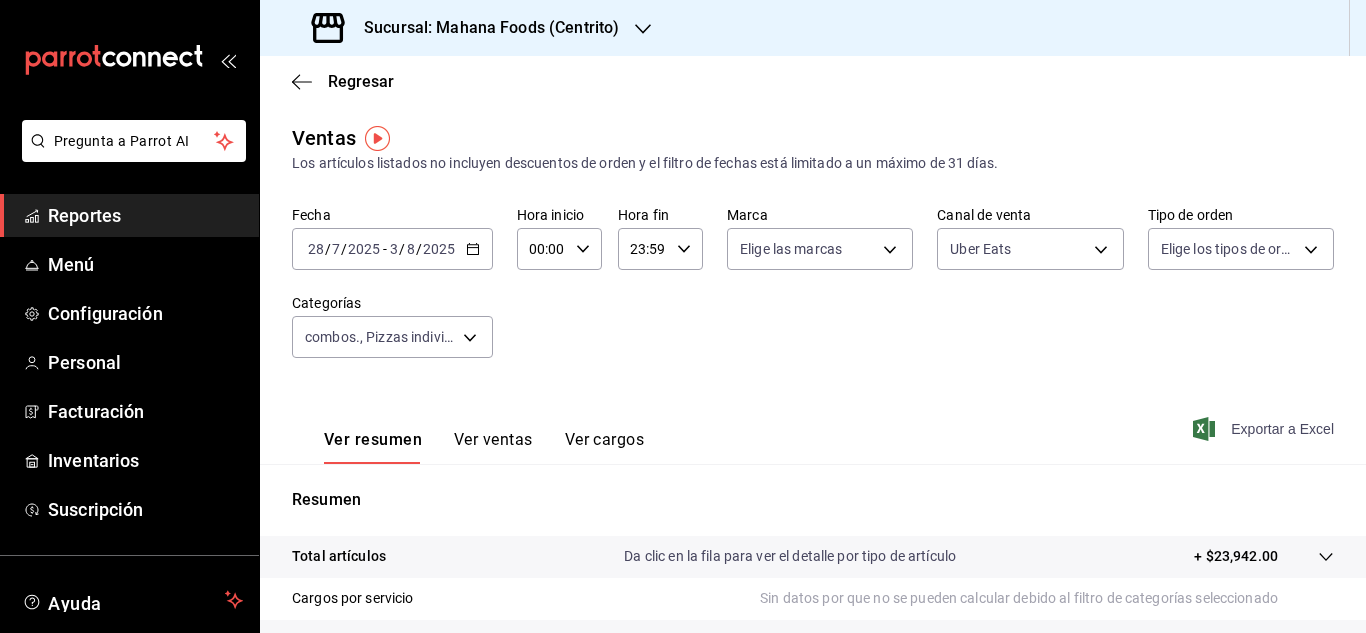 click on "Exportar a Excel" at bounding box center (1265, 429) 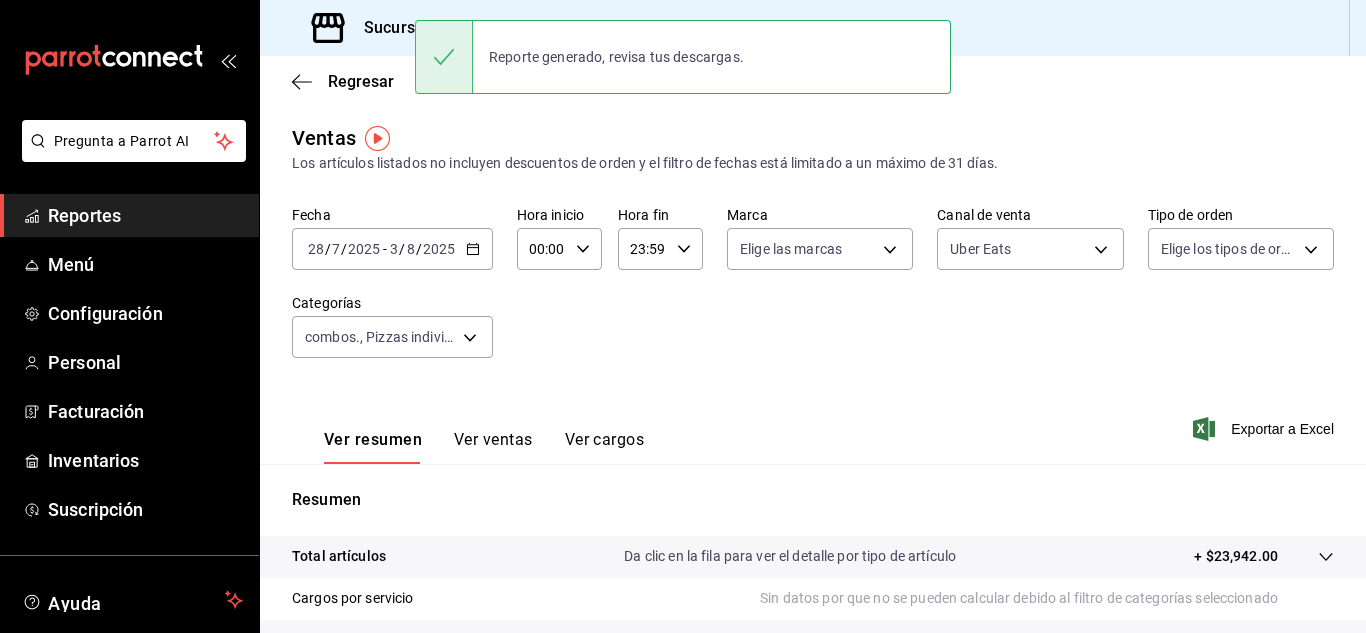 click on "Uber Eats UBER_EATS" at bounding box center (1030, 245) 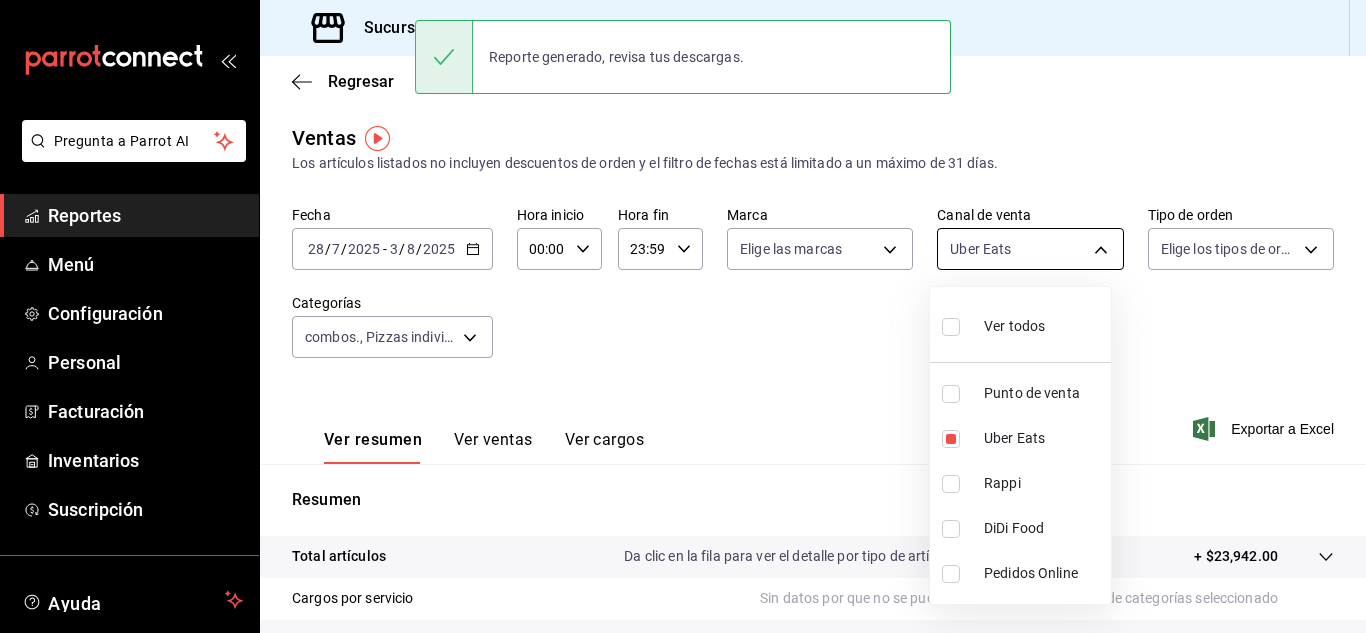 click on "Pregunta a Parrot AI Reportes   Menú   Configuración   Personal   Facturación   Inventarios   Suscripción   Ayuda Recomienda Parrot   [FIRST] [LAST]   Sugerir nueva función   Sucursal: Mahana Foods (Centrito) Regresar Ventas Los artículos listados no incluyen descuentos de orden y el filtro de fechas está limitado a un máximo de 31 días. Fecha 2025-07-28 28 / 7 / 2025 - 2025-08-03 3 / 8 / 2025 Hora inicio 00:00 Hora inicio Hora fin 23:59 Hora fin Marca Elige las marcas Canal de venta Uber Eats UBER_EATS Tipo de orden Elige los tipos de orden Categorías combos., Pizzas individuales., Combos, Pizzas individuales, Pizzas Grandes, Pizza c088a1a8-8630-4764-958b-953a4c05b1cf,6a96dfc4-ee1d-4bef-9a2a-fa523acc11eb,8a6ed0bd-688f-4a92-94f4-d91aa8ee6523,5bdb1b6d-8d43-43cf-8a7c-fa35a48cc99b,15e218ea-6ec0-43bc-ae3e-c4575f1bc99f,3cf9f9cc-041b-4384-ade4-08c1ddbbadab Ver resumen Ver ventas Ver cargos Exportar a Excel Resumen Total artículos Da clic en la fila para ver el detalle por tipo de artículo + $23,942.00" at bounding box center (683, 316) 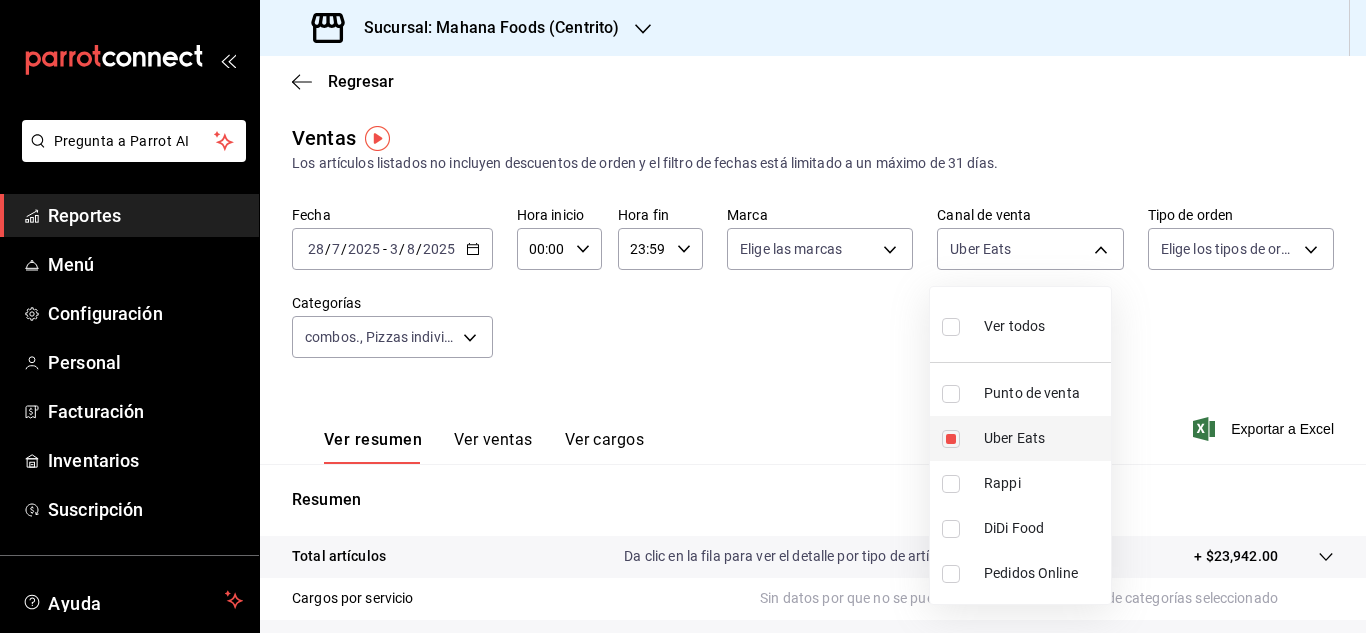 click at bounding box center [951, 439] 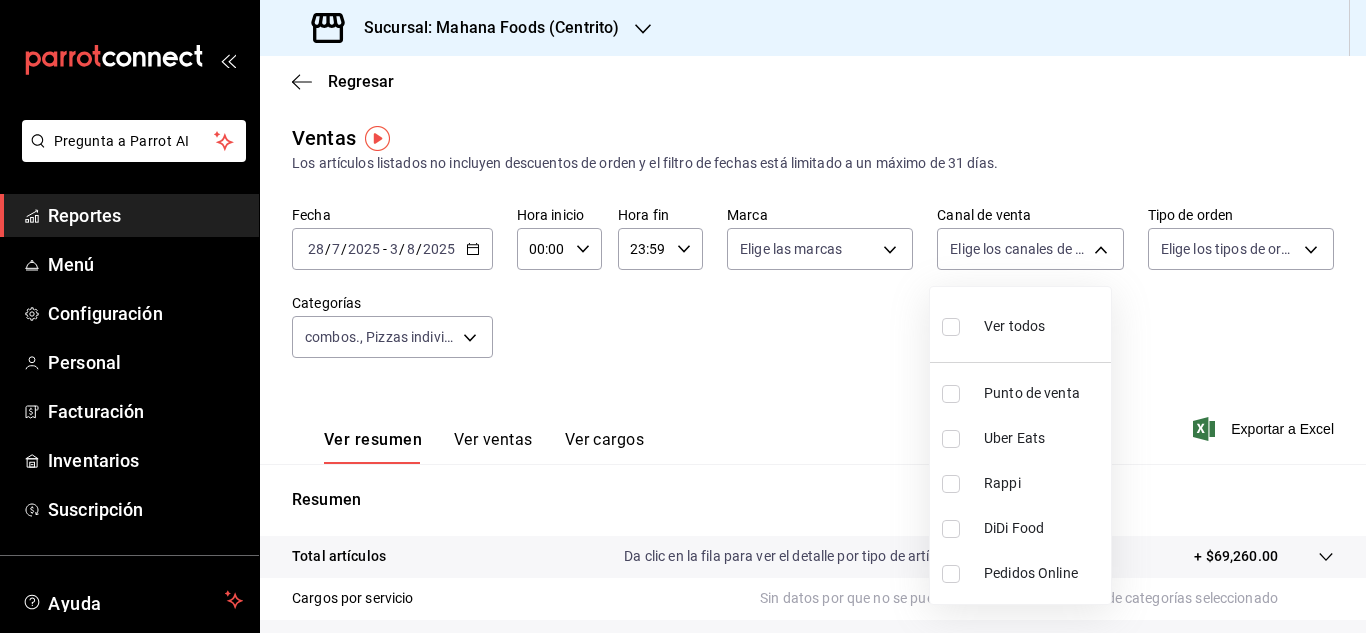 click at bounding box center [951, 484] 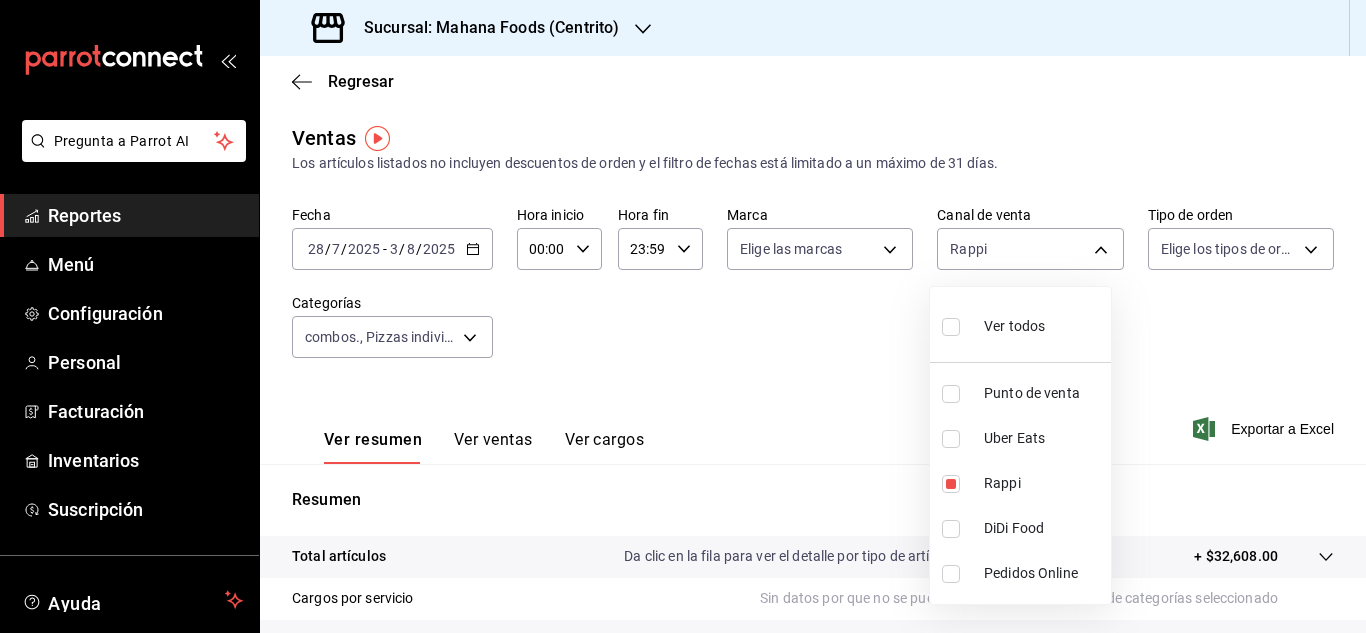 click at bounding box center (683, 316) 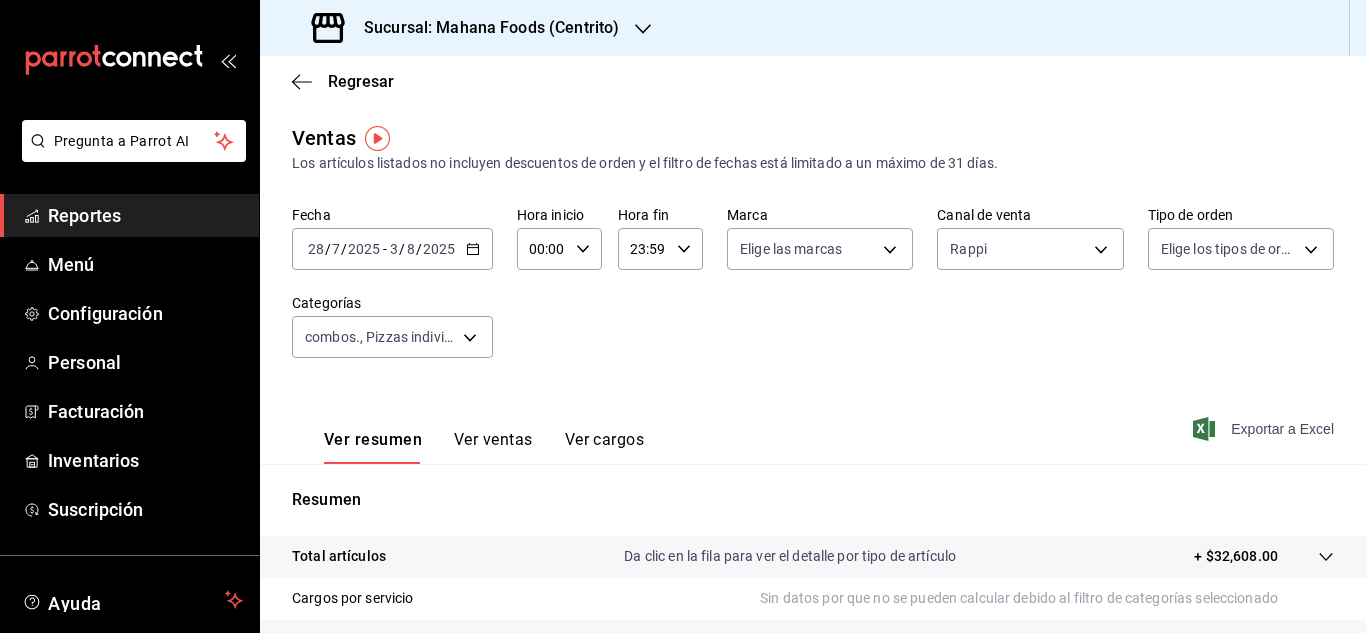 click on "Exportar a Excel" at bounding box center (1265, 429) 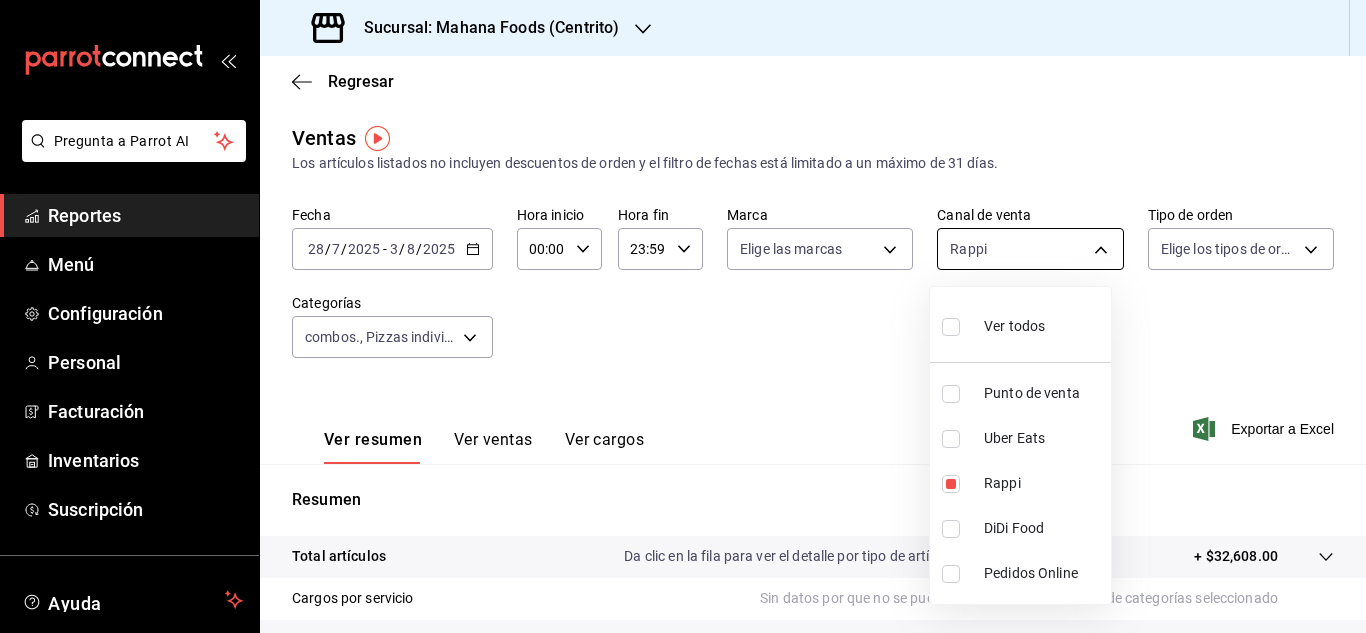click on "Pregunta a Parrot AI Reportes   Menú   Configuración   Personal   Facturación   Inventarios   Suscripción   Ayuda Recomienda Parrot   [PERSON]   Sugerir nueva función   Sucursal: Mahana Foods (Centrito) Regresar Ventas Los artículos listados no incluyen descuentos de orden y el filtro de fechas está limitado a un máximo de 31 días. Fecha 2025-07-28 28 / 7 / 2025 - 2025-08-03 3 / 8 / 2025 Hora inicio 00:00 Hora inicio Hora fin 23:59 Hora fin Marca Elige las marcas Canal de venta Rappi RAPPI Tipo de orden Elige los tipos de orden Categorías combos., Pizzas individuales., Combos, Pizzas individuales, Pizzas Grandes, Pizza [UUID],[UUID],[UUID],[UUID],[UUID],[UUID] Ver resumen Ver ventas Ver cargos Exportar a Excel Resumen Total artículos Da clic en la fila para ver el detalle por tipo de artículo + $32,608.00 Impuestos" at bounding box center (683, 316) 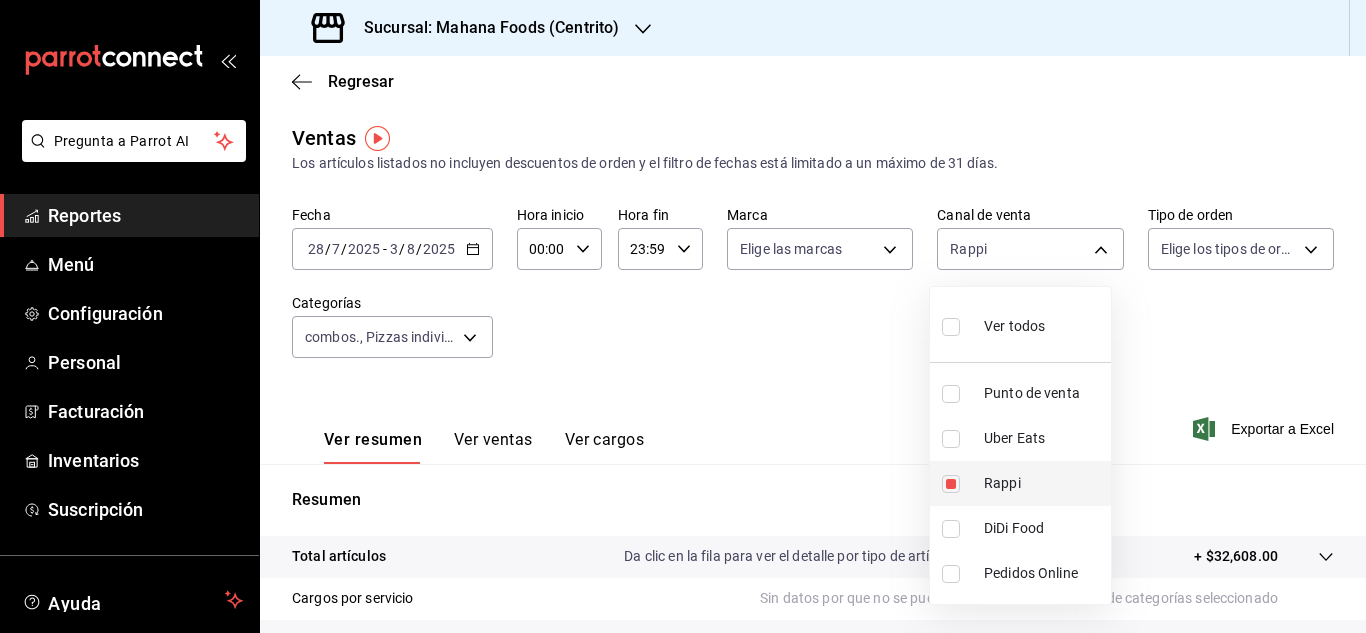 click at bounding box center [951, 484] 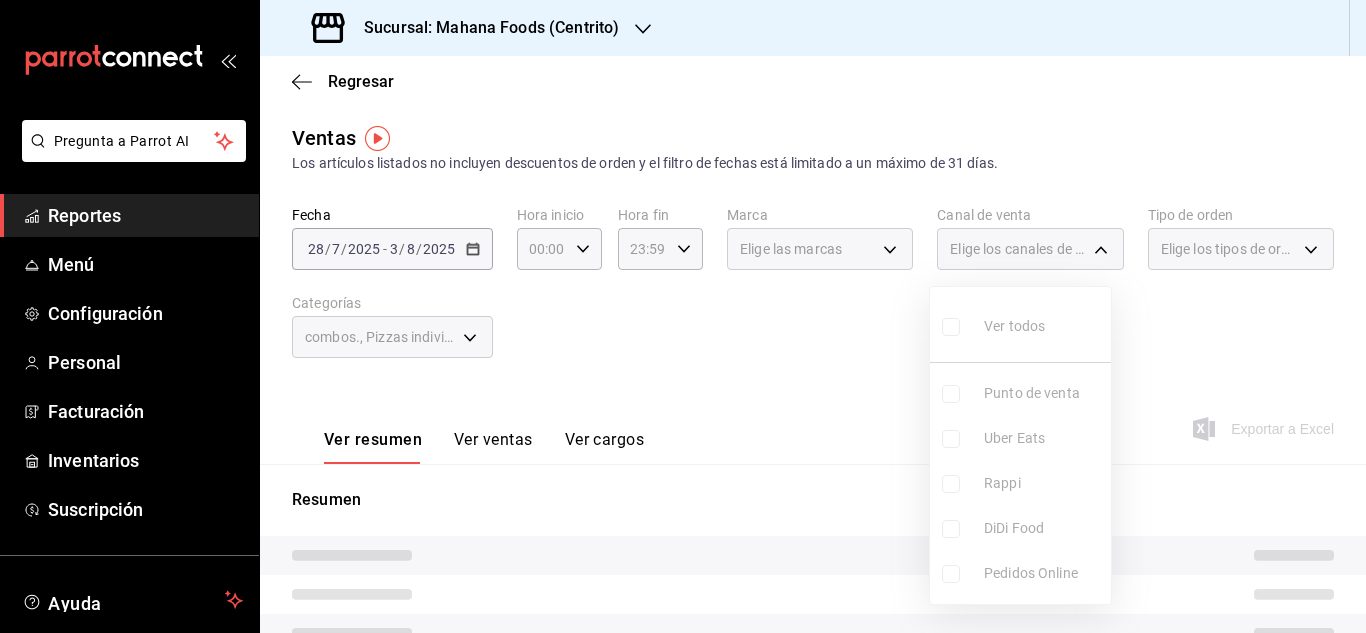 click on "Ver todos Punto de venta Uber Eats Rappi DiDi Food Pedidos Online" at bounding box center [1020, 445] 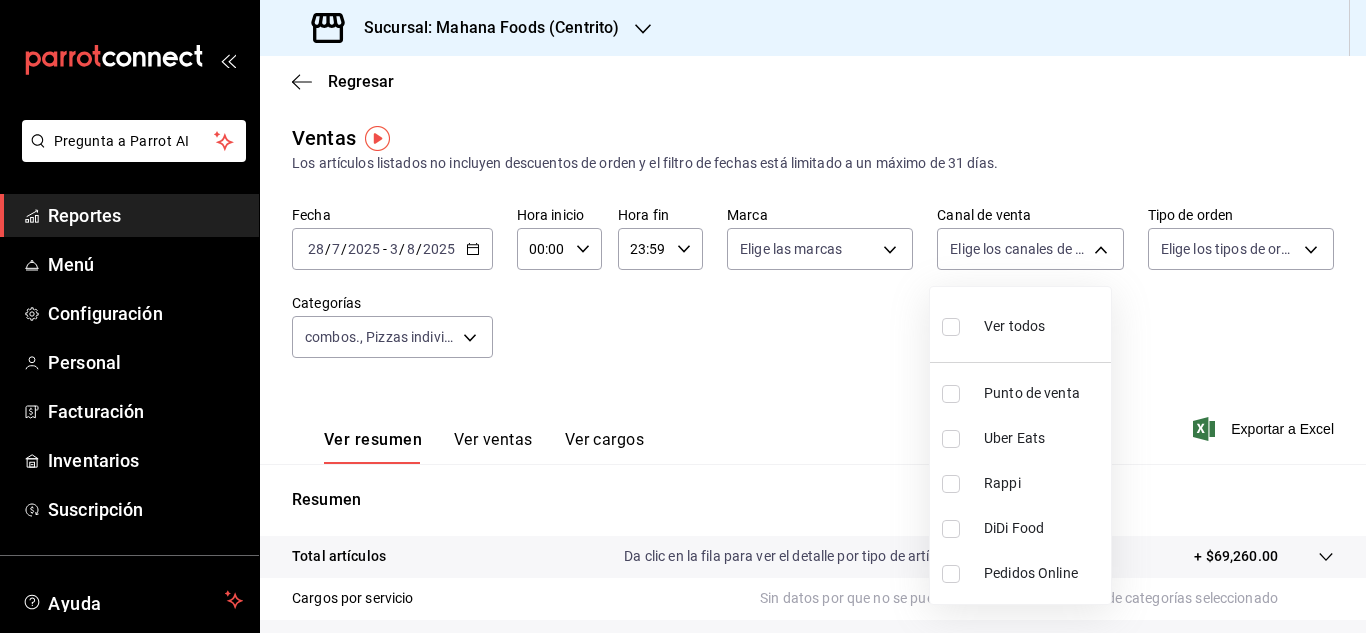 click at bounding box center (951, 529) 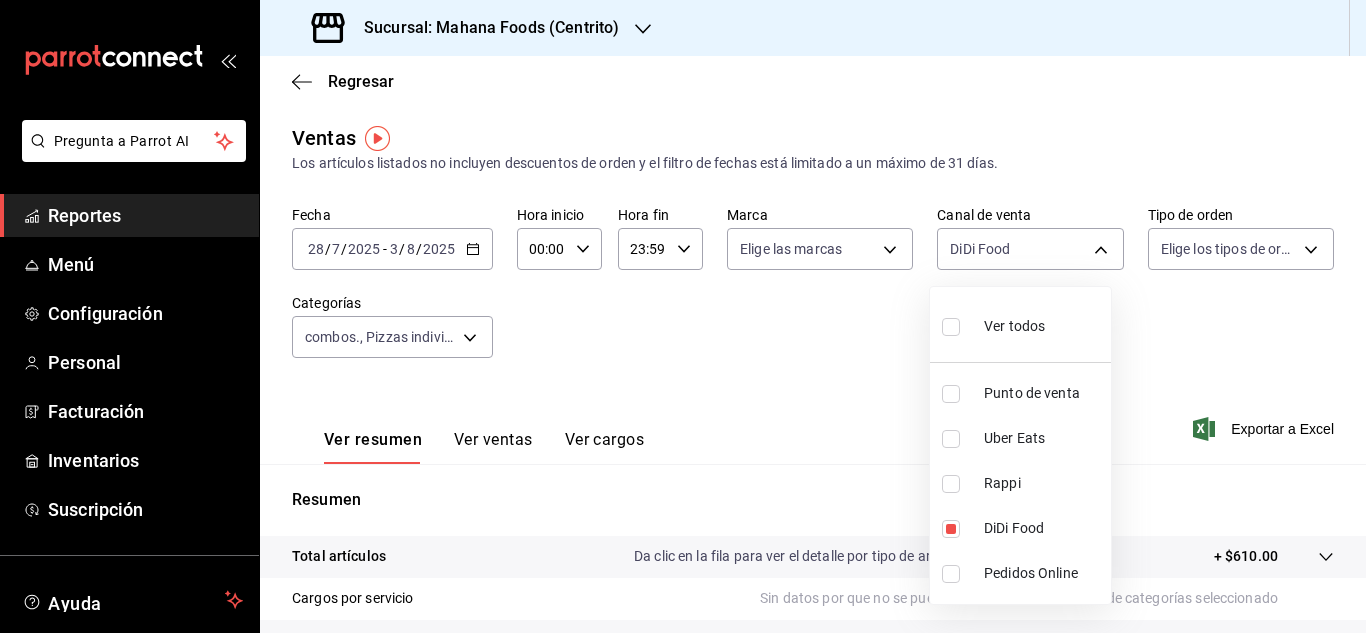 click at bounding box center [683, 316] 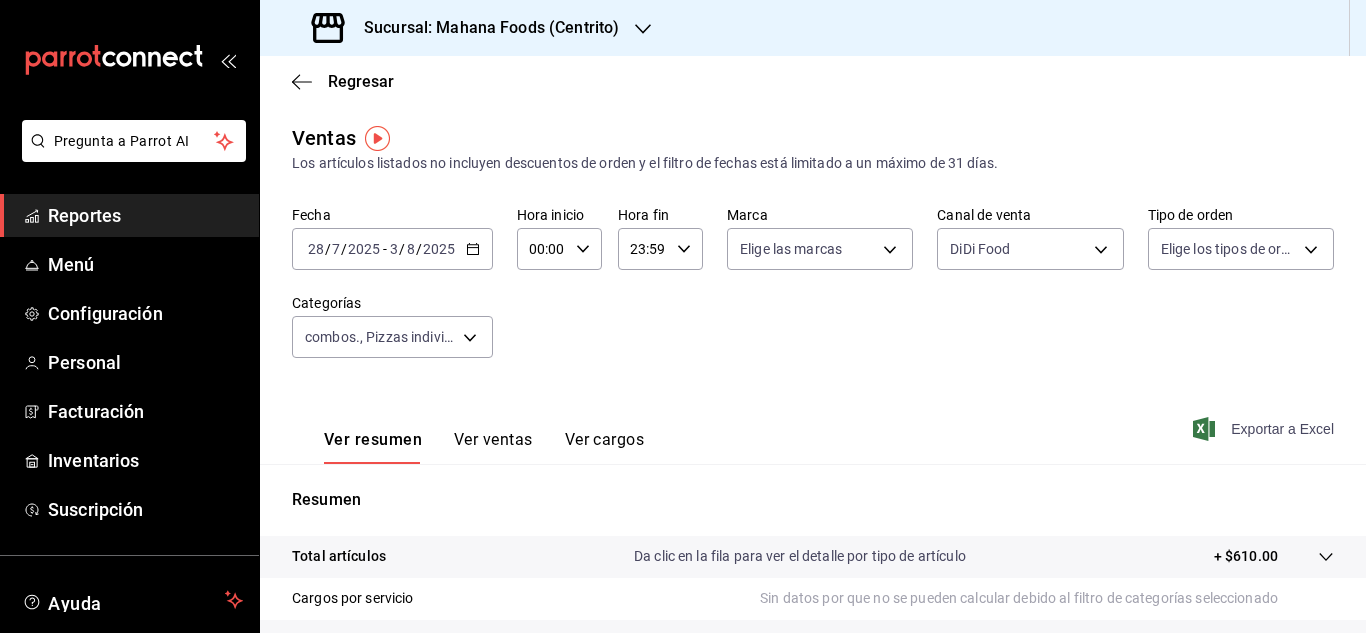 click on "Exportar a Excel" at bounding box center (1265, 429) 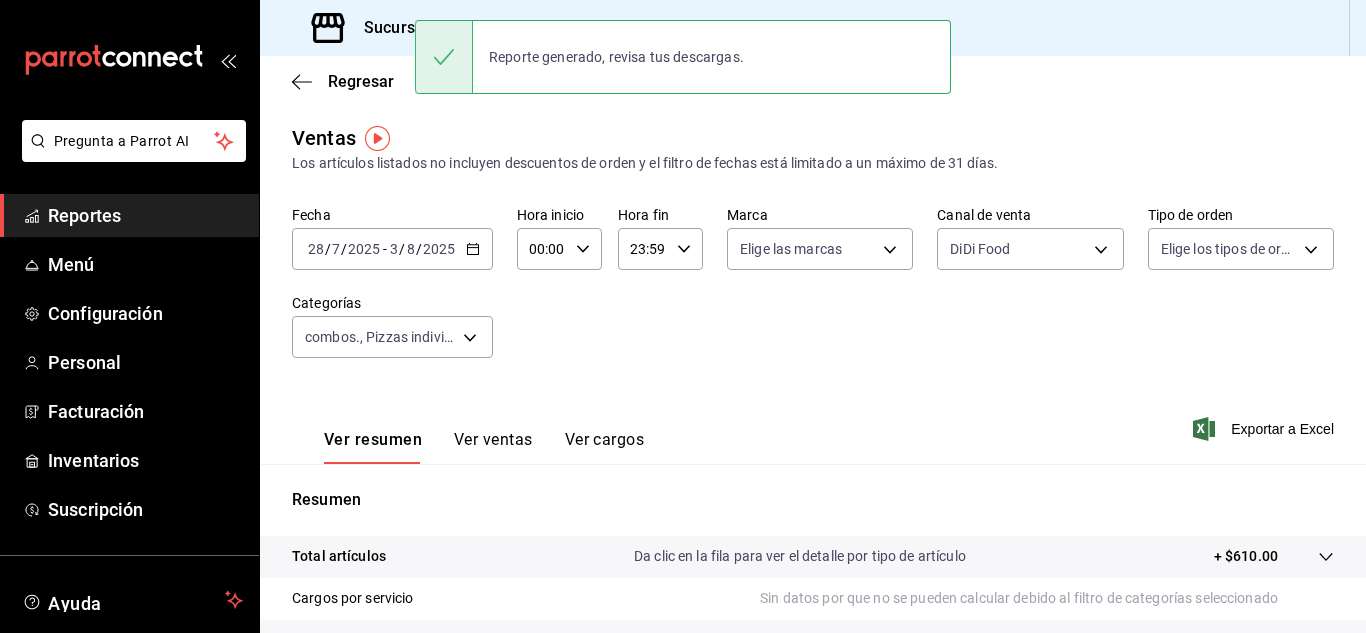 click on "Regresar" at bounding box center [813, 81] 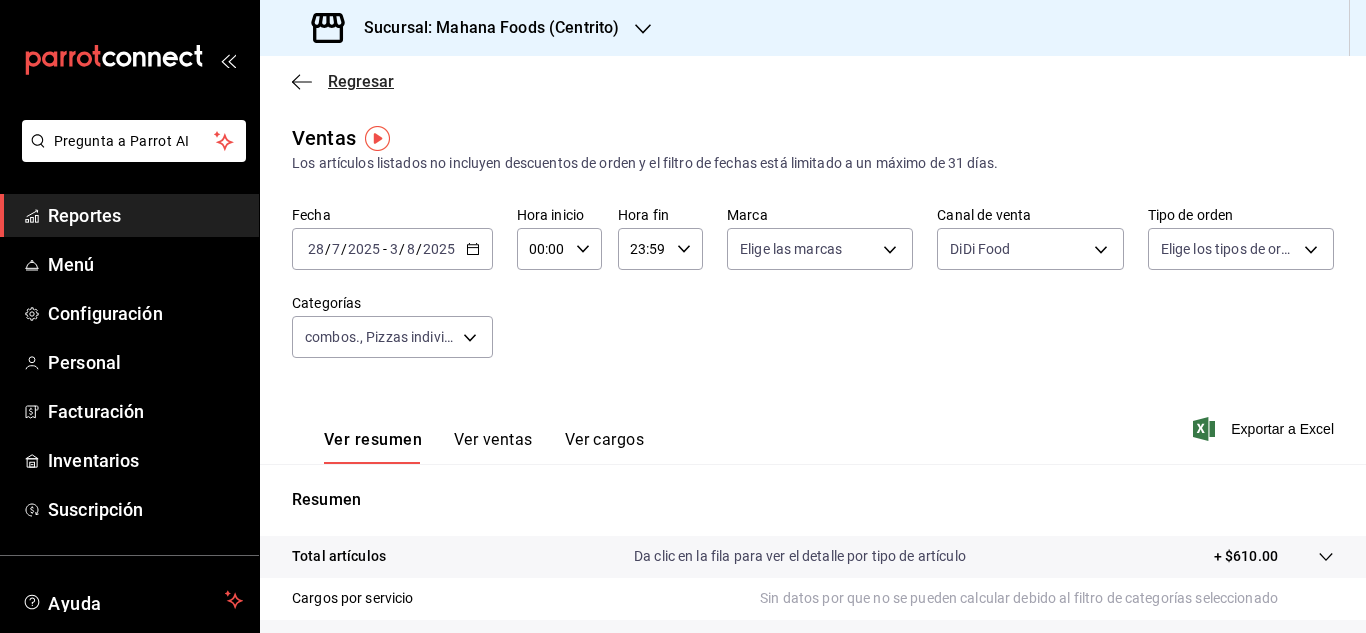 click 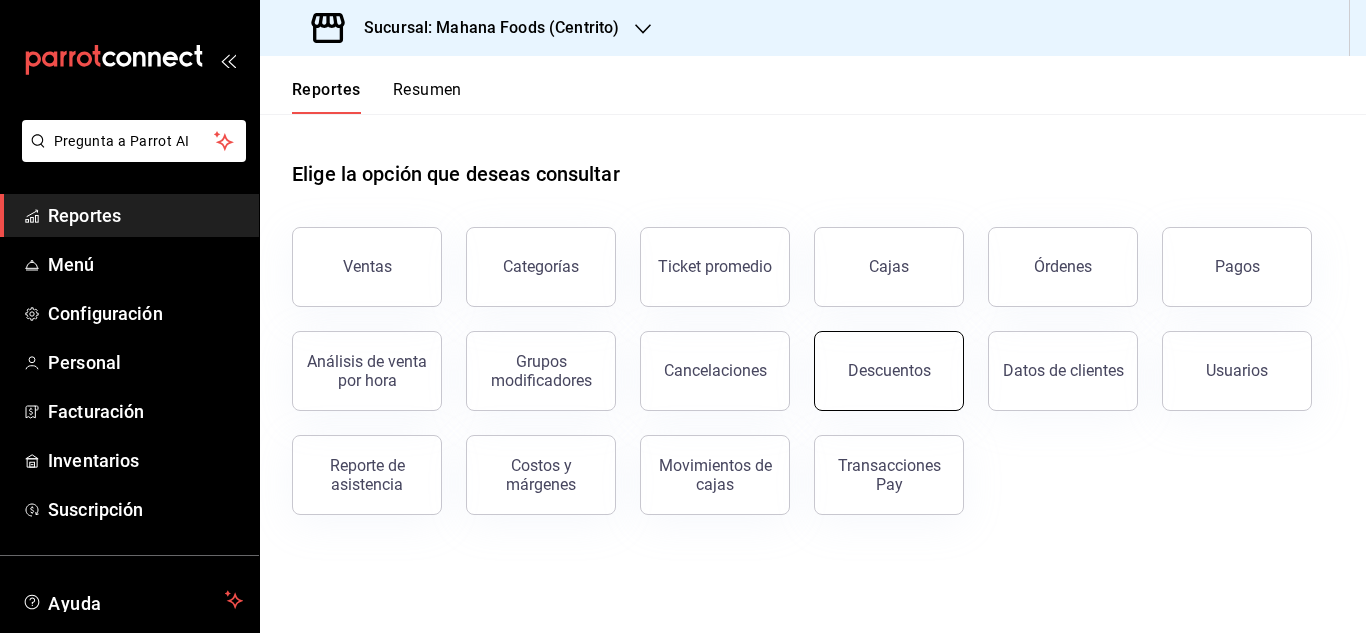 click on "Descuentos" at bounding box center (889, 371) 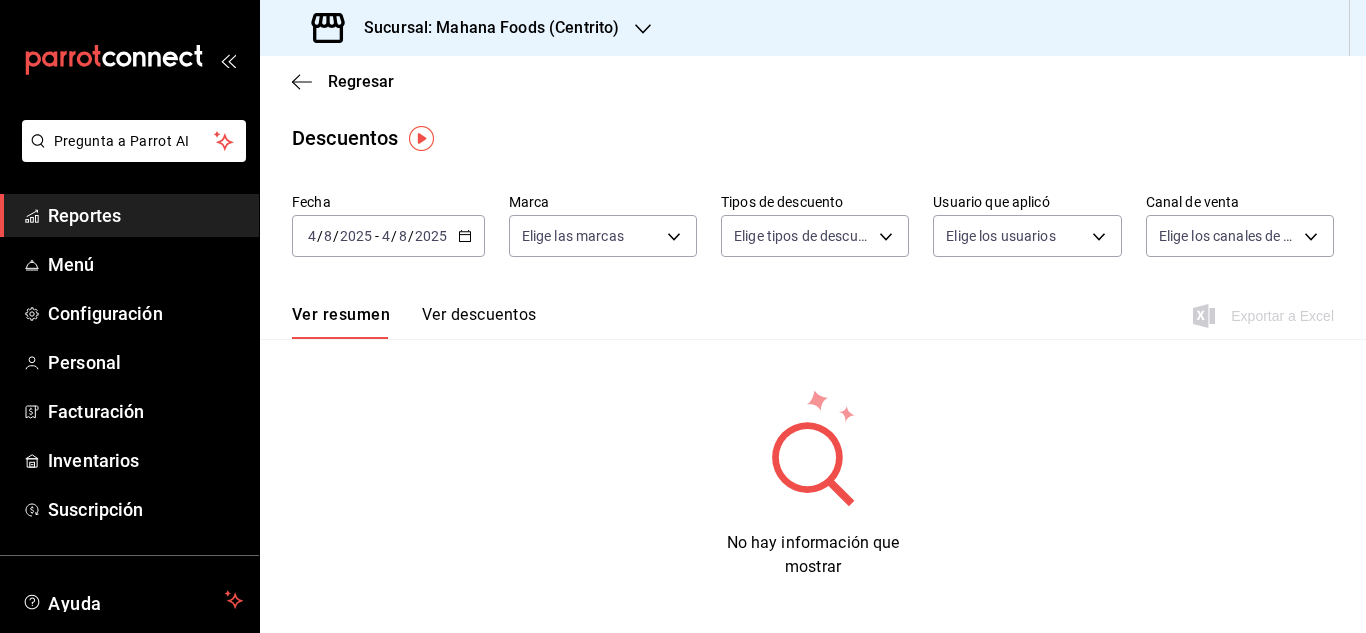 click 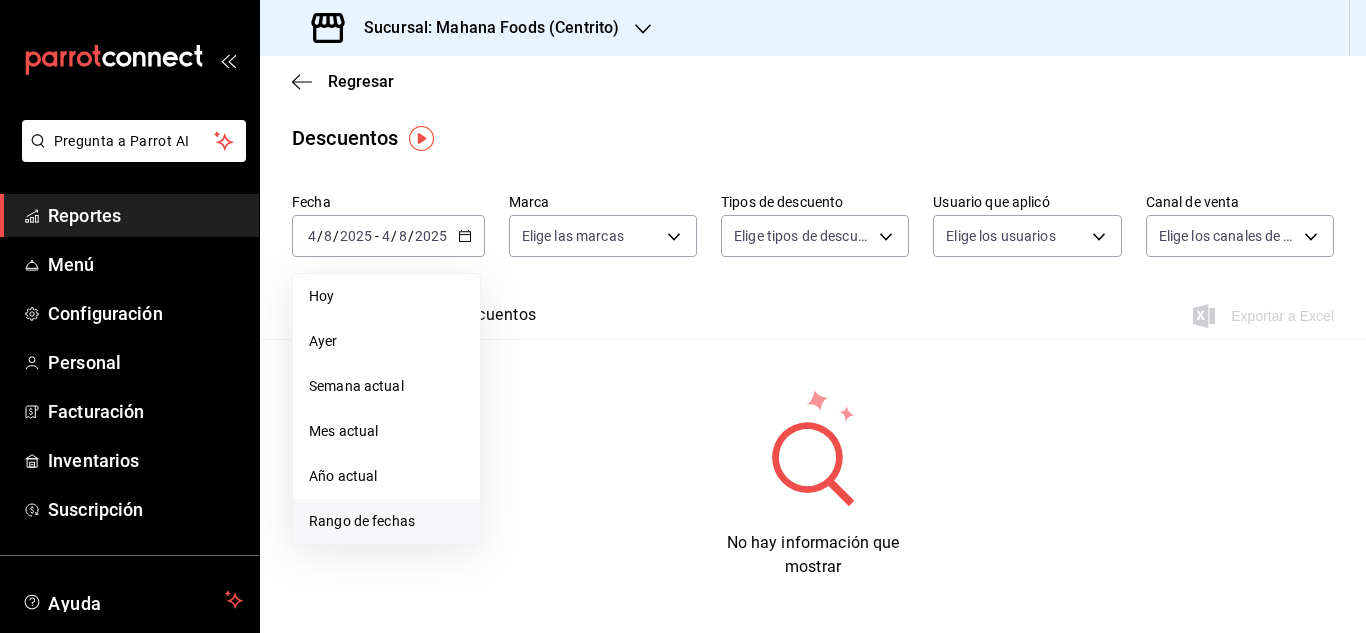 click on "Rango de fechas" at bounding box center (386, 521) 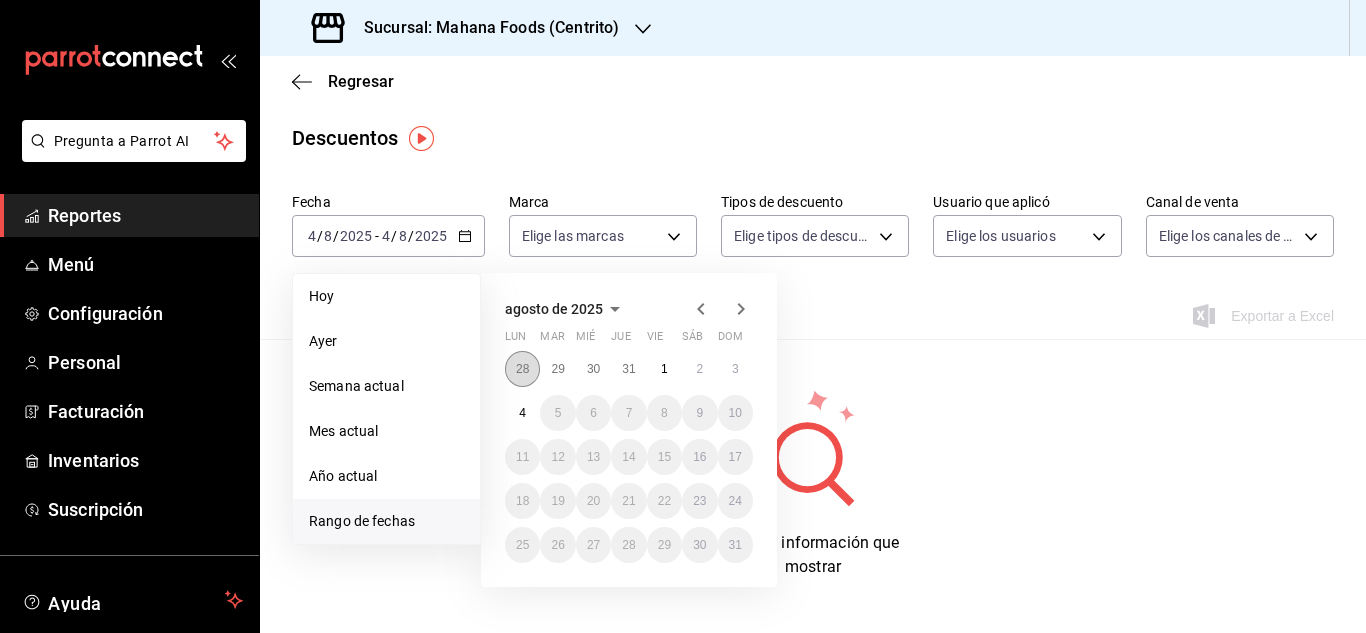 click on "28" at bounding box center (522, 369) 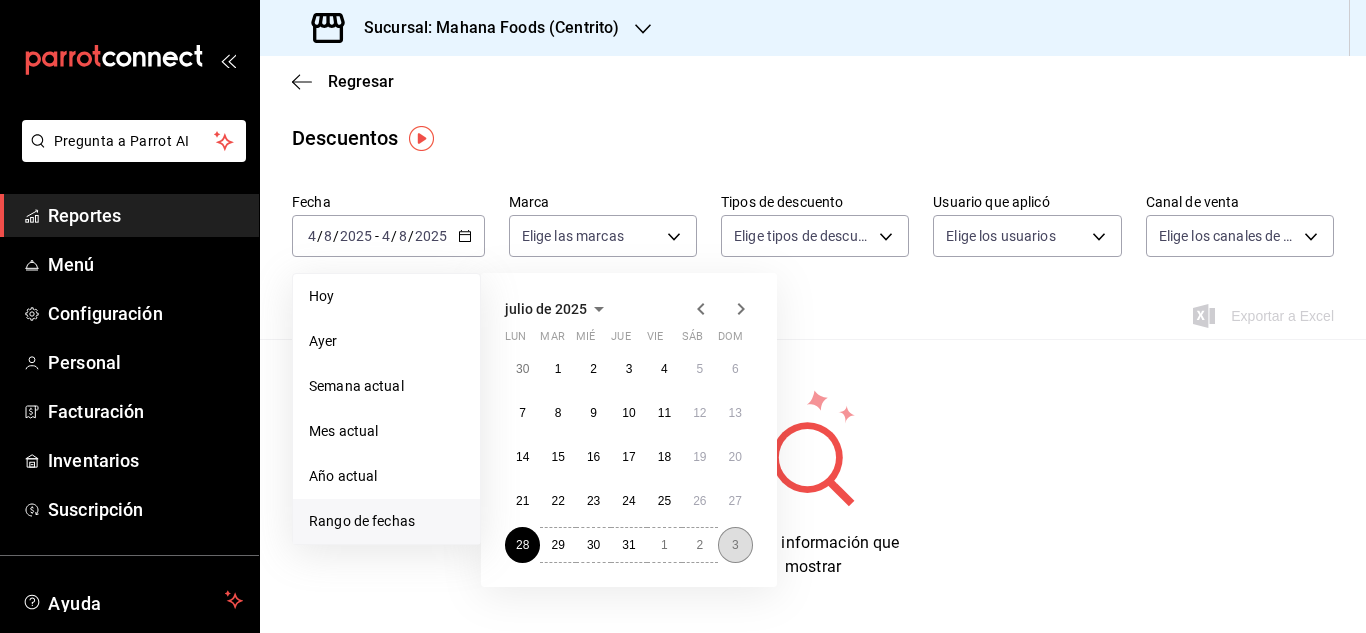 click on "3" at bounding box center (735, 545) 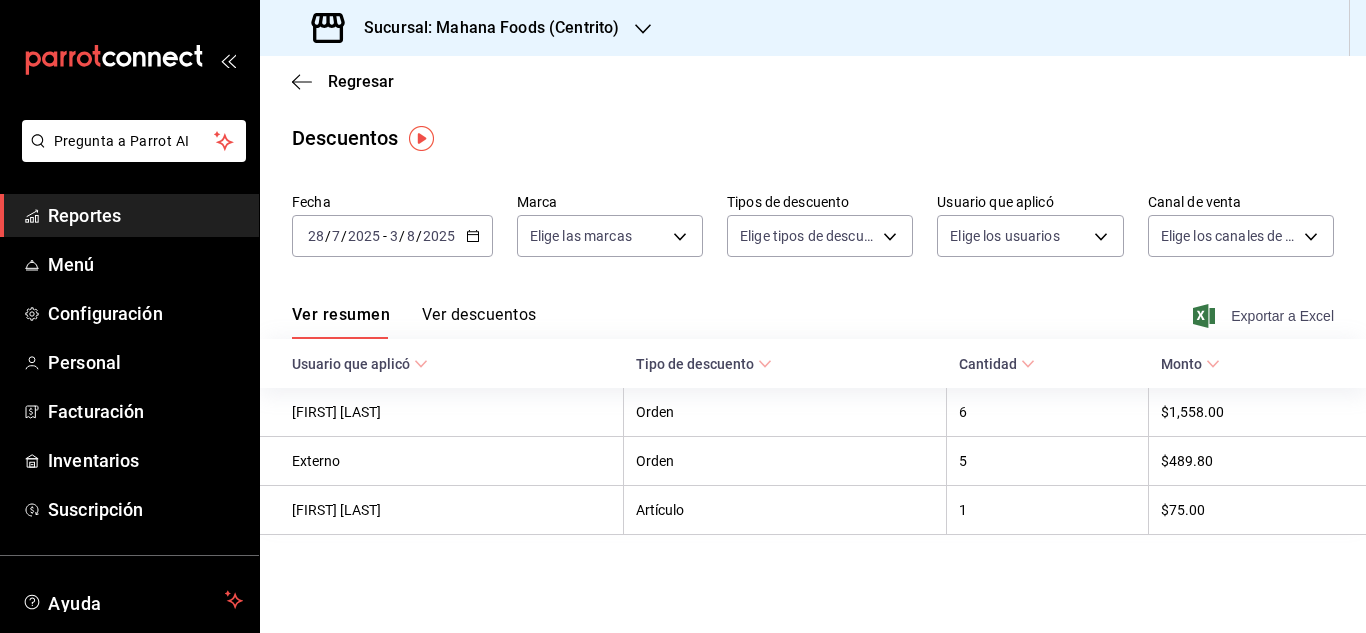 click on "Exportar a Excel" at bounding box center (1265, 316) 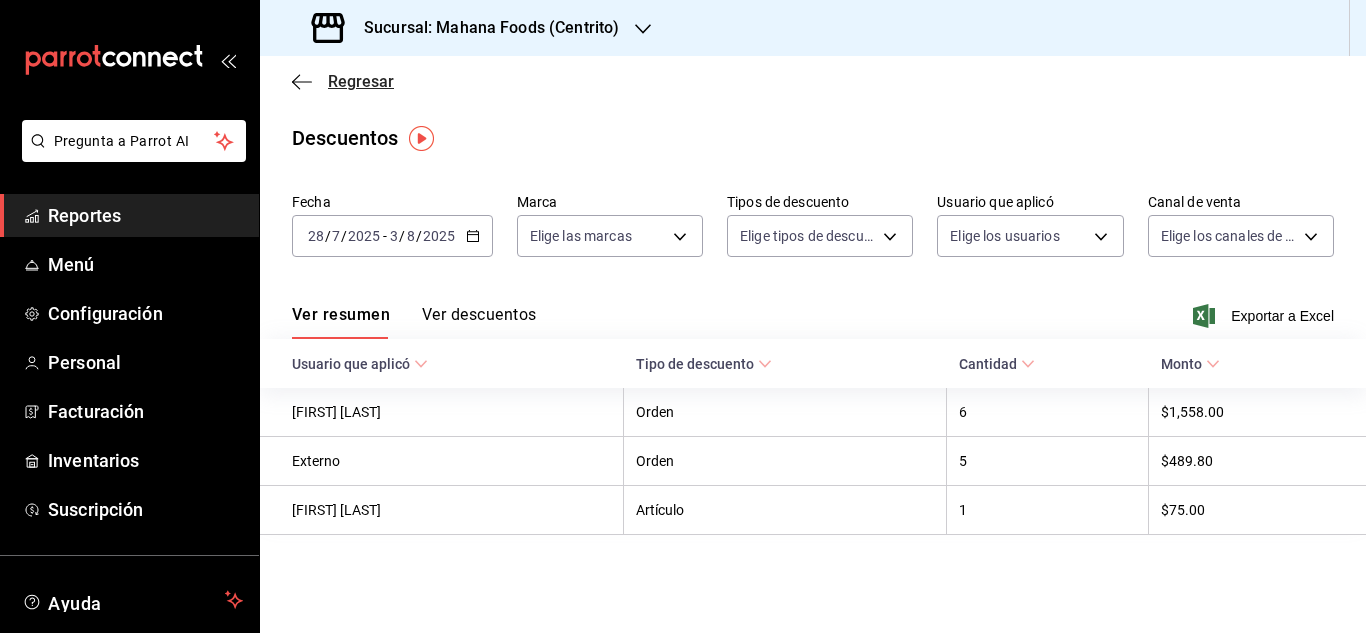 click 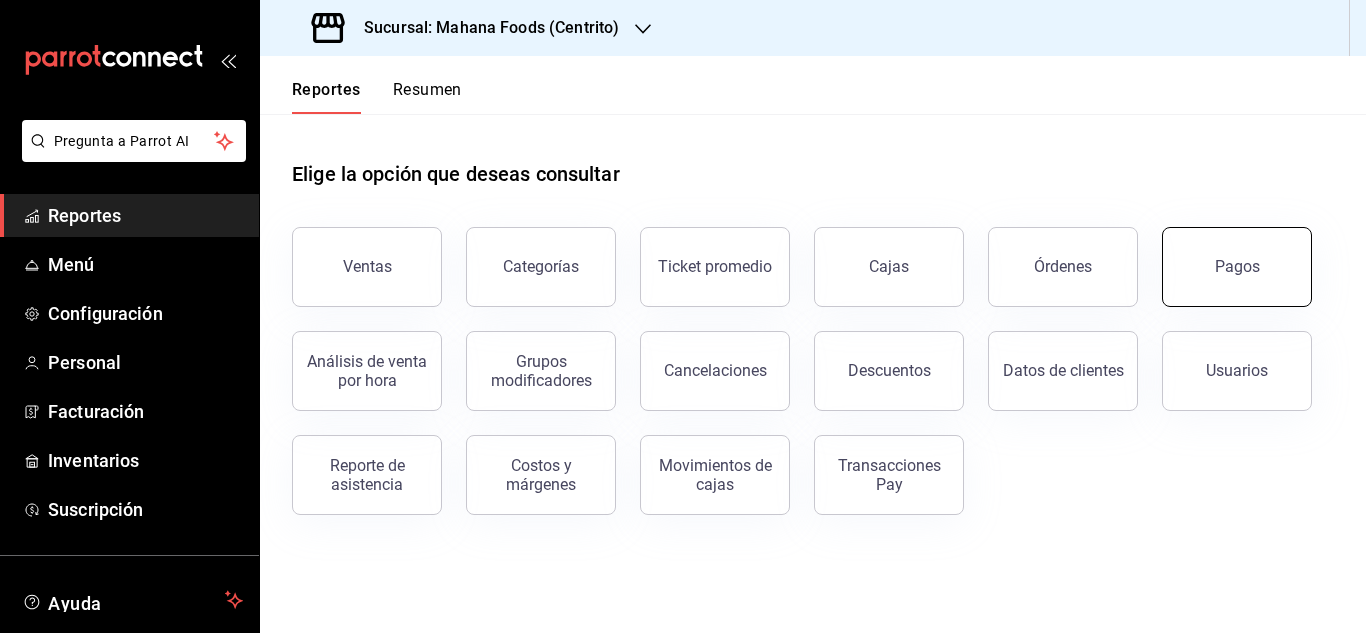 click on "Pagos" at bounding box center [1237, 267] 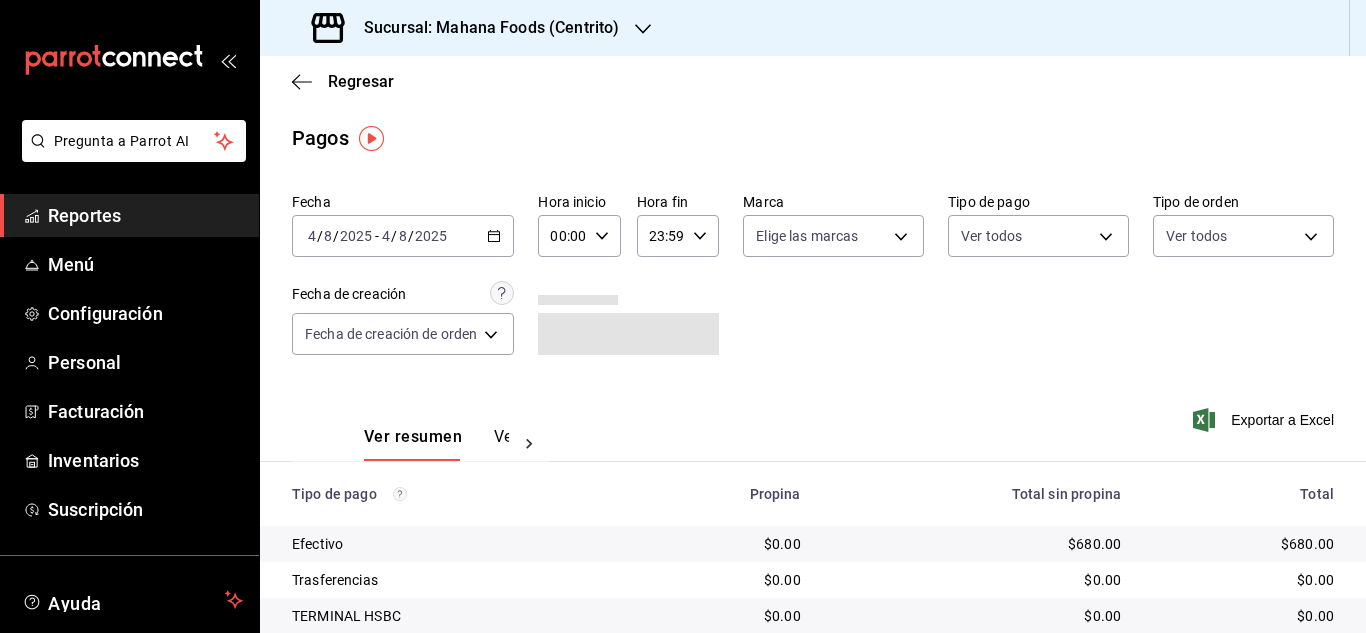 click 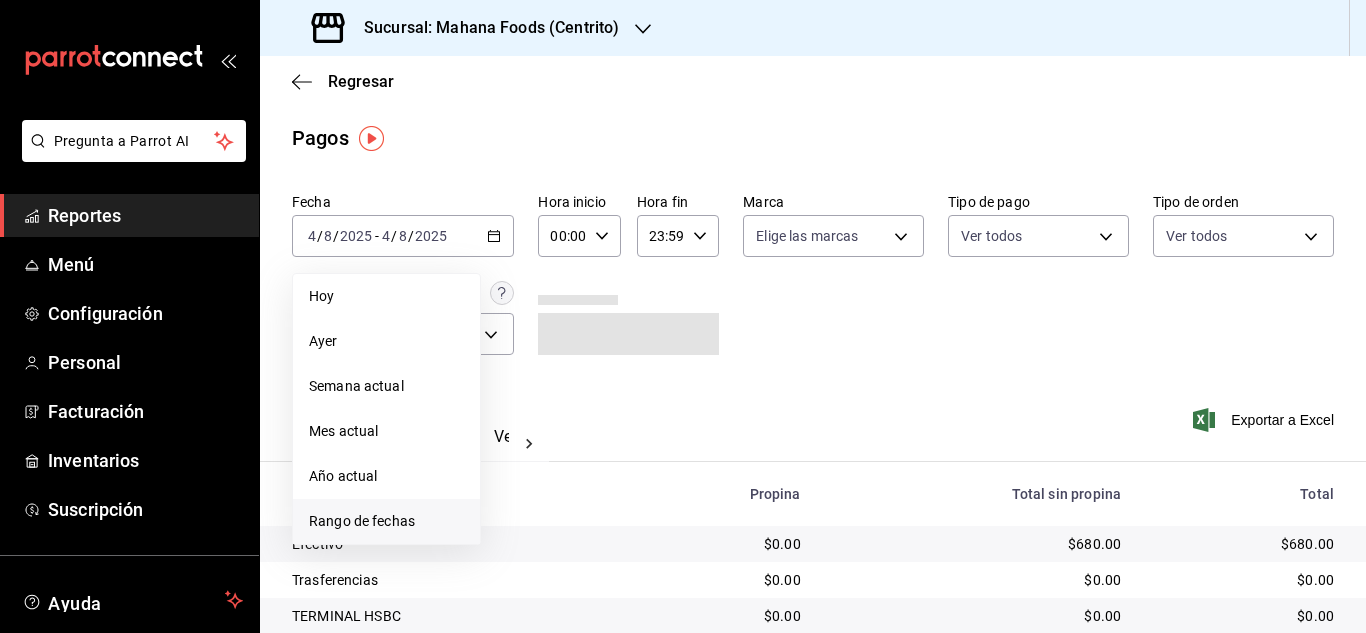 click on "Rango de fechas" at bounding box center [386, 521] 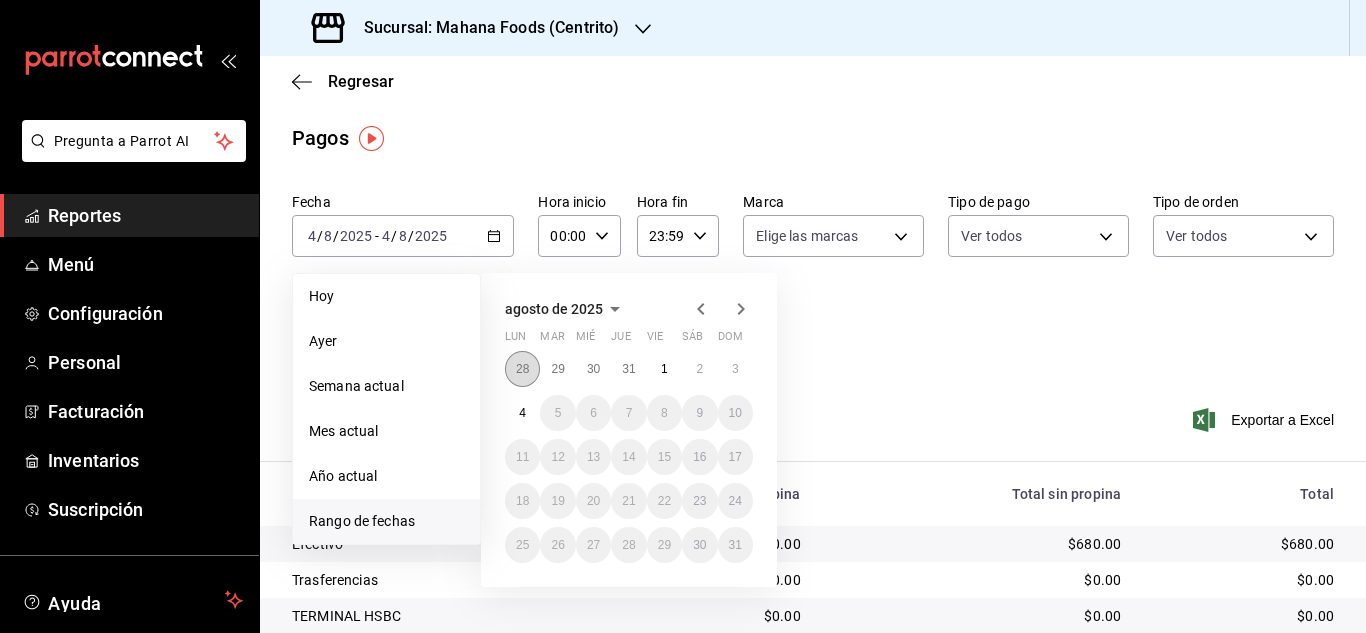 click on "28" at bounding box center (522, 369) 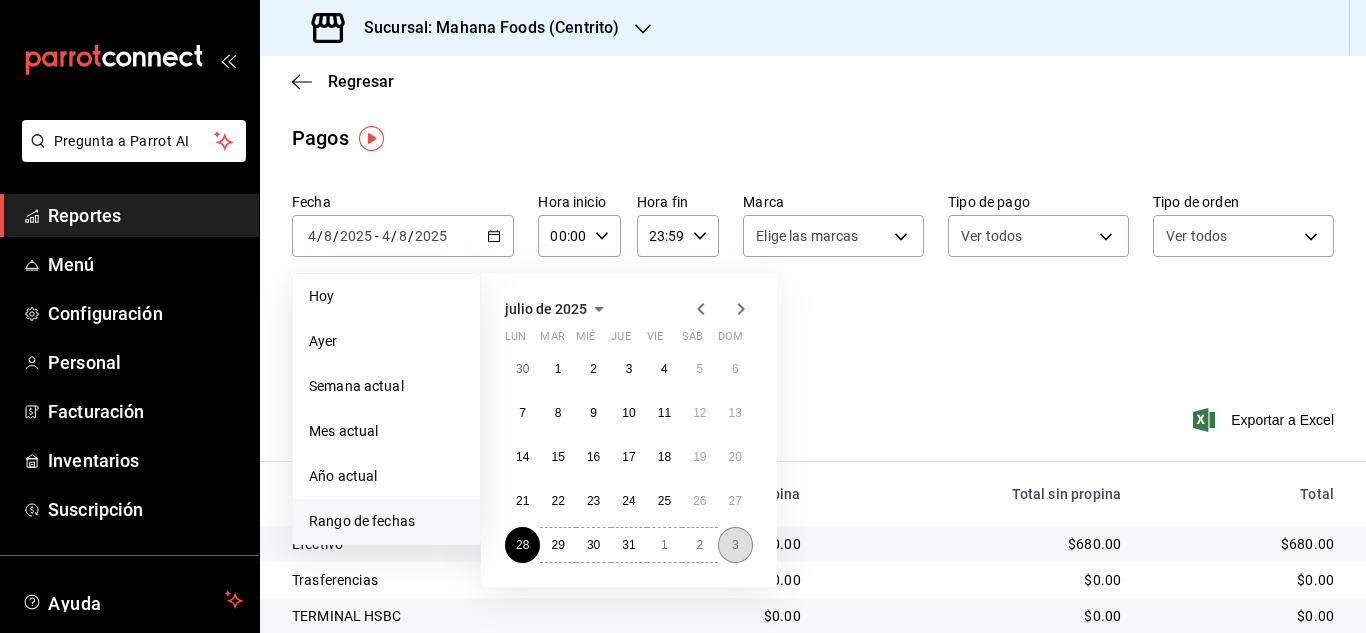 click on "3" at bounding box center [735, 545] 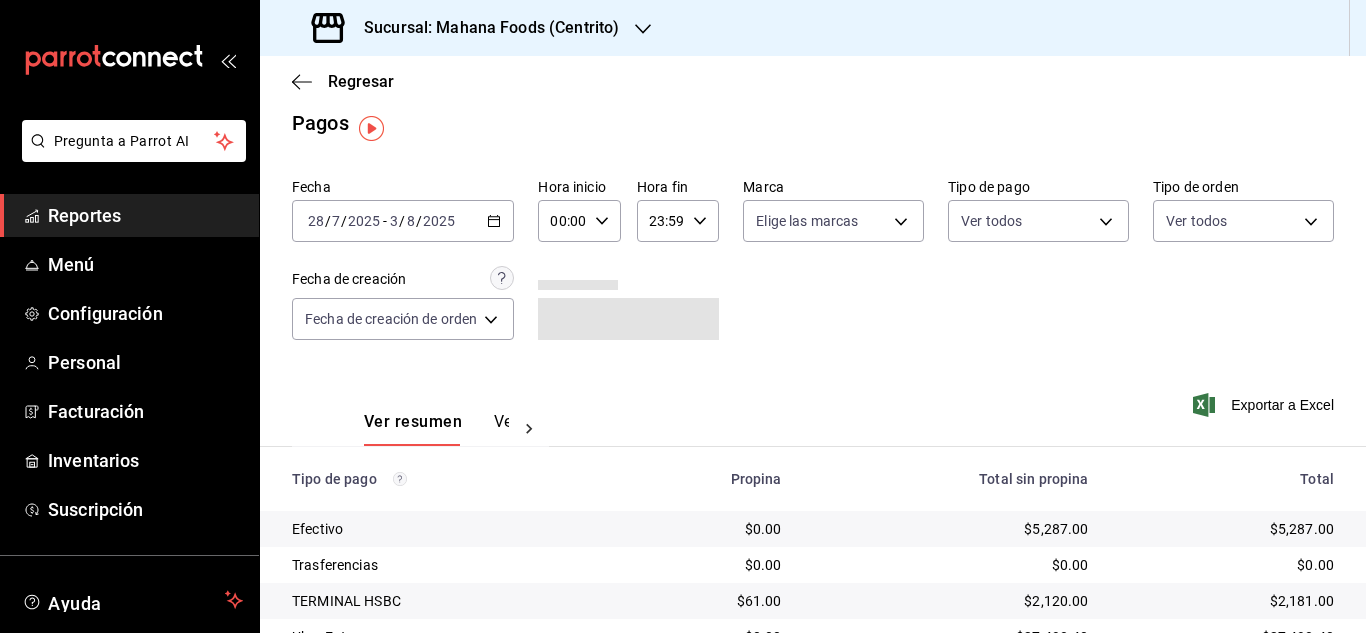 scroll, scrollTop: 17, scrollLeft: 0, axis: vertical 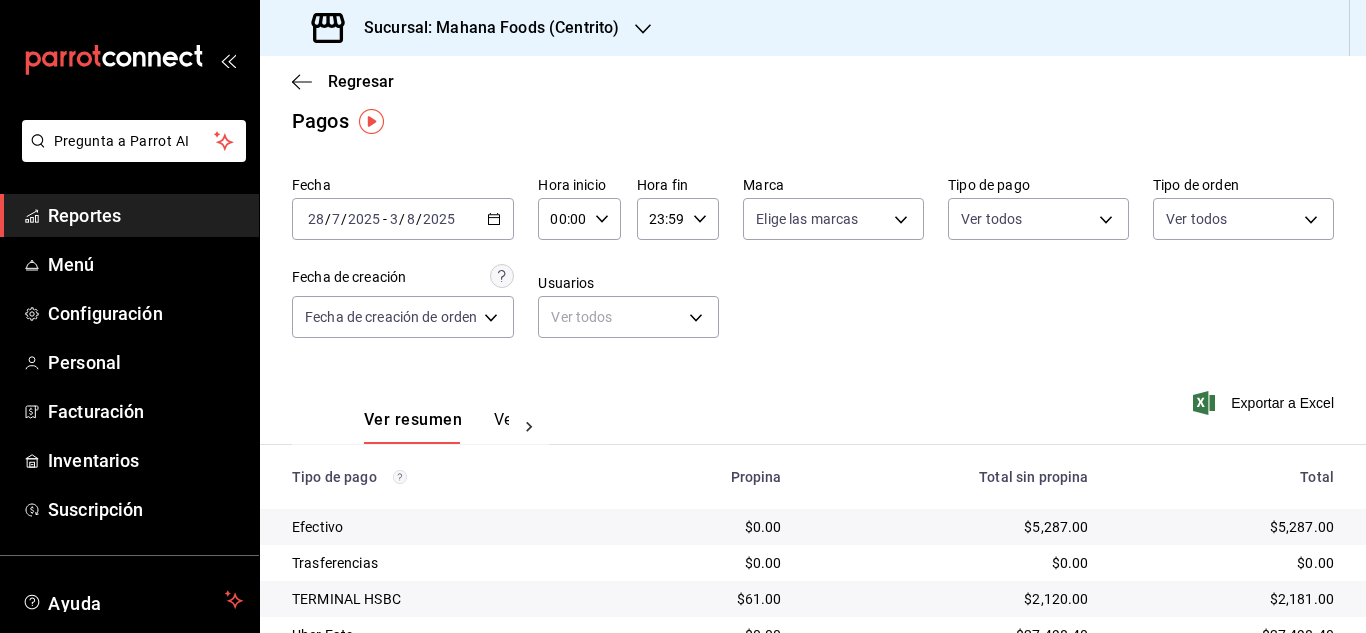 click on "Ver resumen Ver pagos Exportar a Excel" at bounding box center (813, 415) 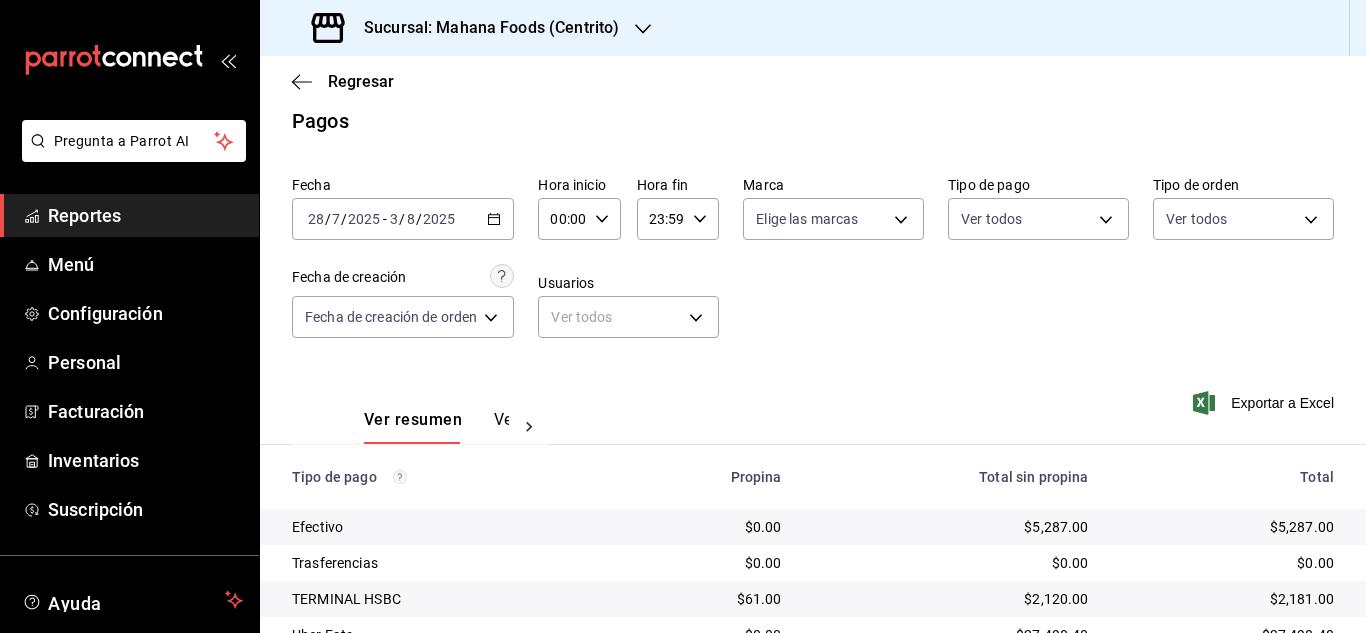 scroll, scrollTop: 214, scrollLeft: 0, axis: vertical 